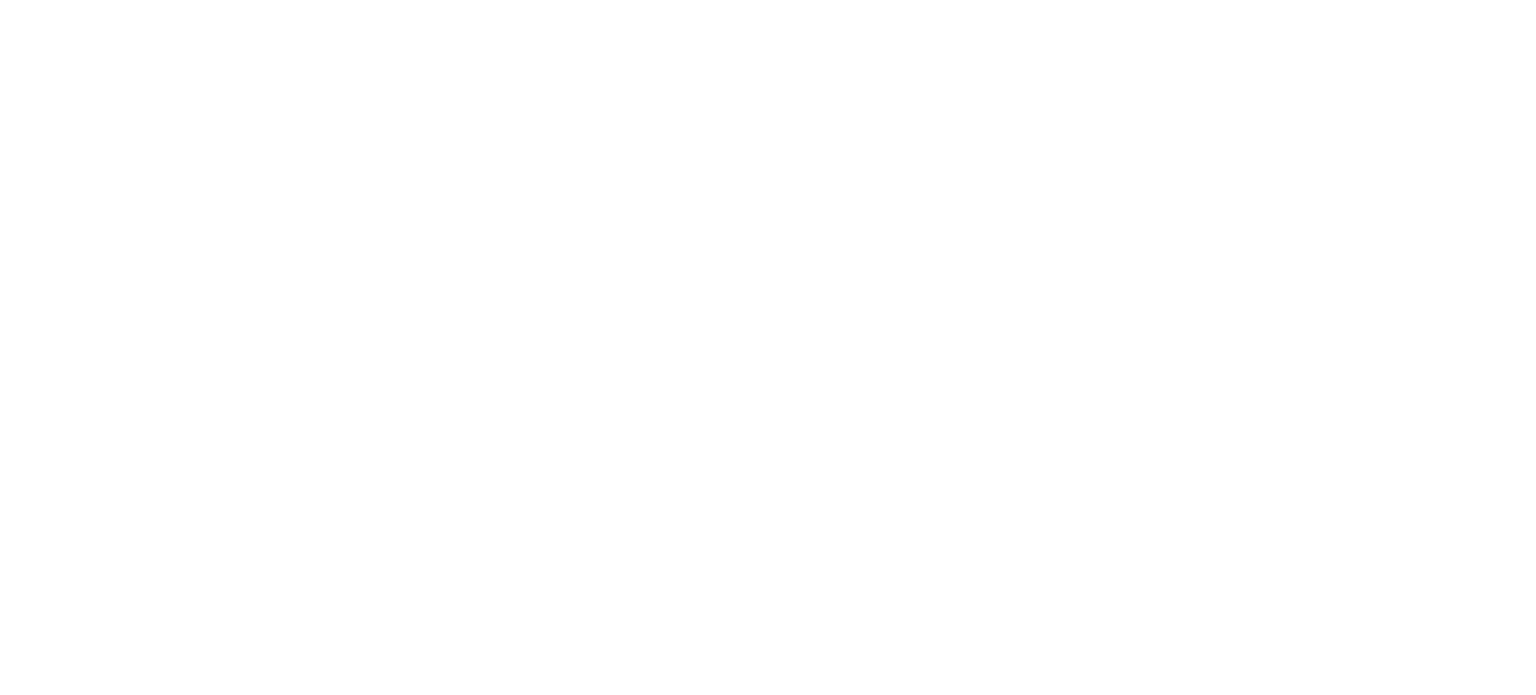 scroll, scrollTop: 0, scrollLeft: 0, axis: both 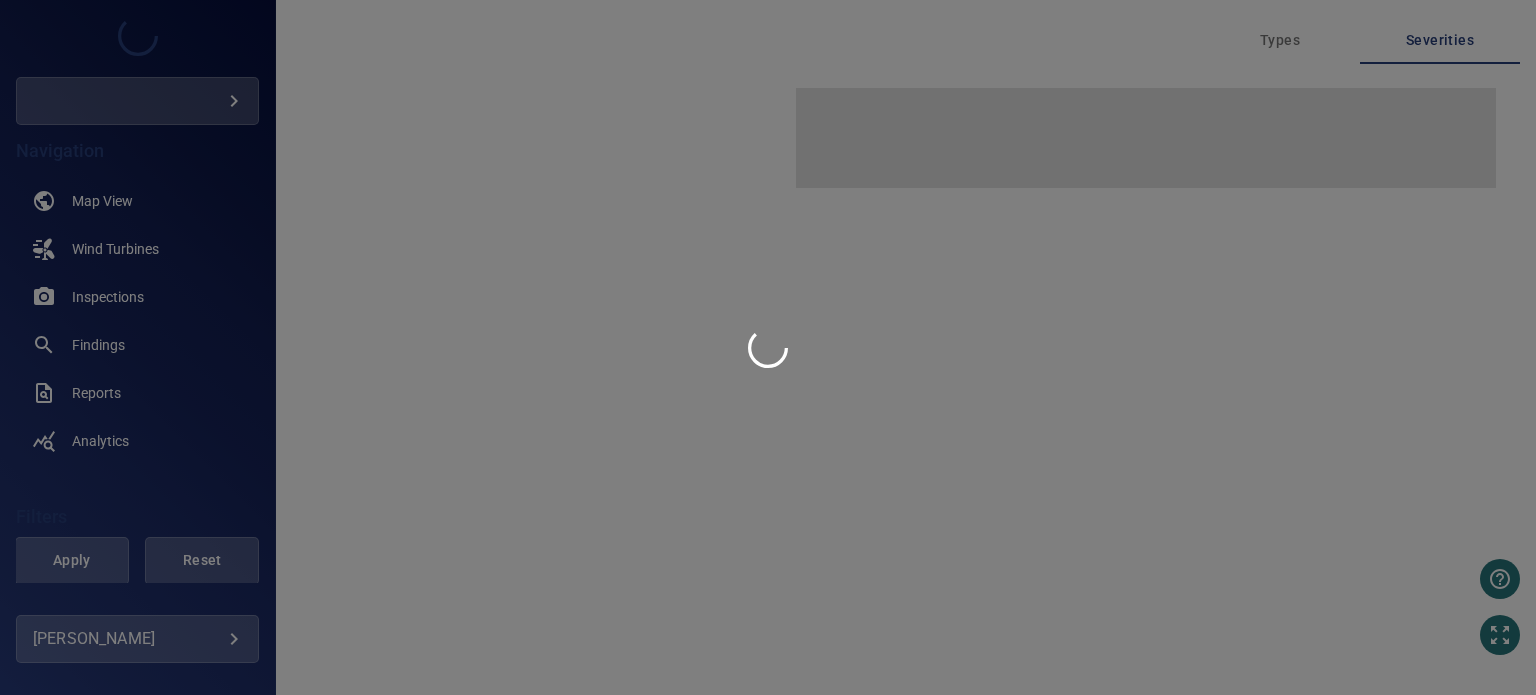type on "*********" 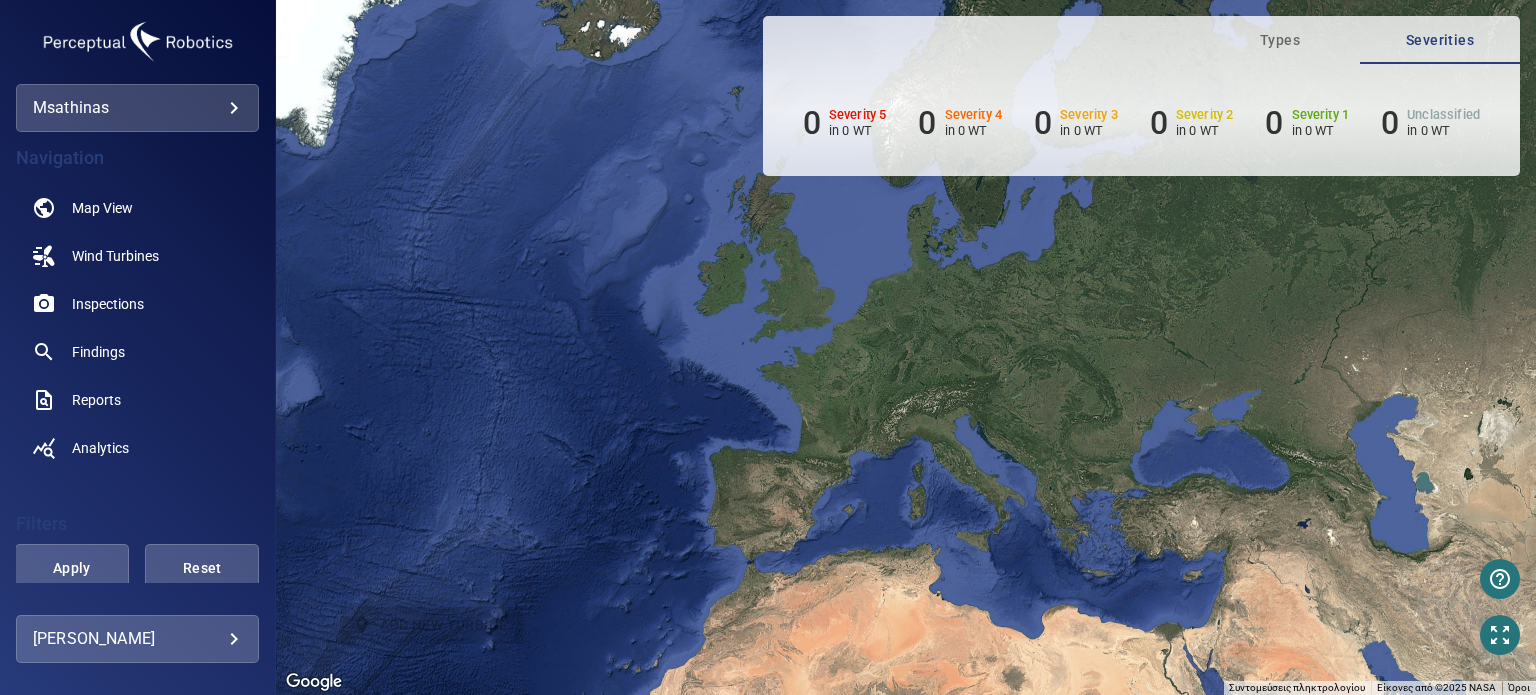 drag, startPoint x: 950, startPoint y: 543, endPoint x: 729, endPoint y: 268, distance: 352.7974 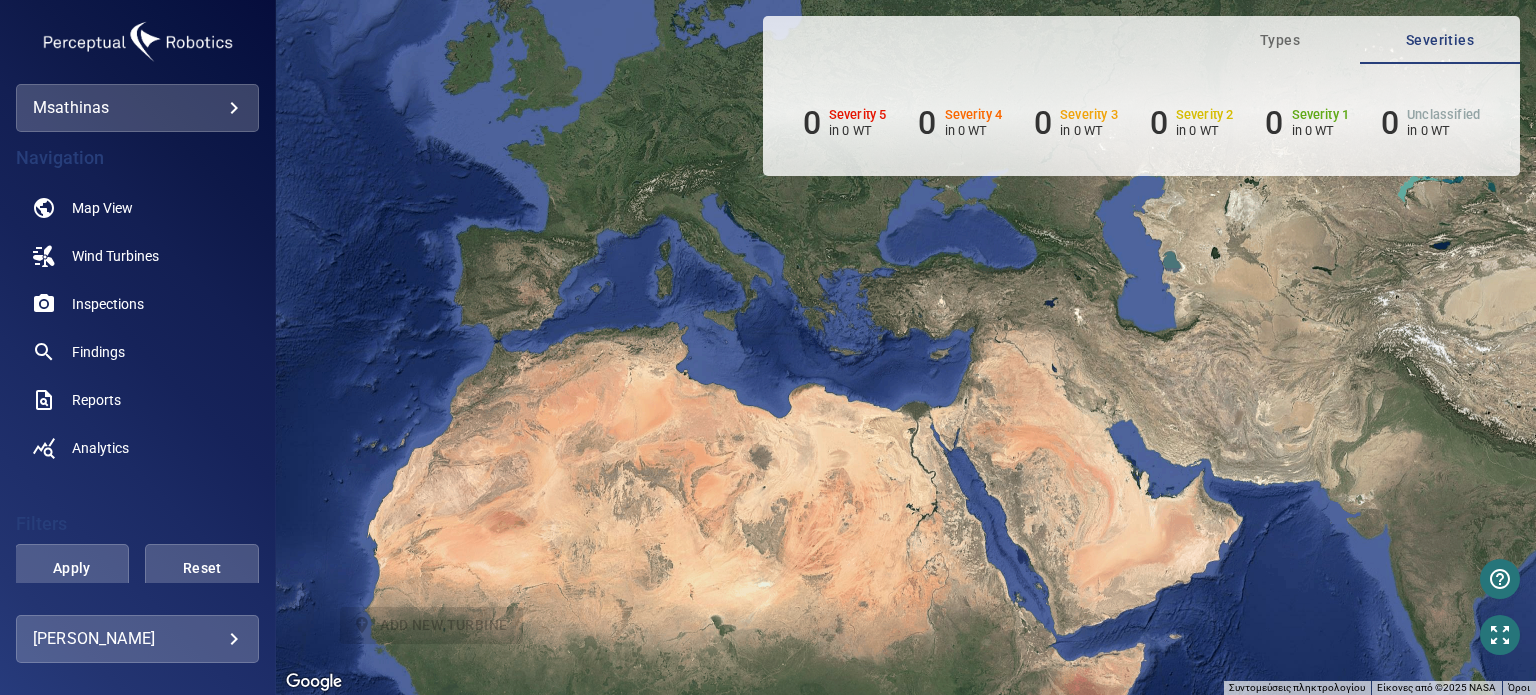 drag, startPoint x: 950, startPoint y: 355, endPoint x: 904, endPoint y: 394, distance: 60.307545 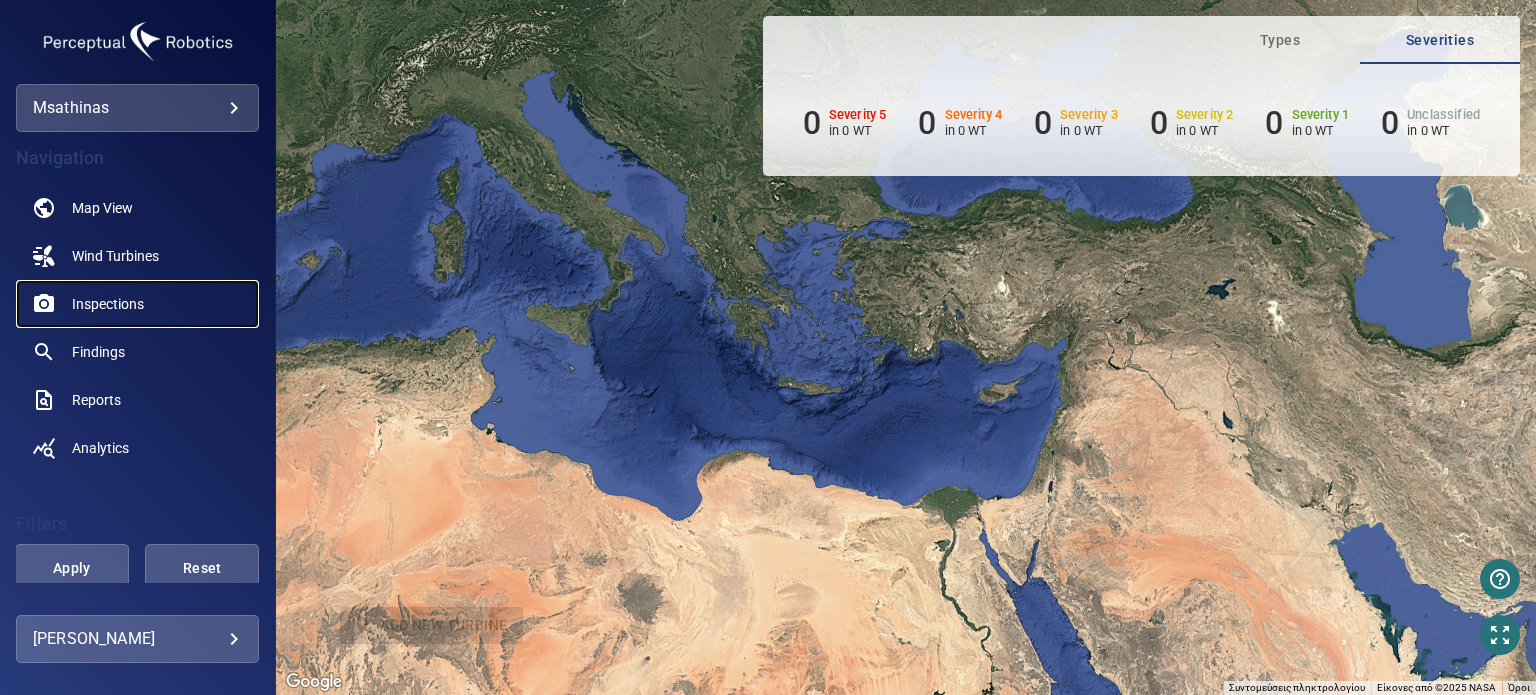 click on "Inspections" at bounding box center (108, 304) 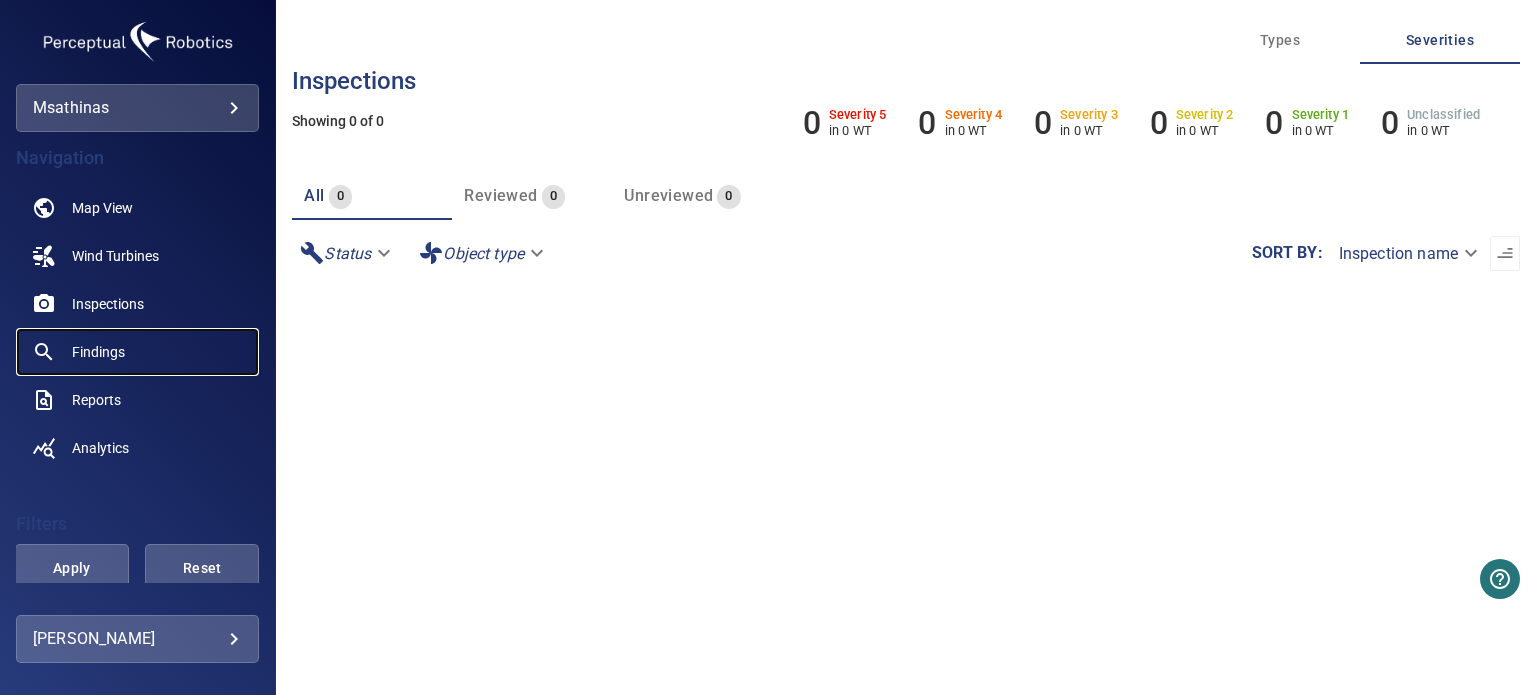 click on "Findings" at bounding box center (98, 352) 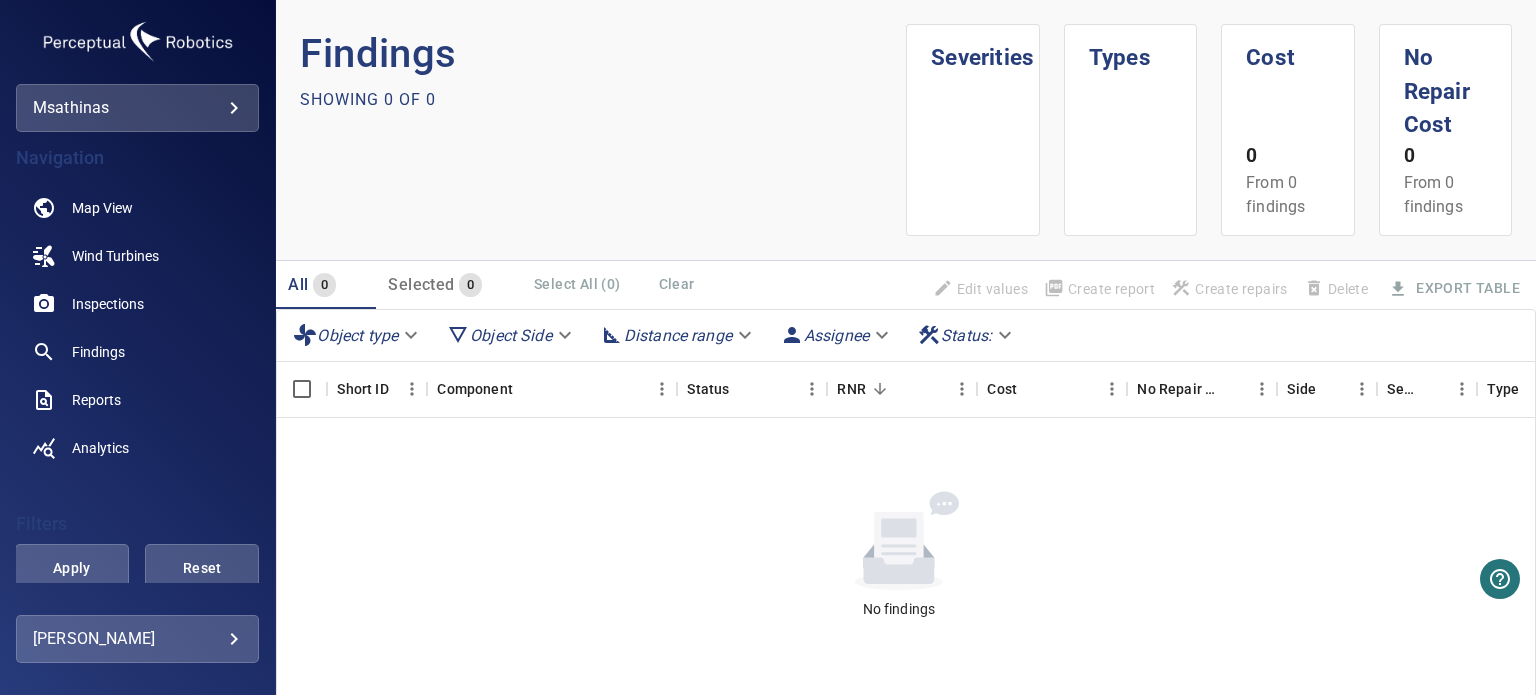 click on "**********" at bounding box center (768, 347) 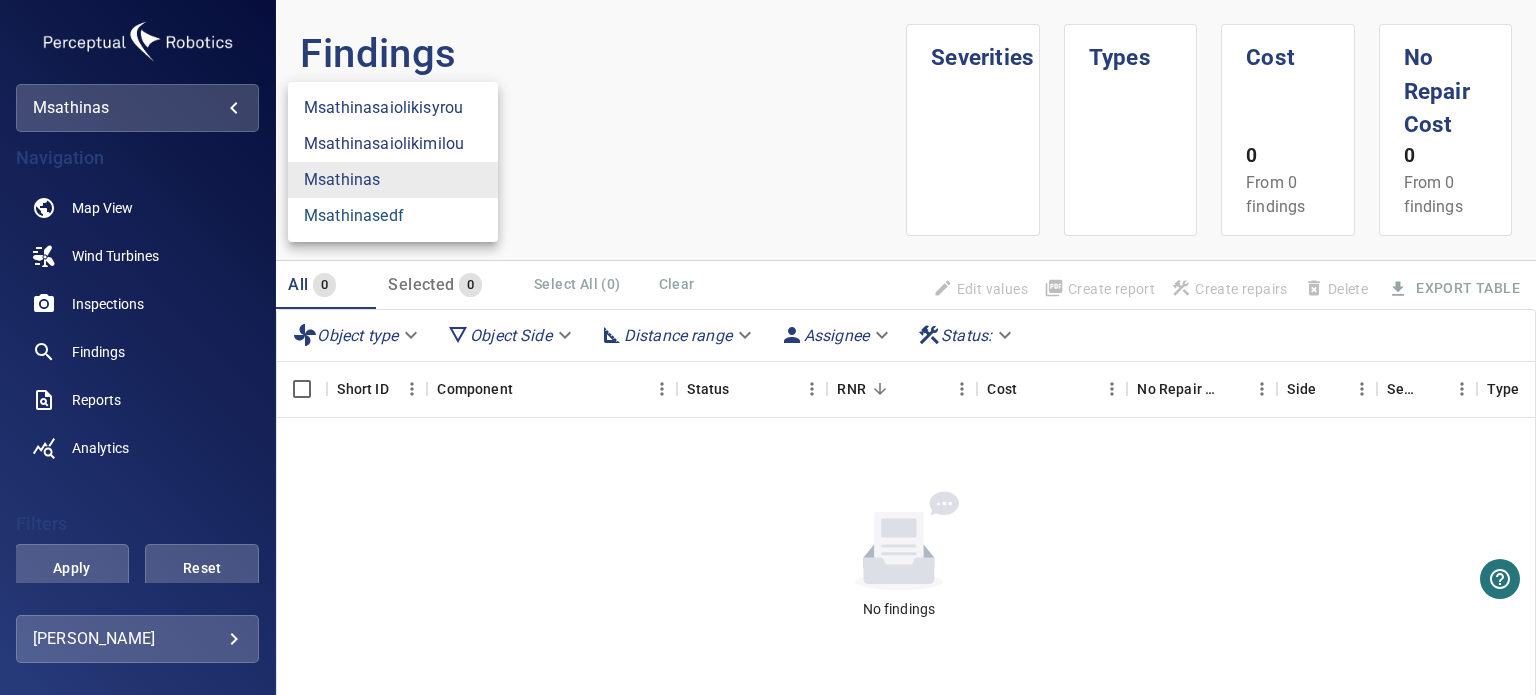 click on "msathinasedf" at bounding box center (393, 216) 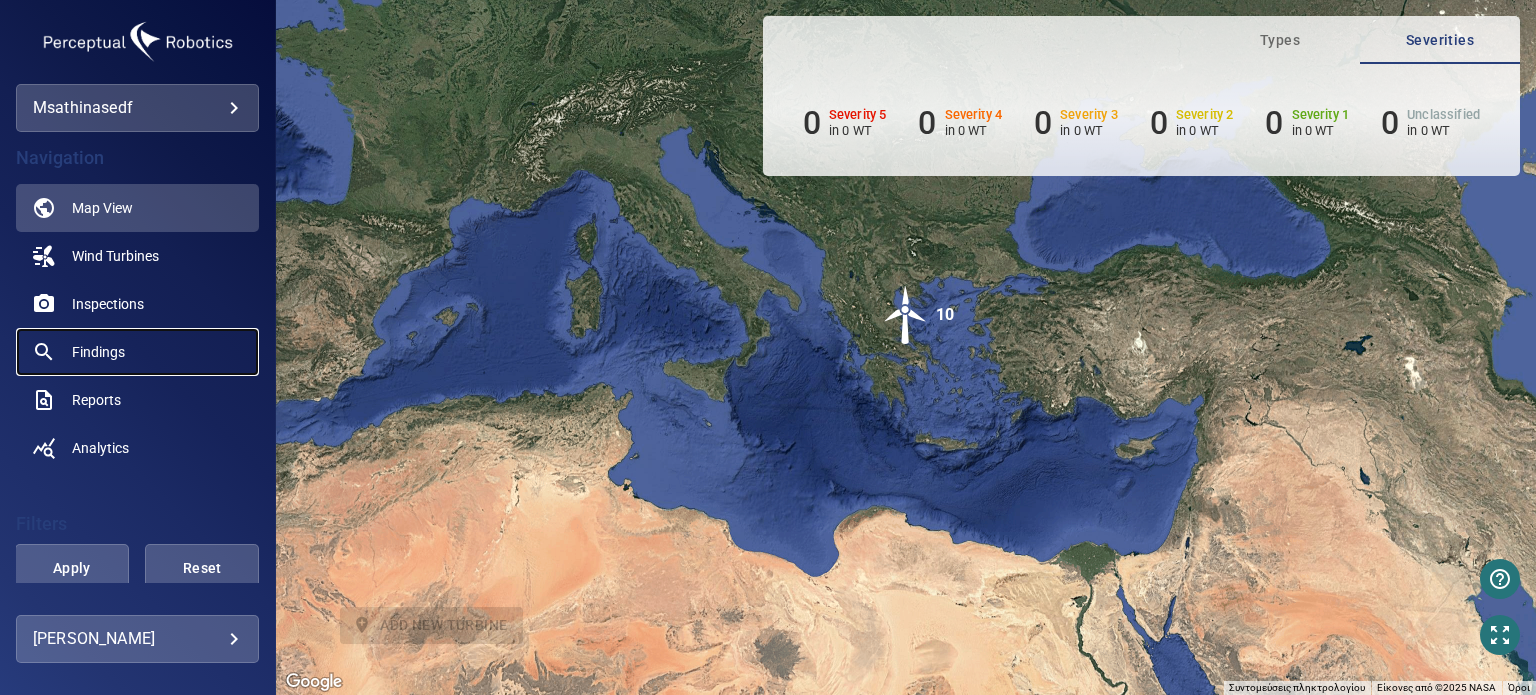 click on "Findings" at bounding box center (98, 352) 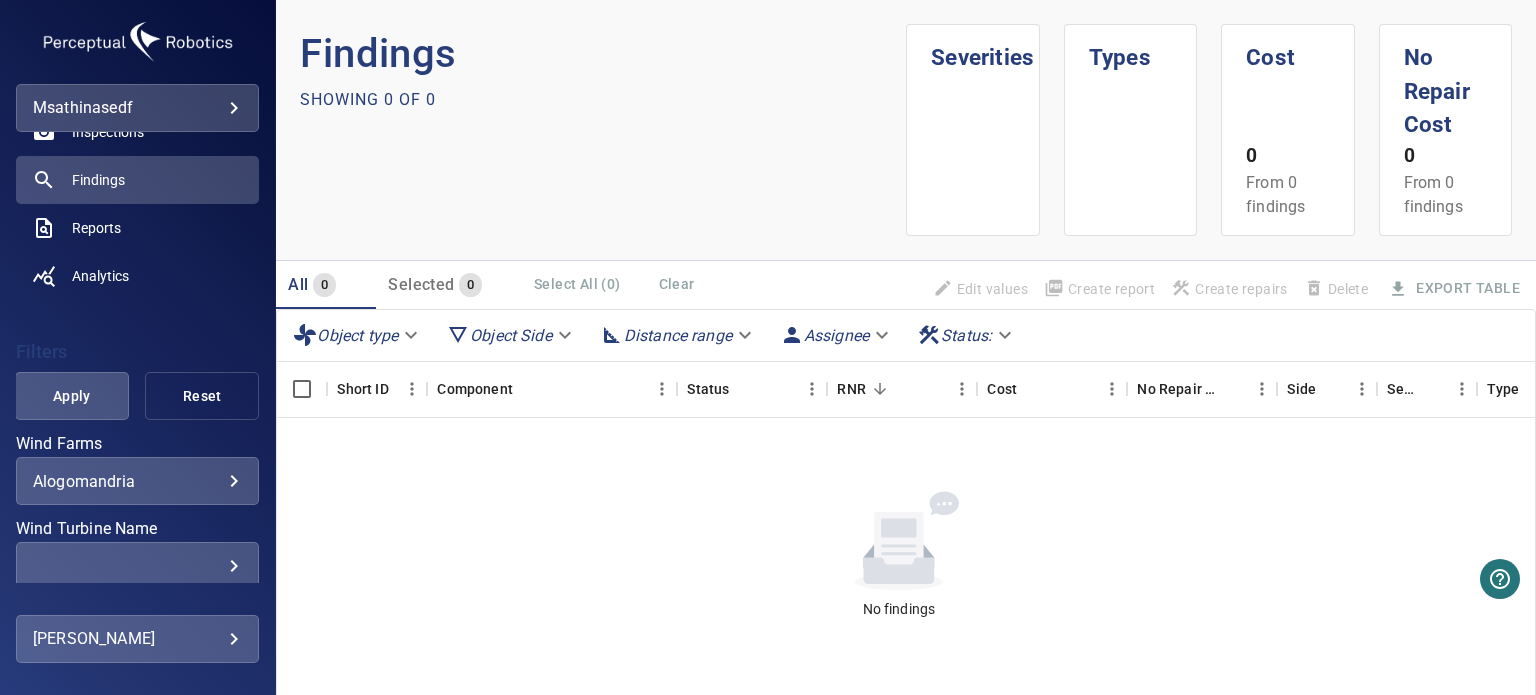 scroll, scrollTop: 200, scrollLeft: 0, axis: vertical 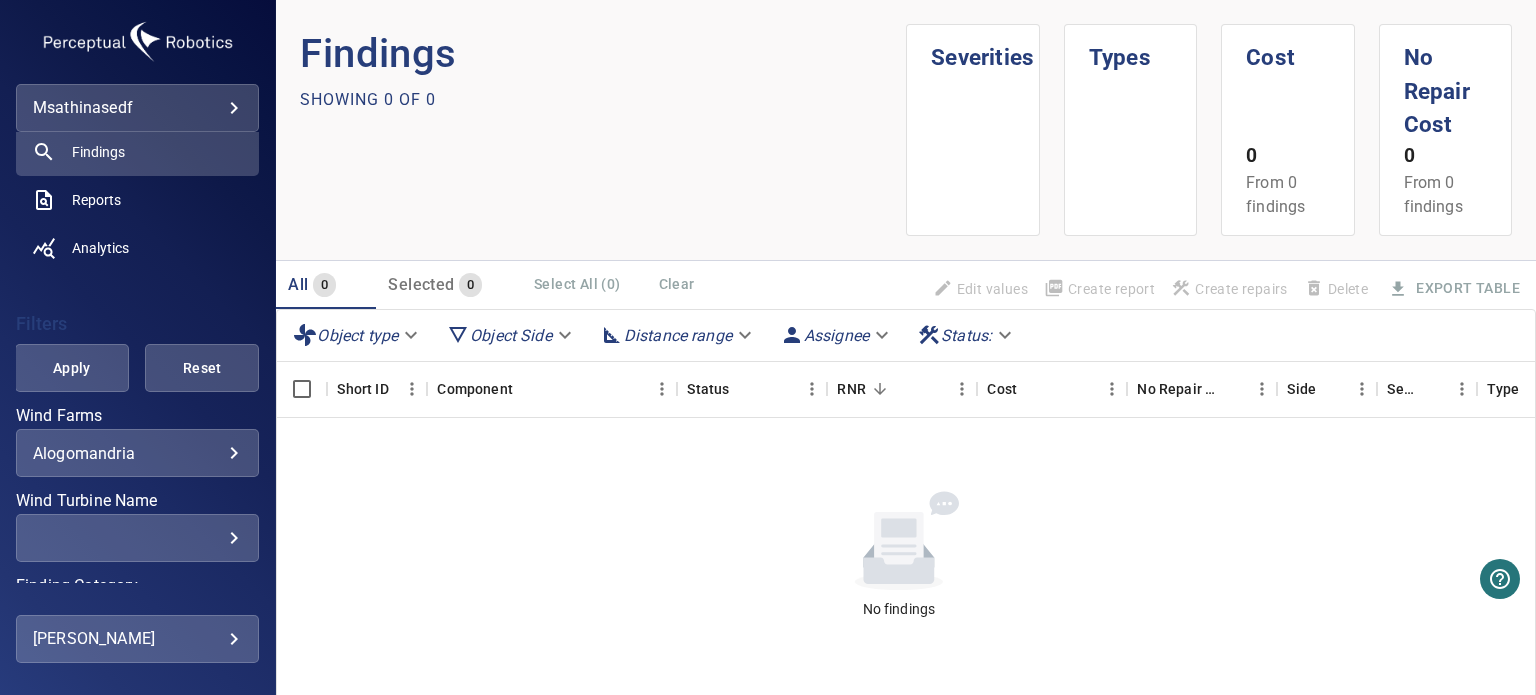 click on "**********" at bounding box center (768, 347) 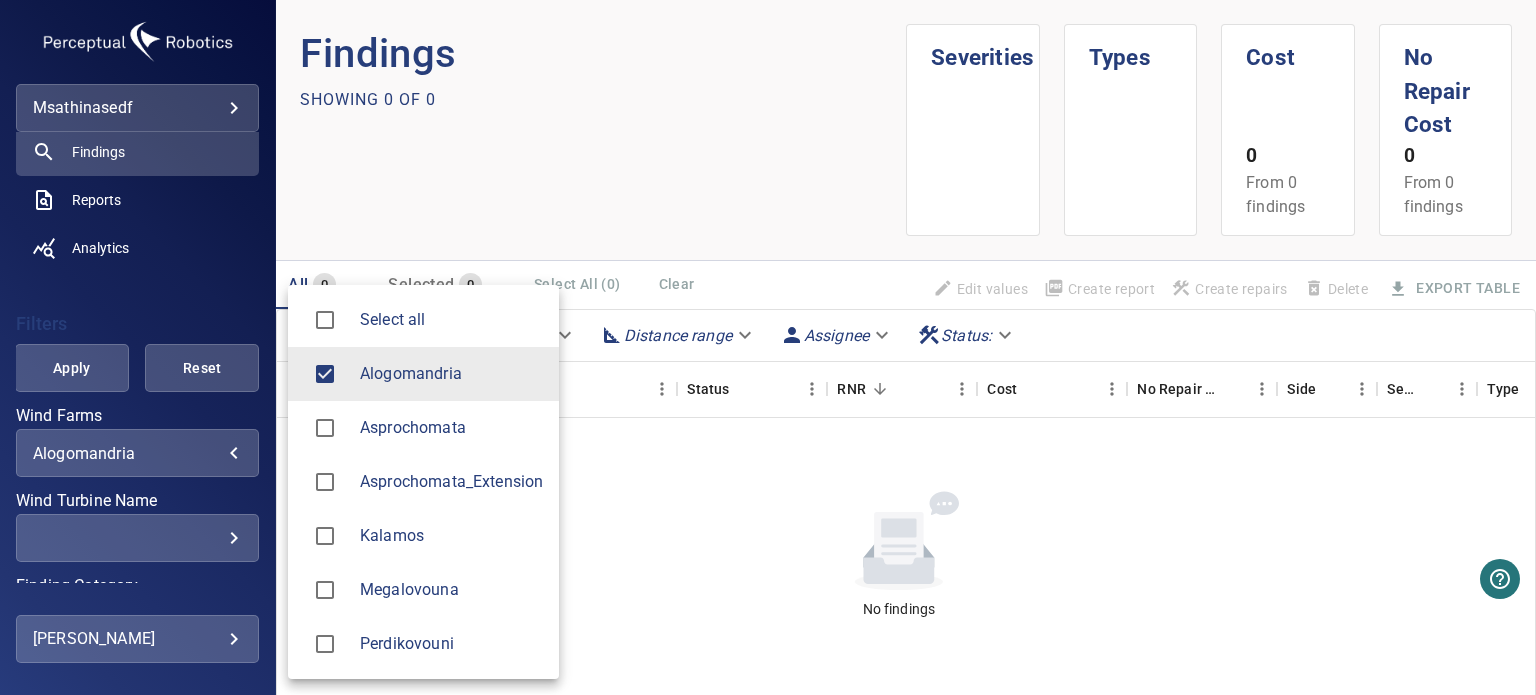 click on "Select all" at bounding box center [451, 320] 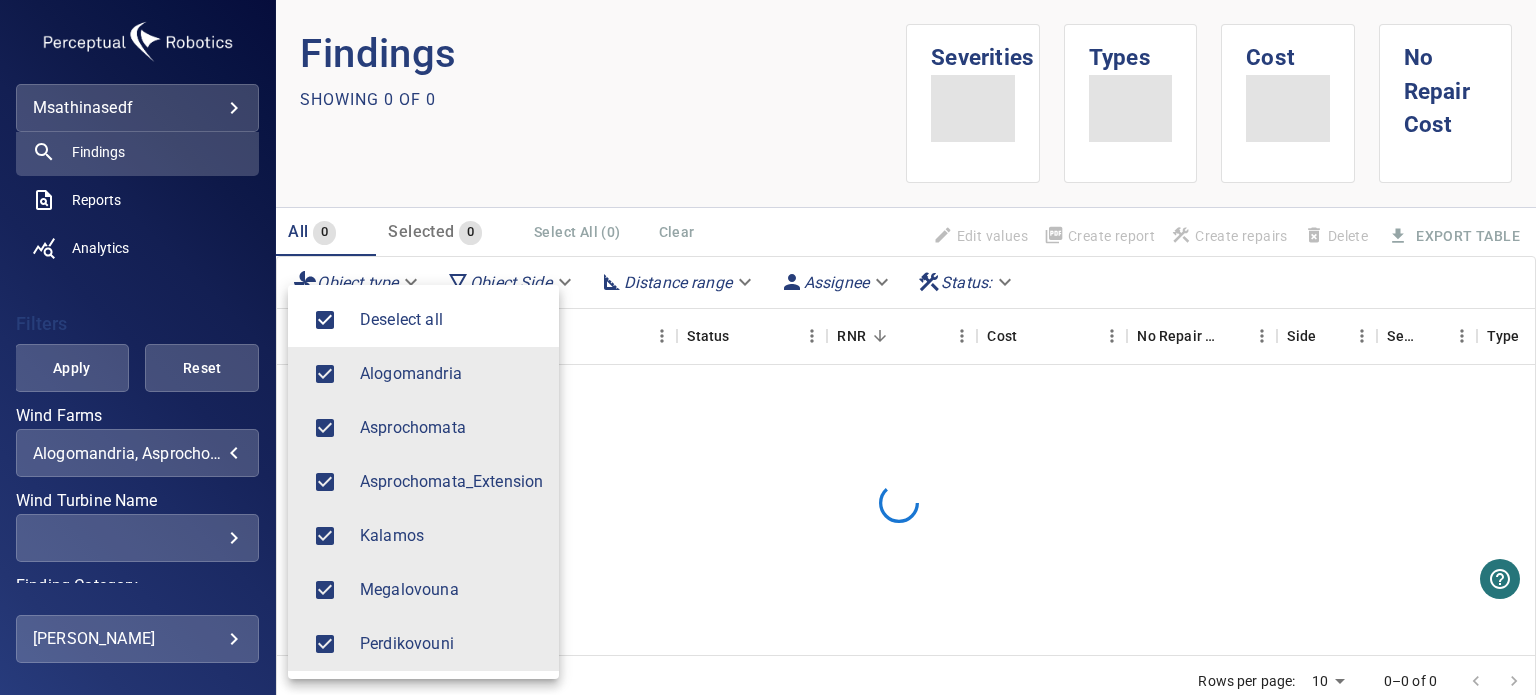 click at bounding box center (768, 347) 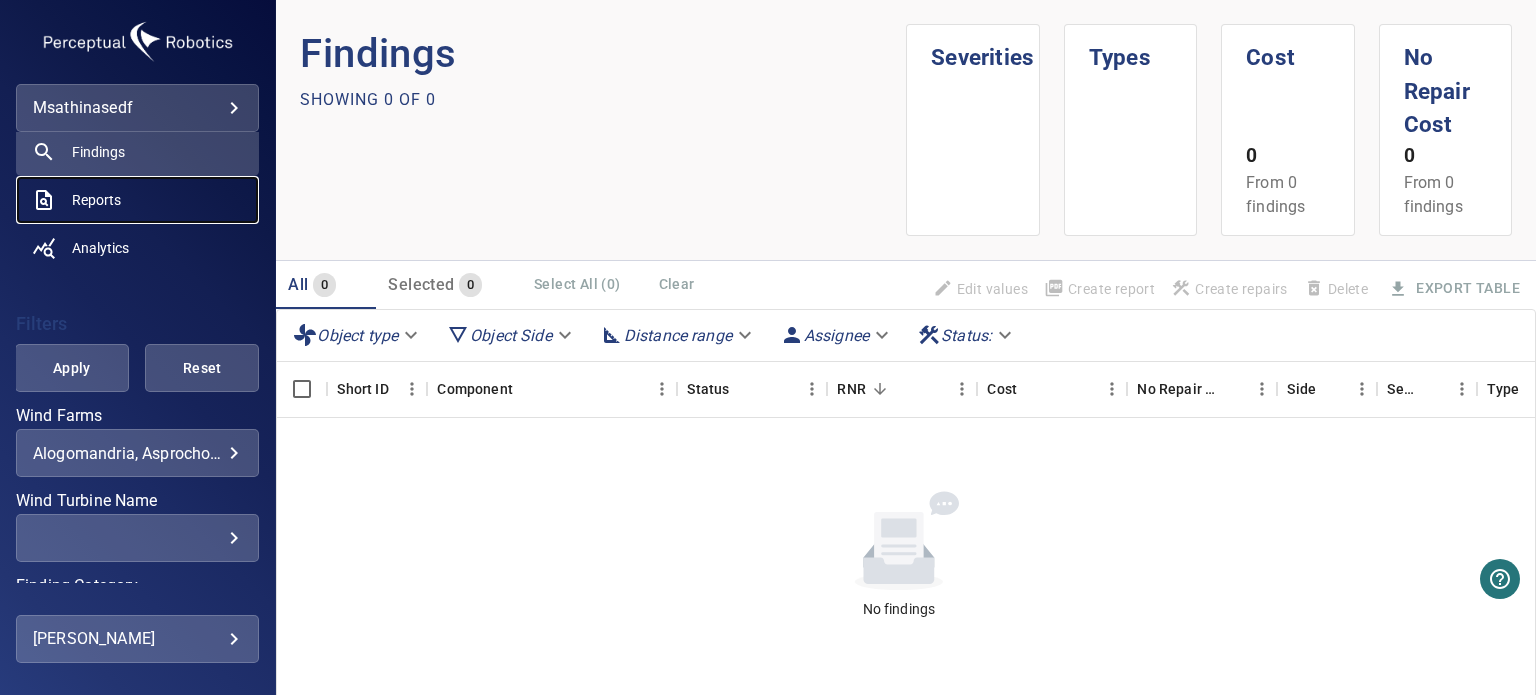 click on "Reports" at bounding box center (137, 200) 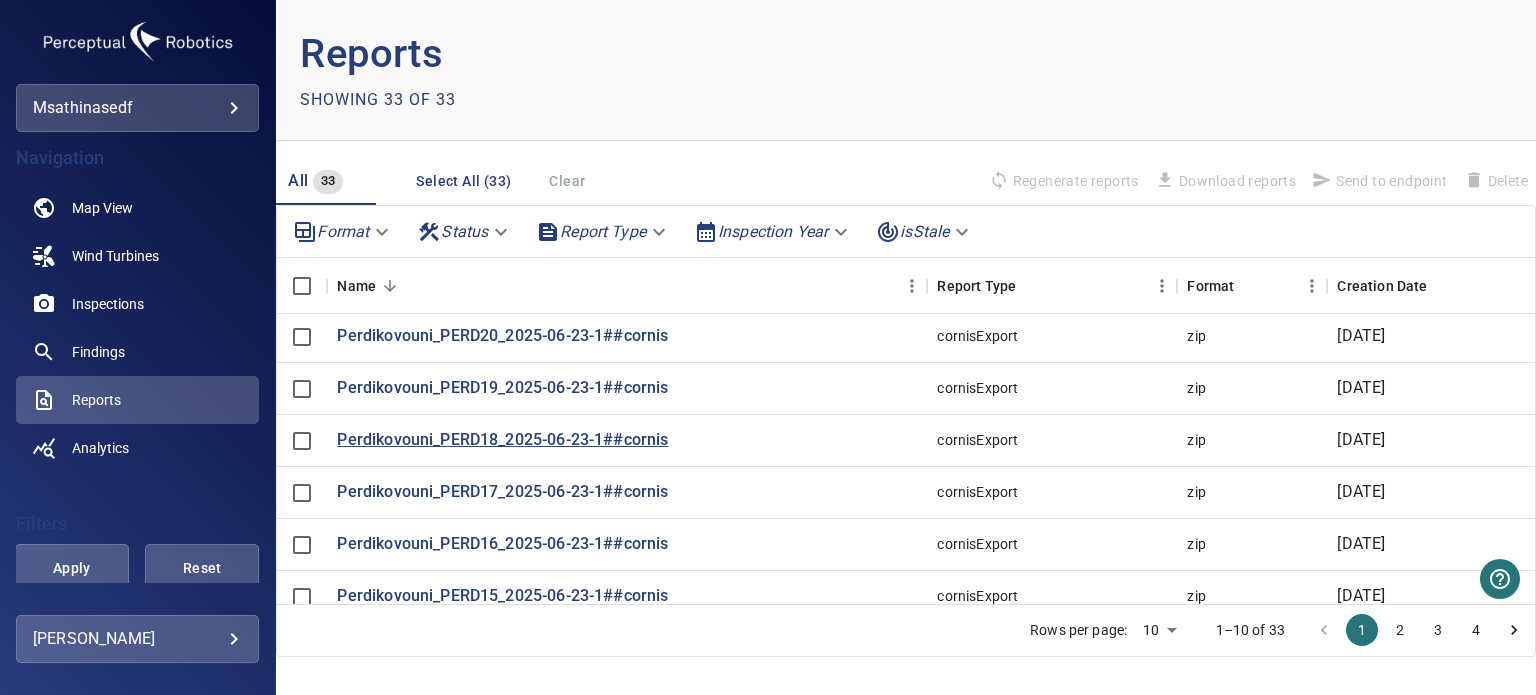 scroll, scrollTop: 0, scrollLeft: 0, axis: both 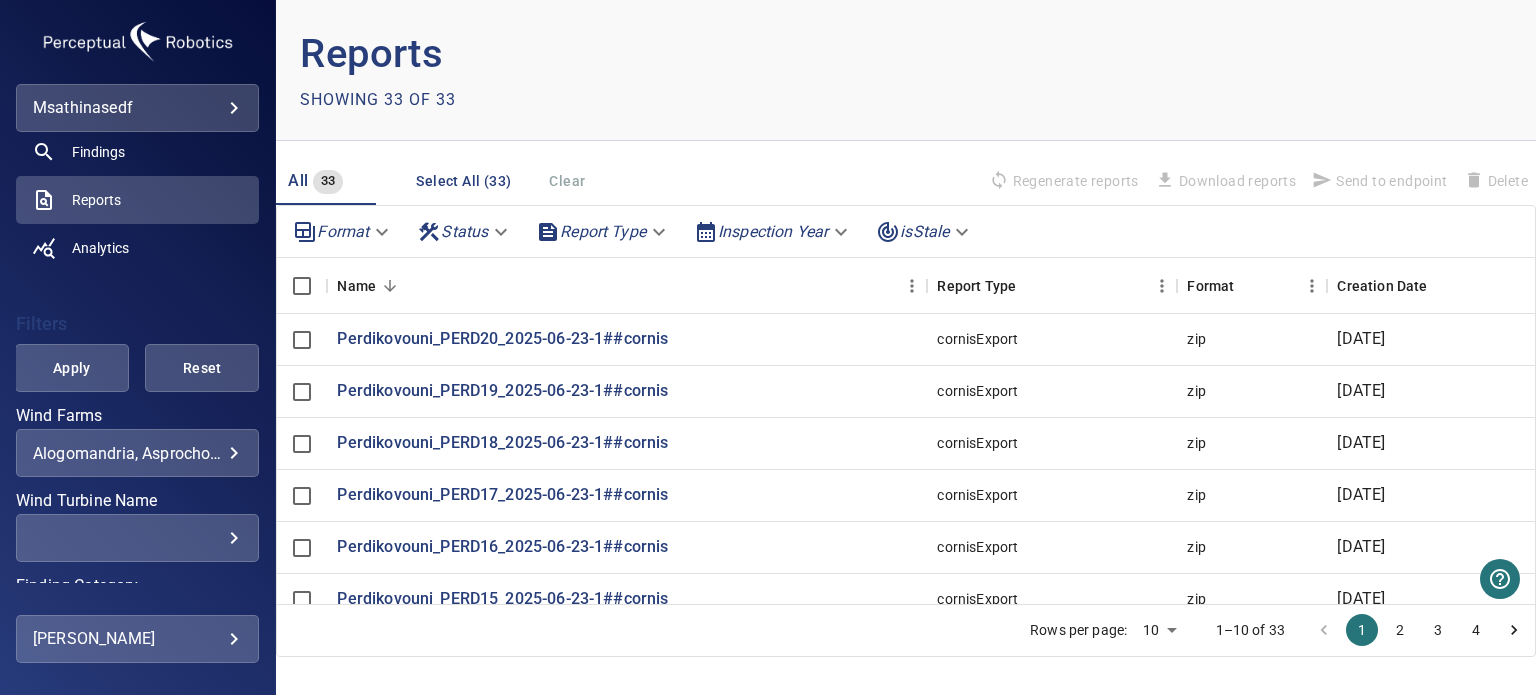 click on "**********" at bounding box center [137, 453] 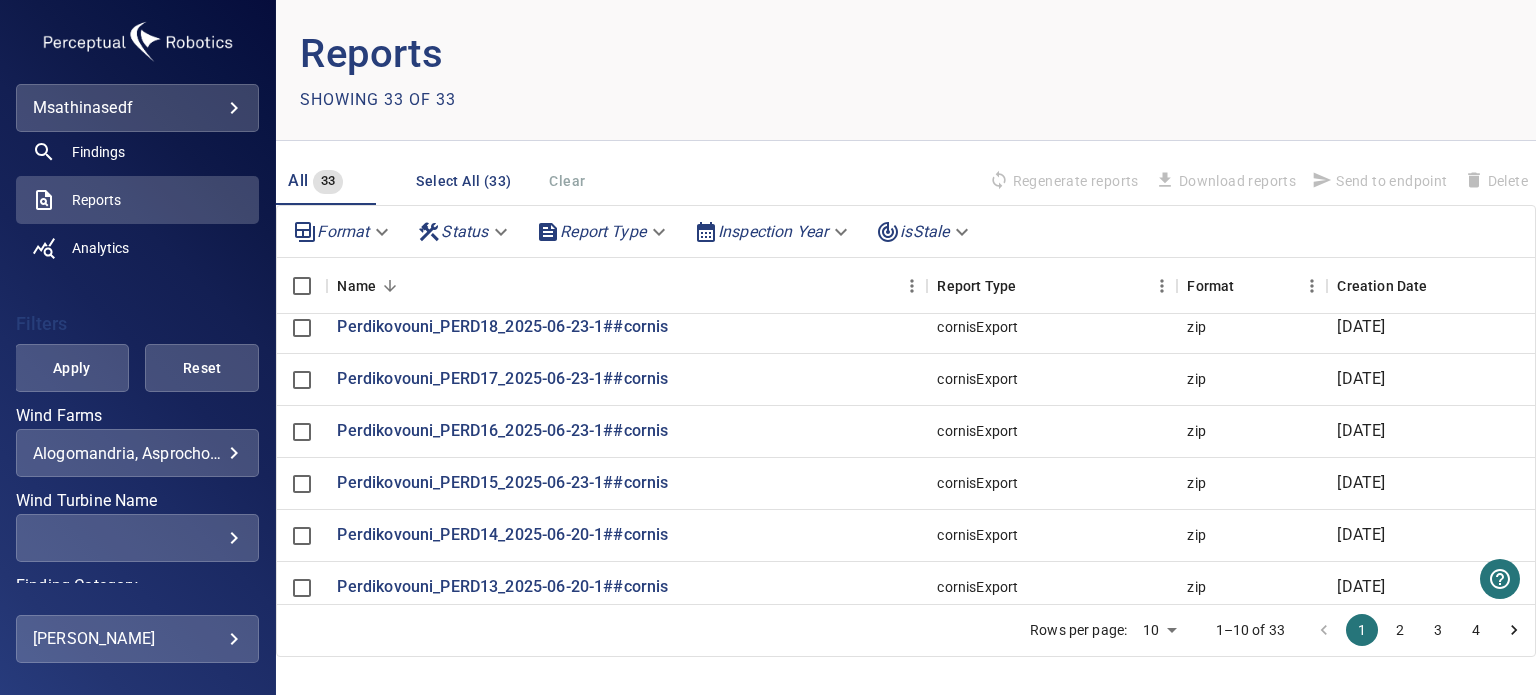 scroll, scrollTop: 135, scrollLeft: 0, axis: vertical 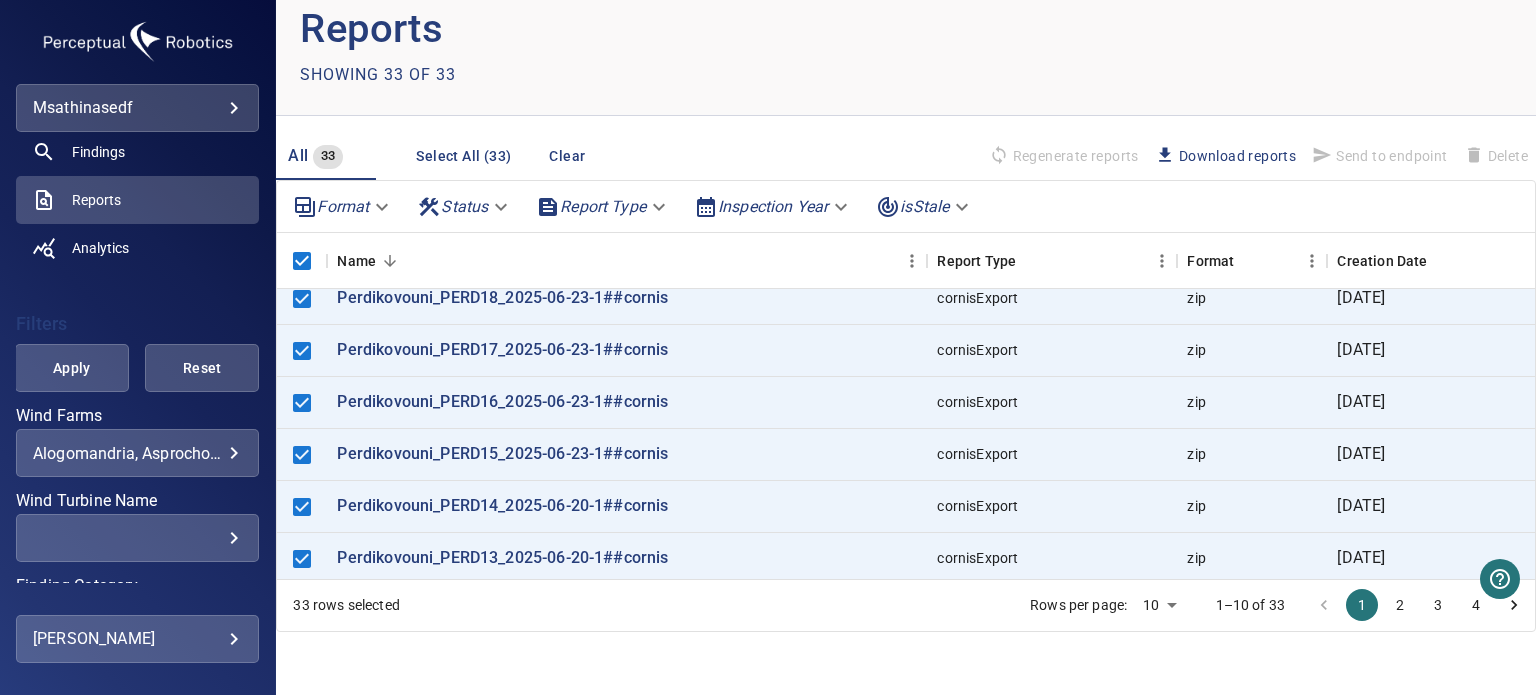 click on "Download reports" at bounding box center (1225, 156) 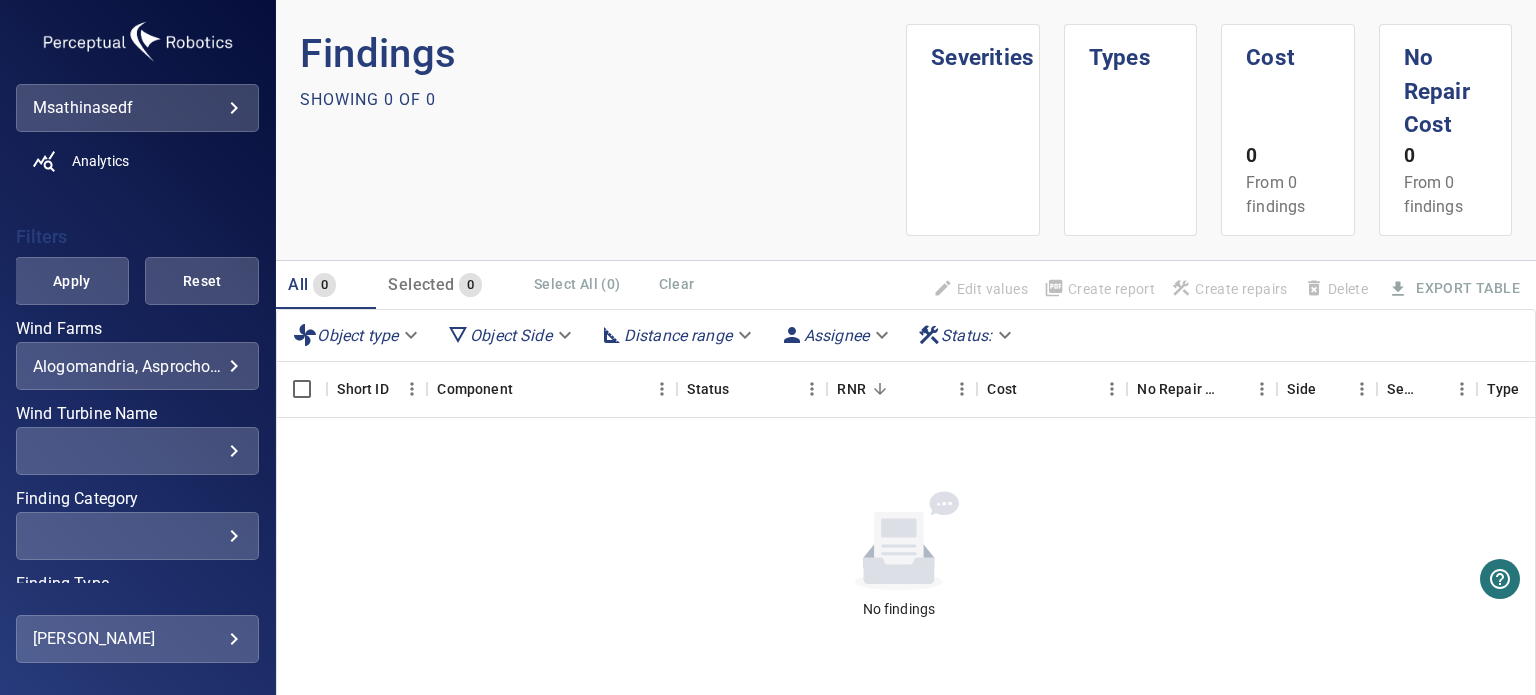 scroll, scrollTop: 400, scrollLeft: 0, axis: vertical 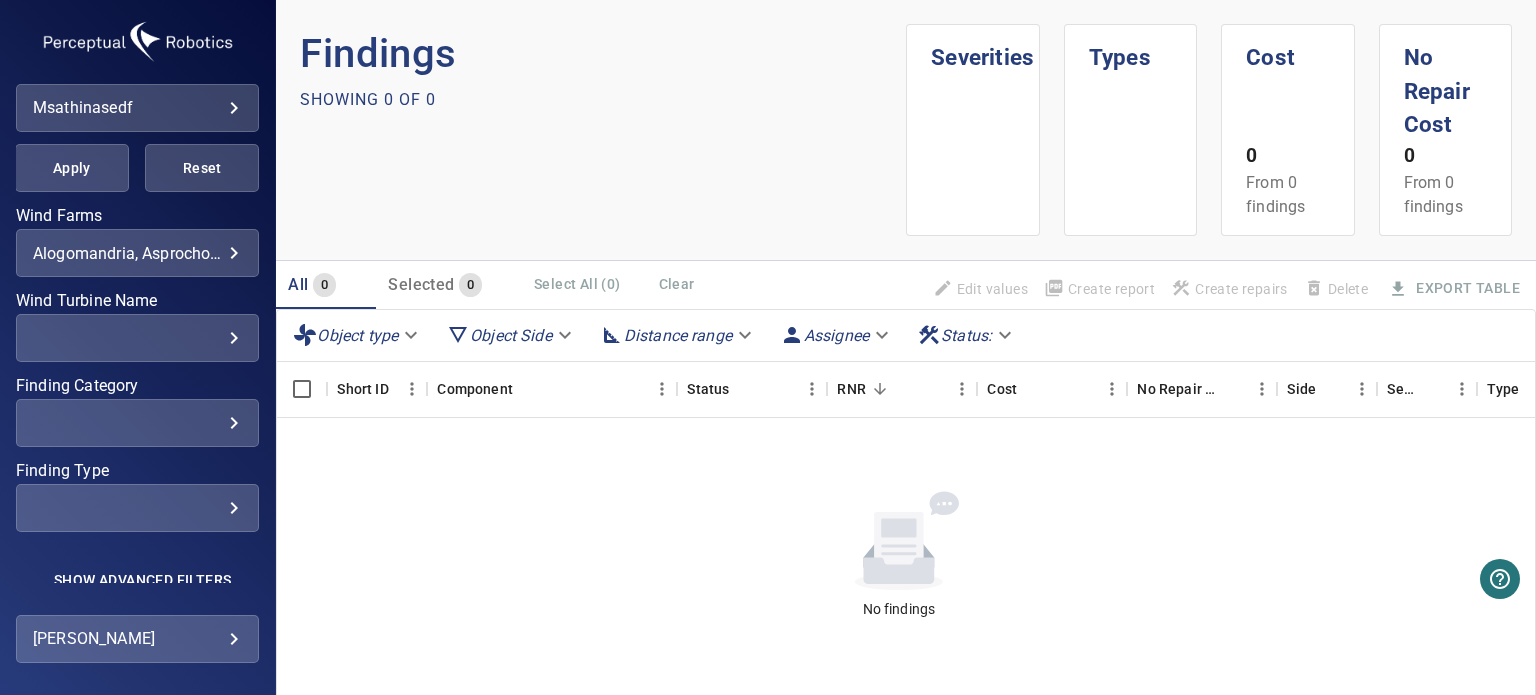 click on "**********" at bounding box center [768, 347] 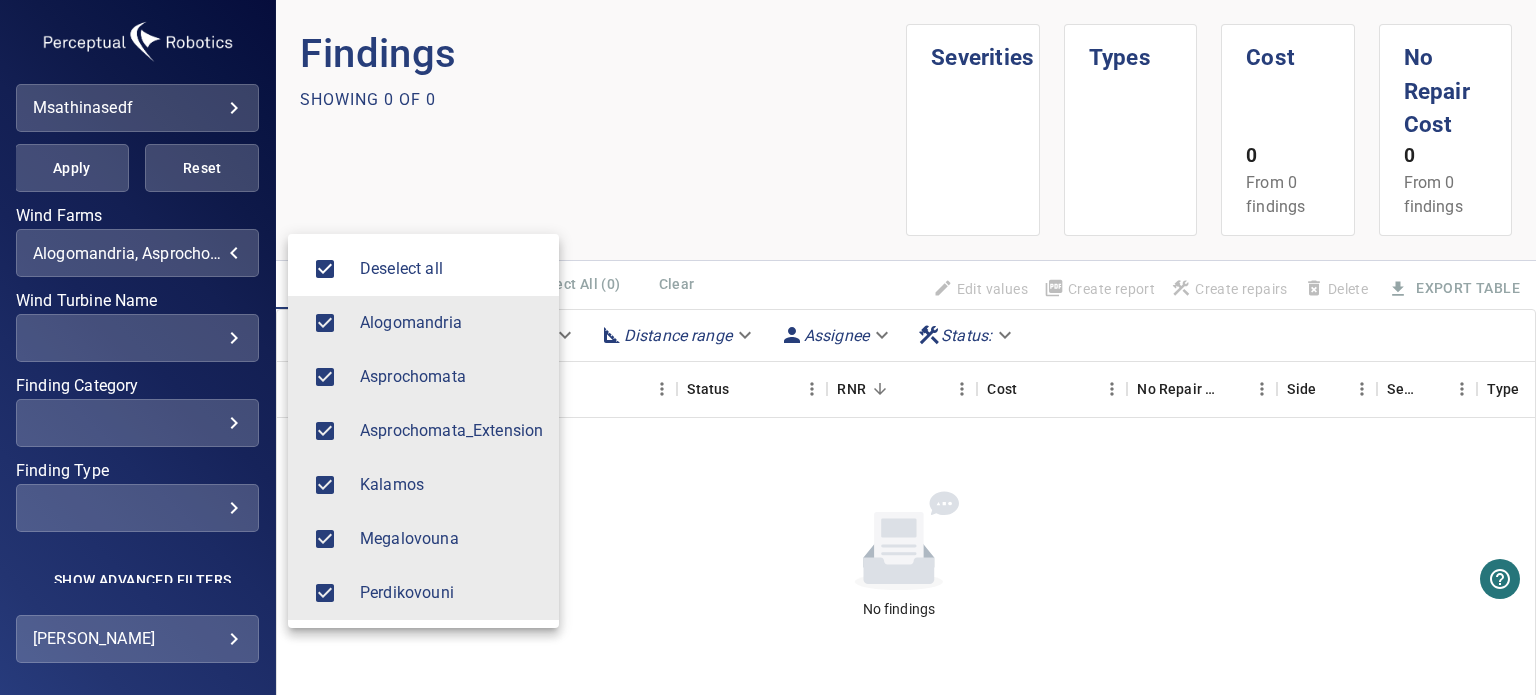 click on "Alogomandria" at bounding box center [451, 323] 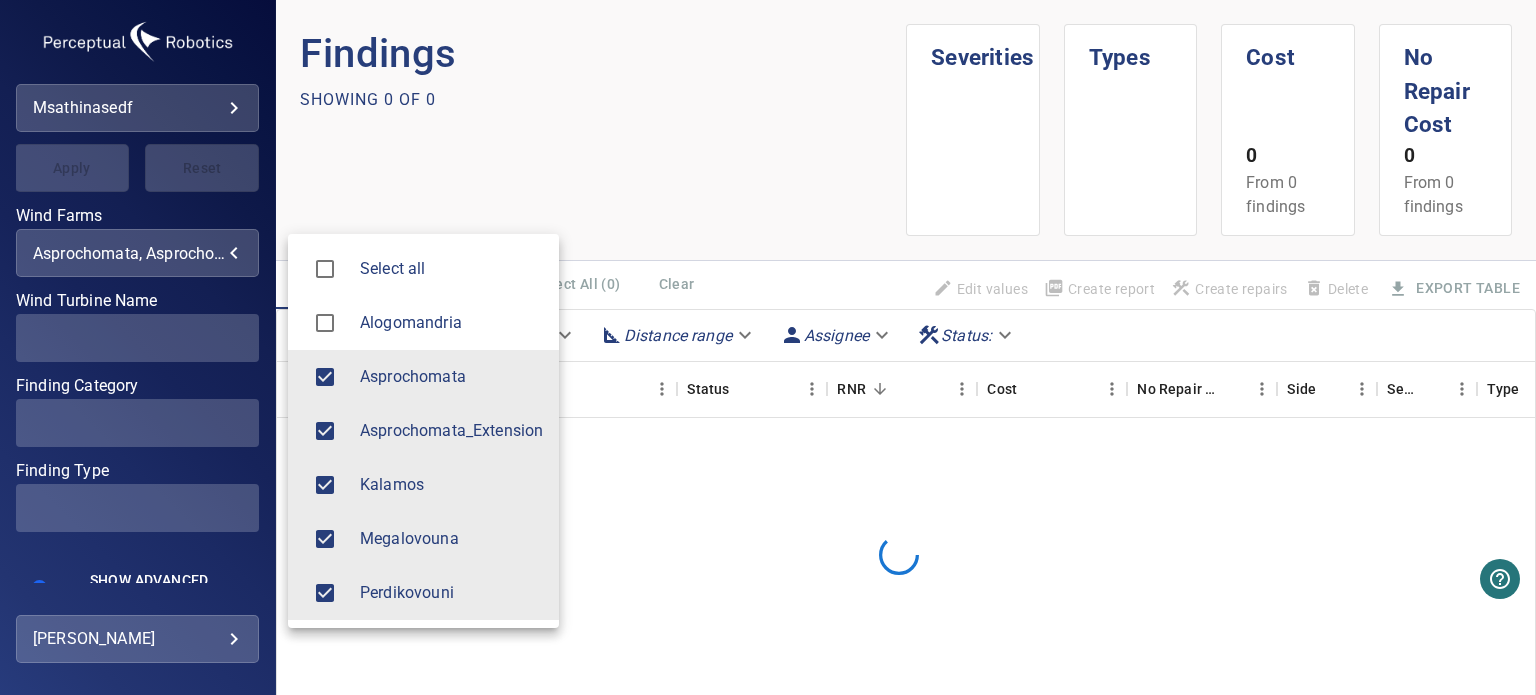 click on "Select all" at bounding box center (451, 269) 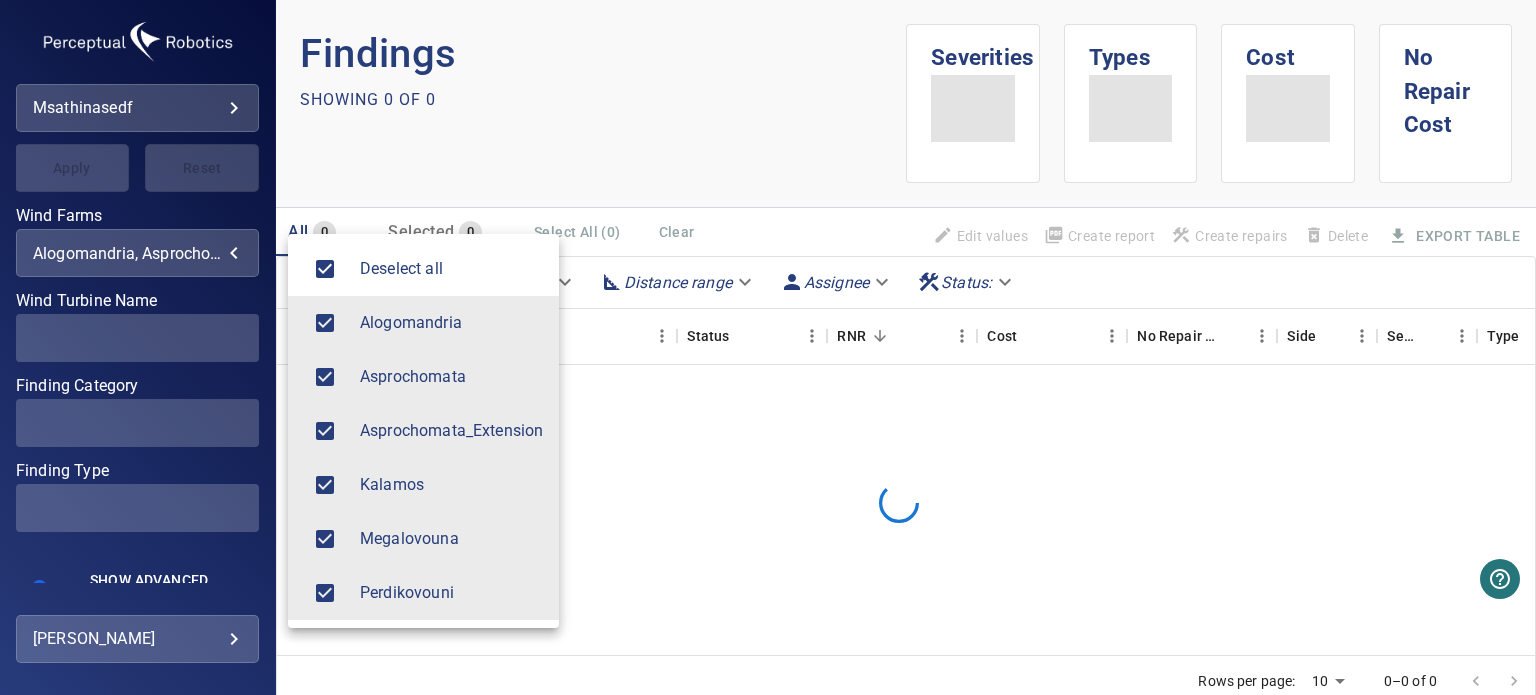 click on "Deselect all" at bounding box center [451, 269] 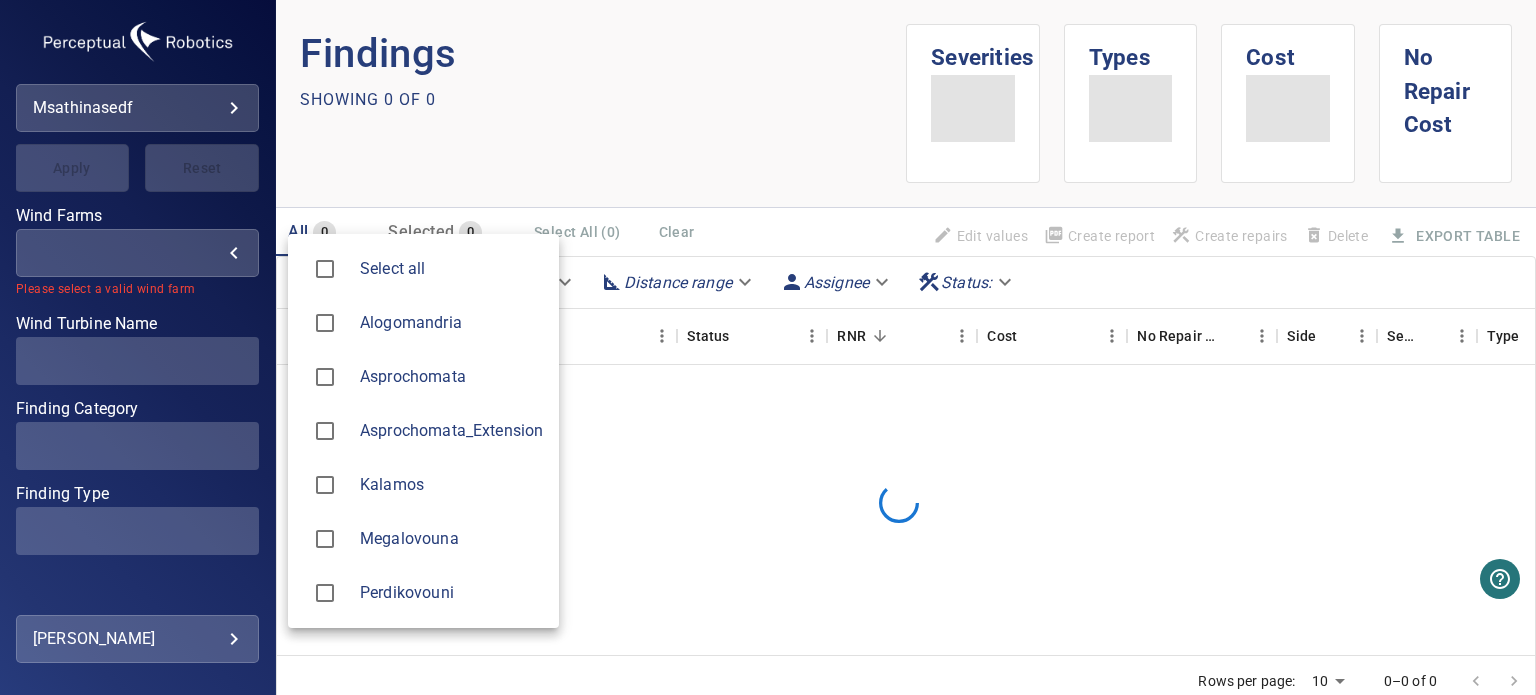 click on "Alogomandria" at bounding box center (423, 323) 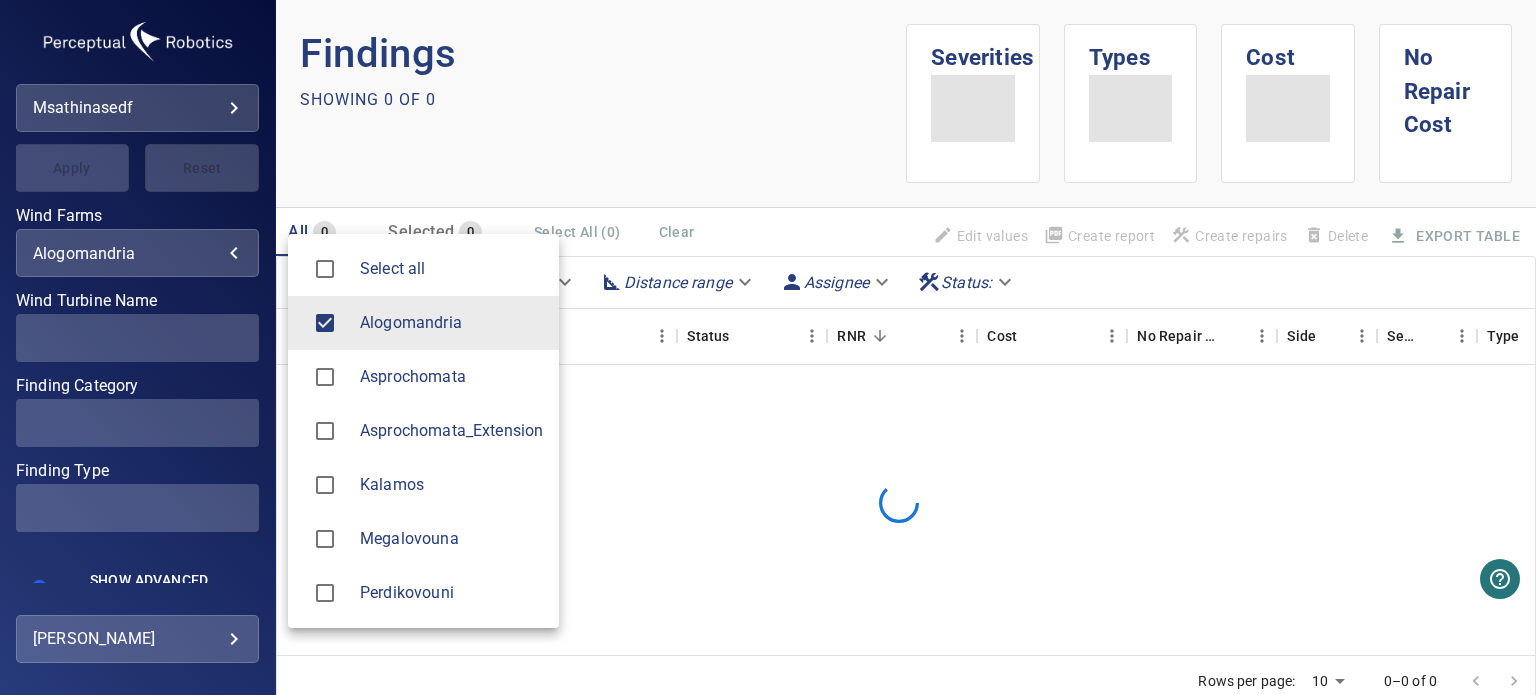 click at bounding box center [768, 347] 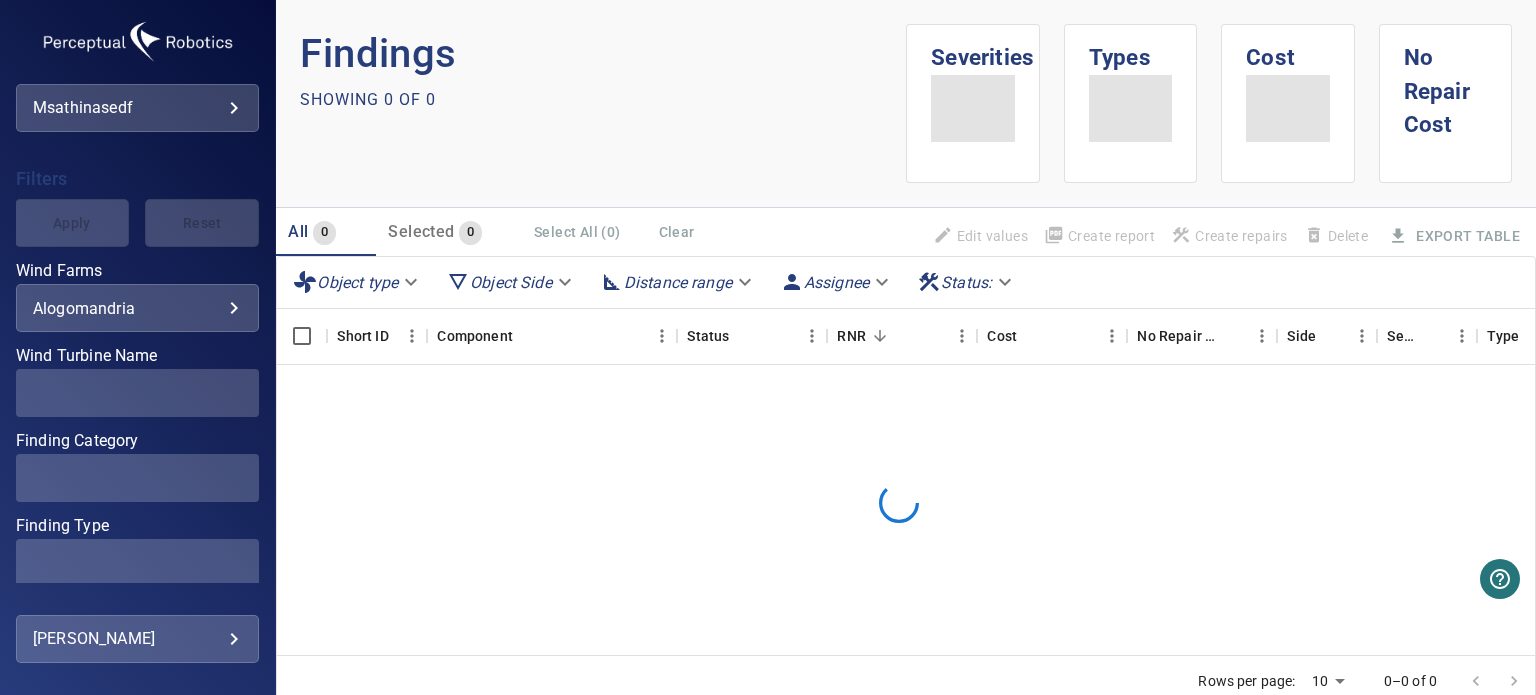 scroll, scrollTop: 100, scrollLeft: 0, axis: vertical 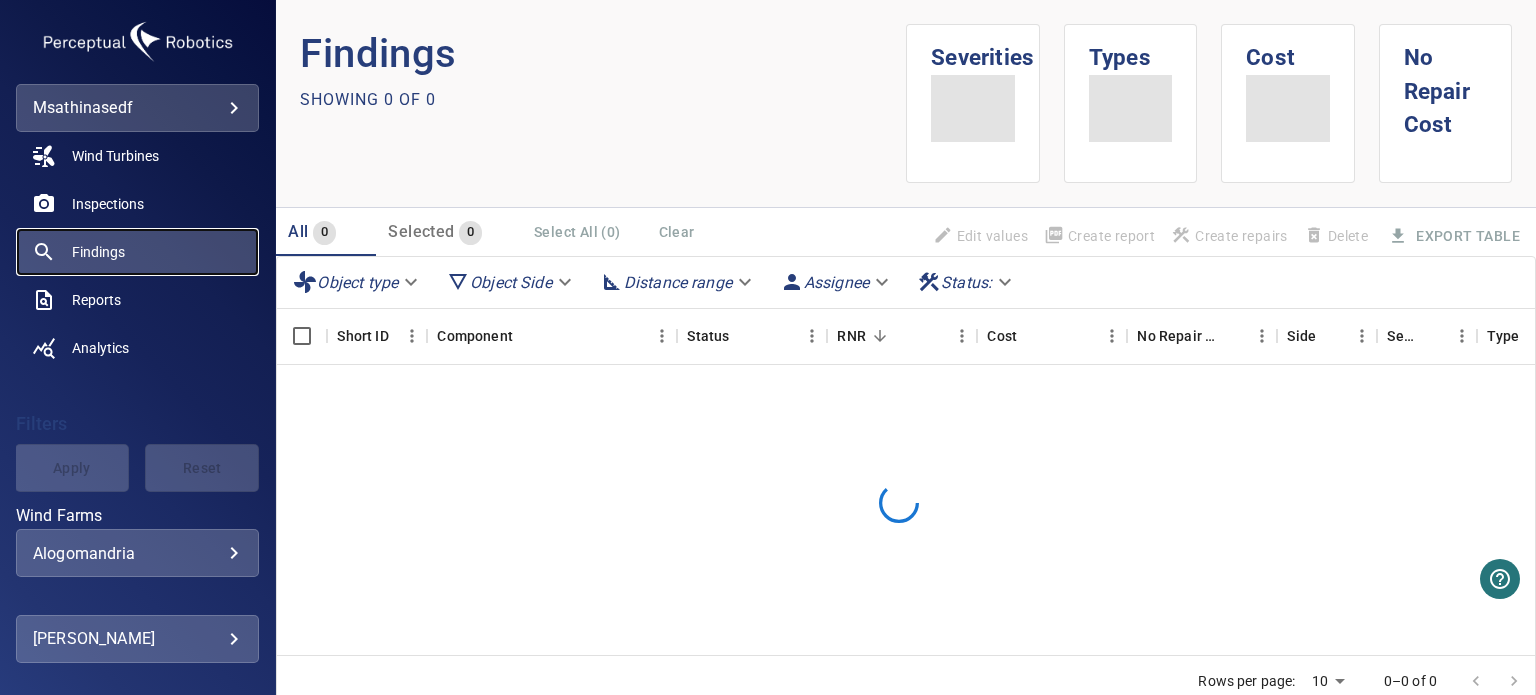 click on "Findings" at bounding box center [137, 252] 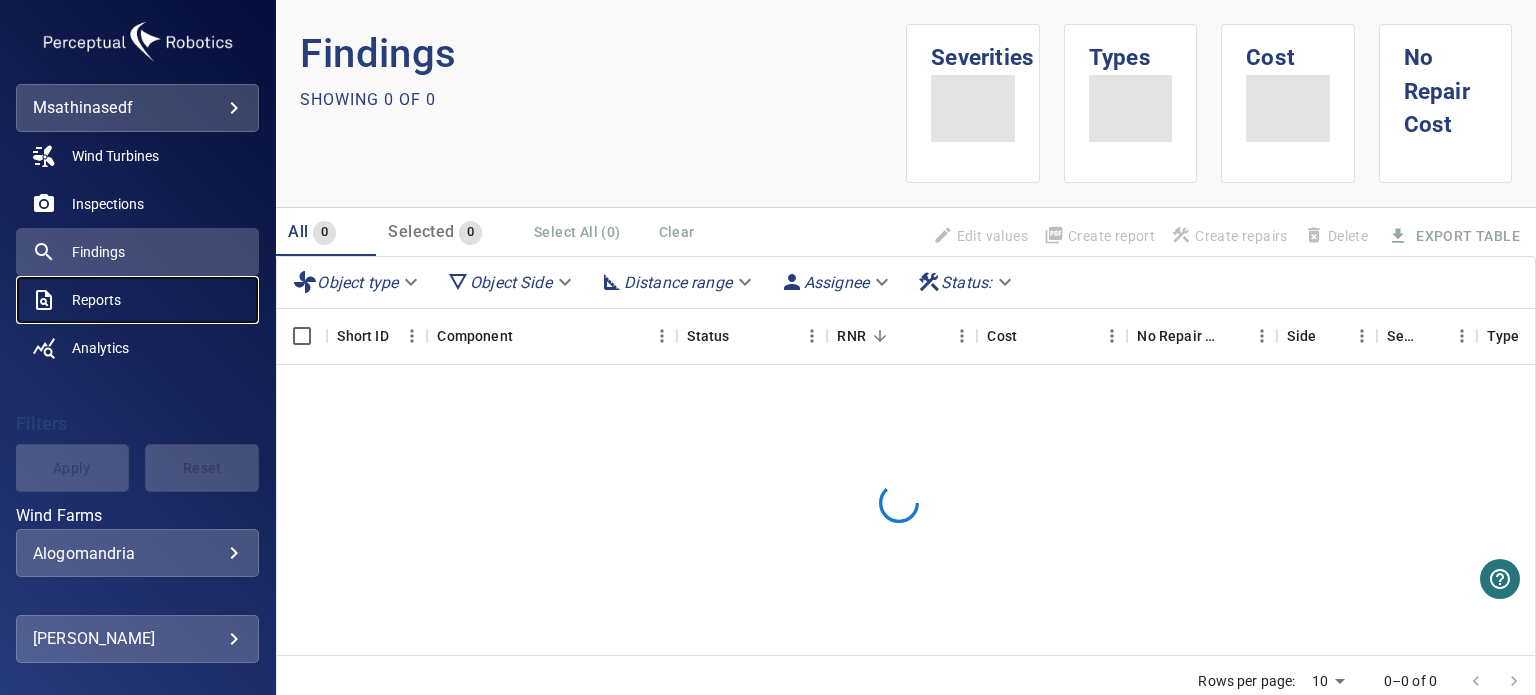 click on "Reports" at bounding box center (96, 300) 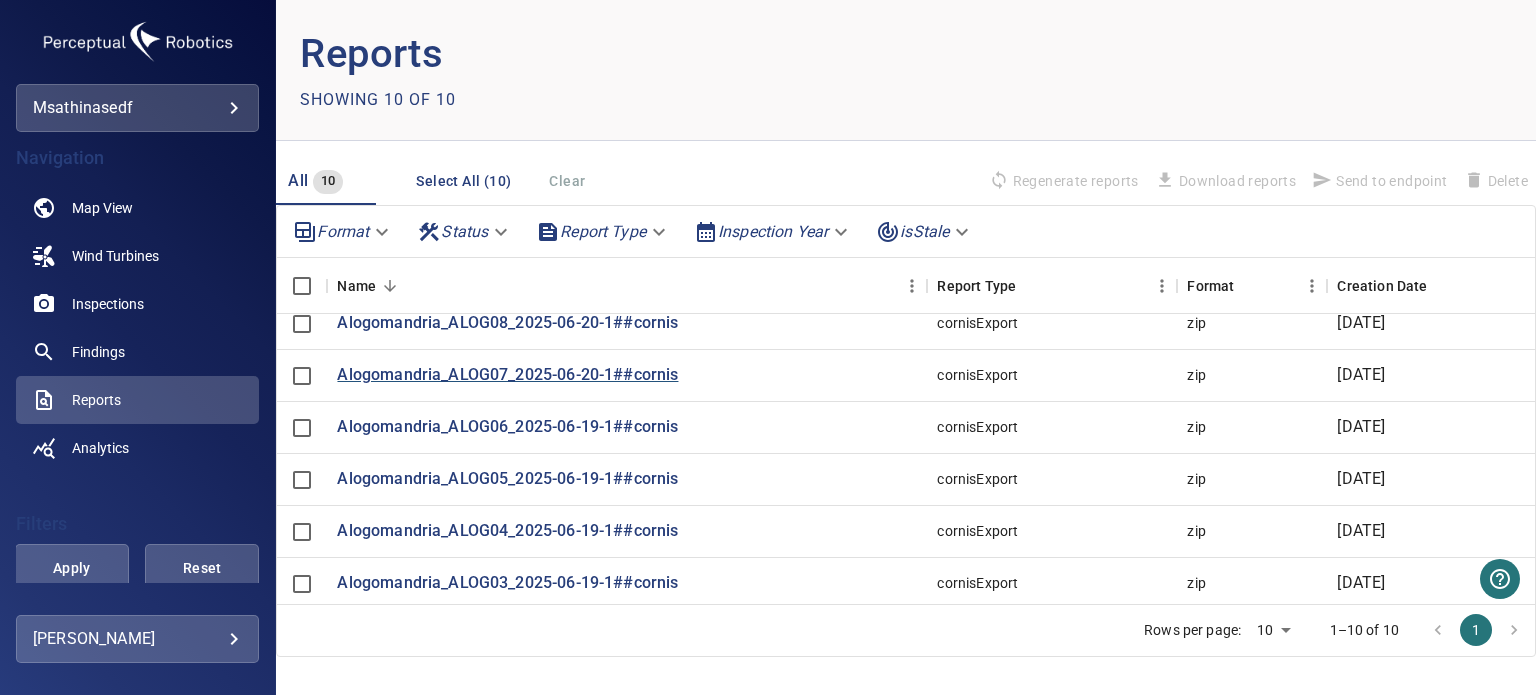 scroll, scrollTop: 135, scrollLeft: 0, axis: vertical 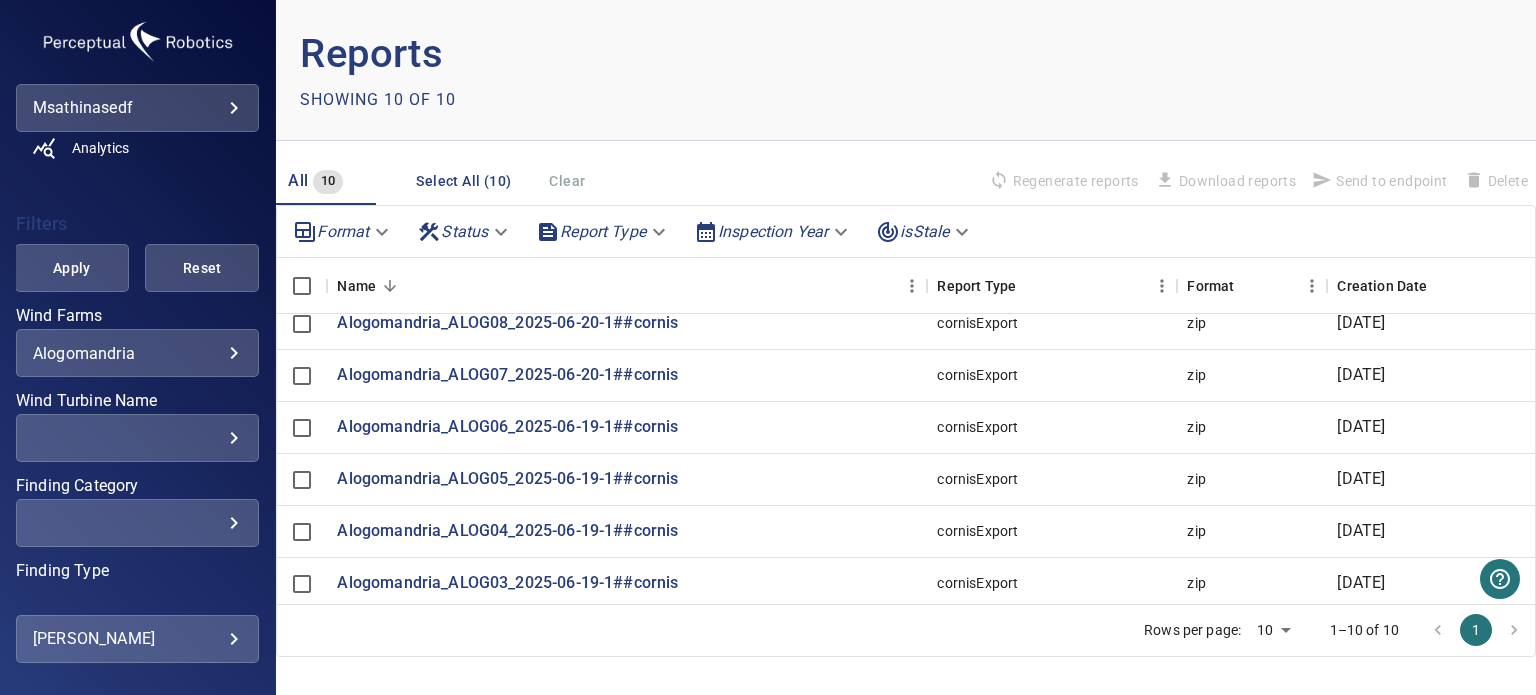click on "**********" at bounding box center (768, 347) 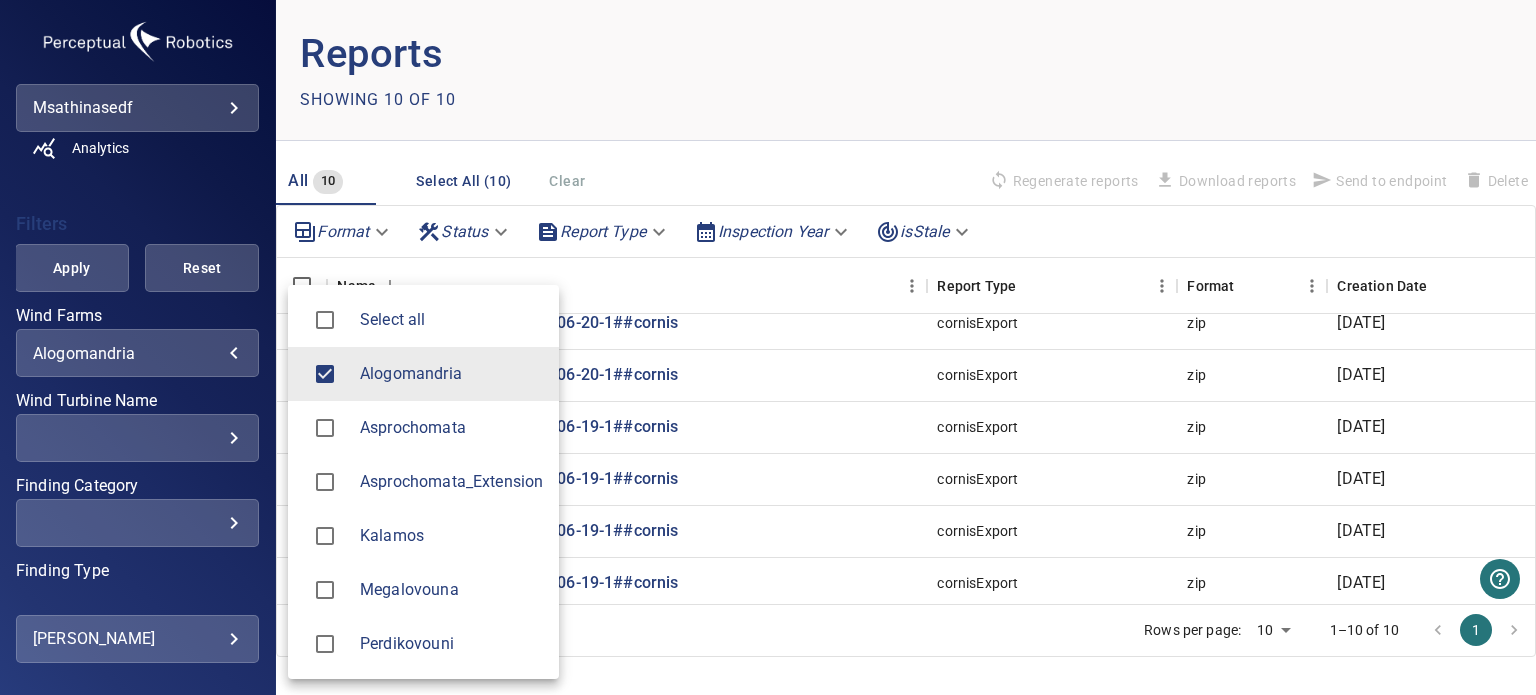 click on "Asprochomata" at bounding box center (423, 428) 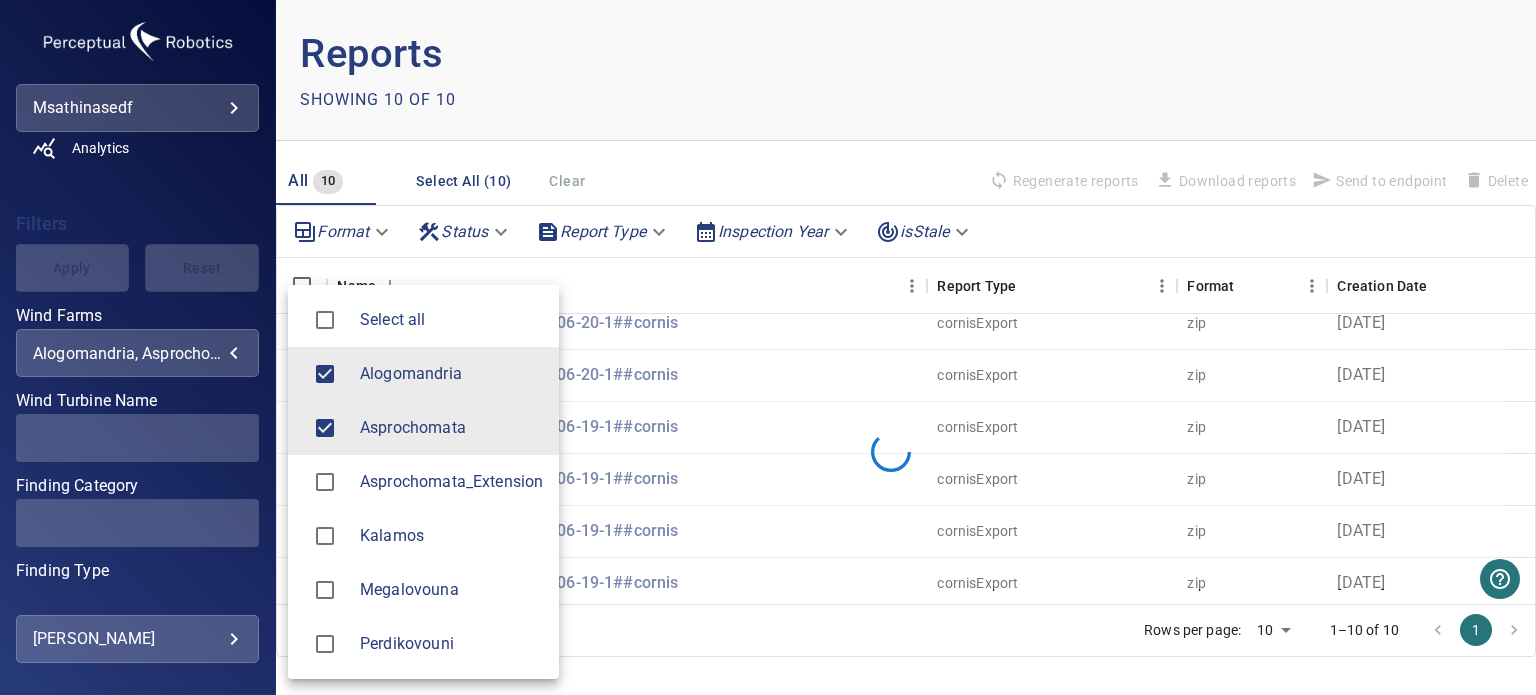 click on "Alogomandria" at bounding box center (451, 374) 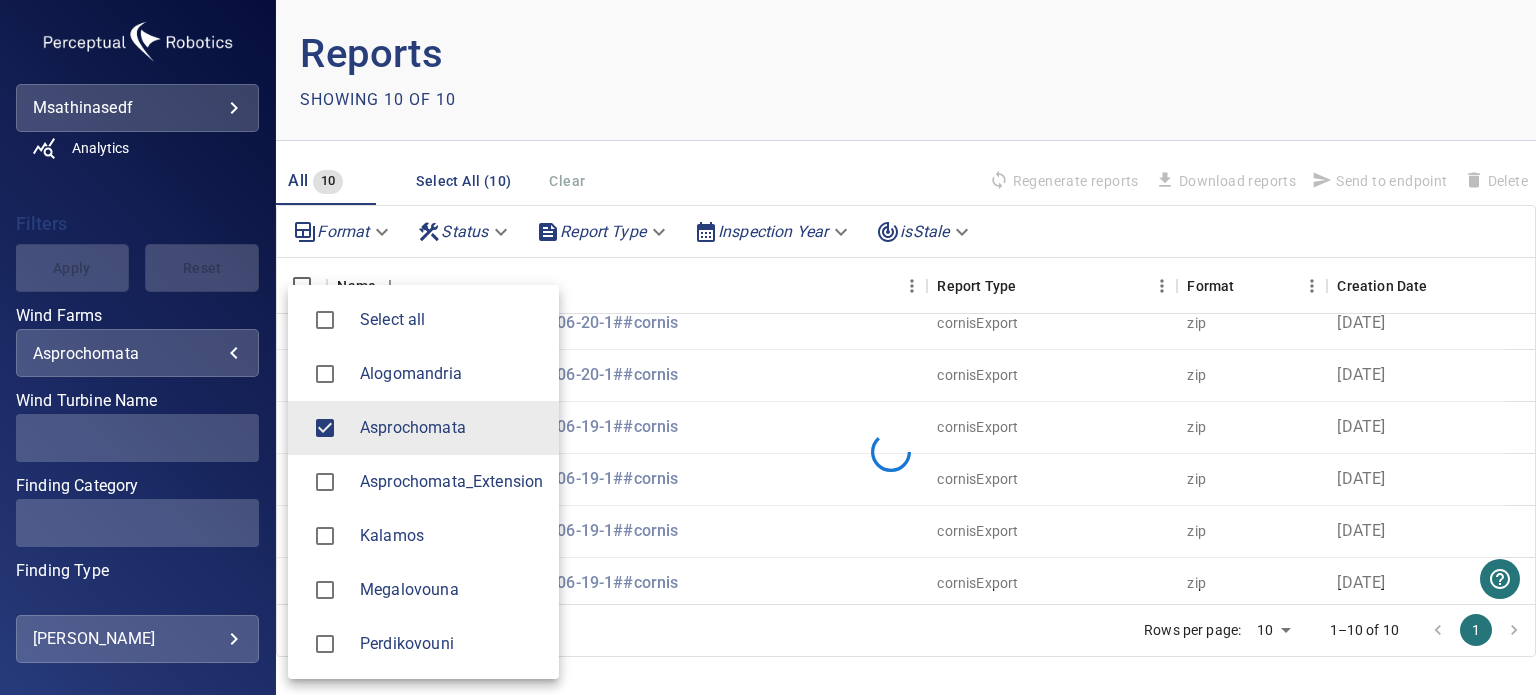 type on "**********" 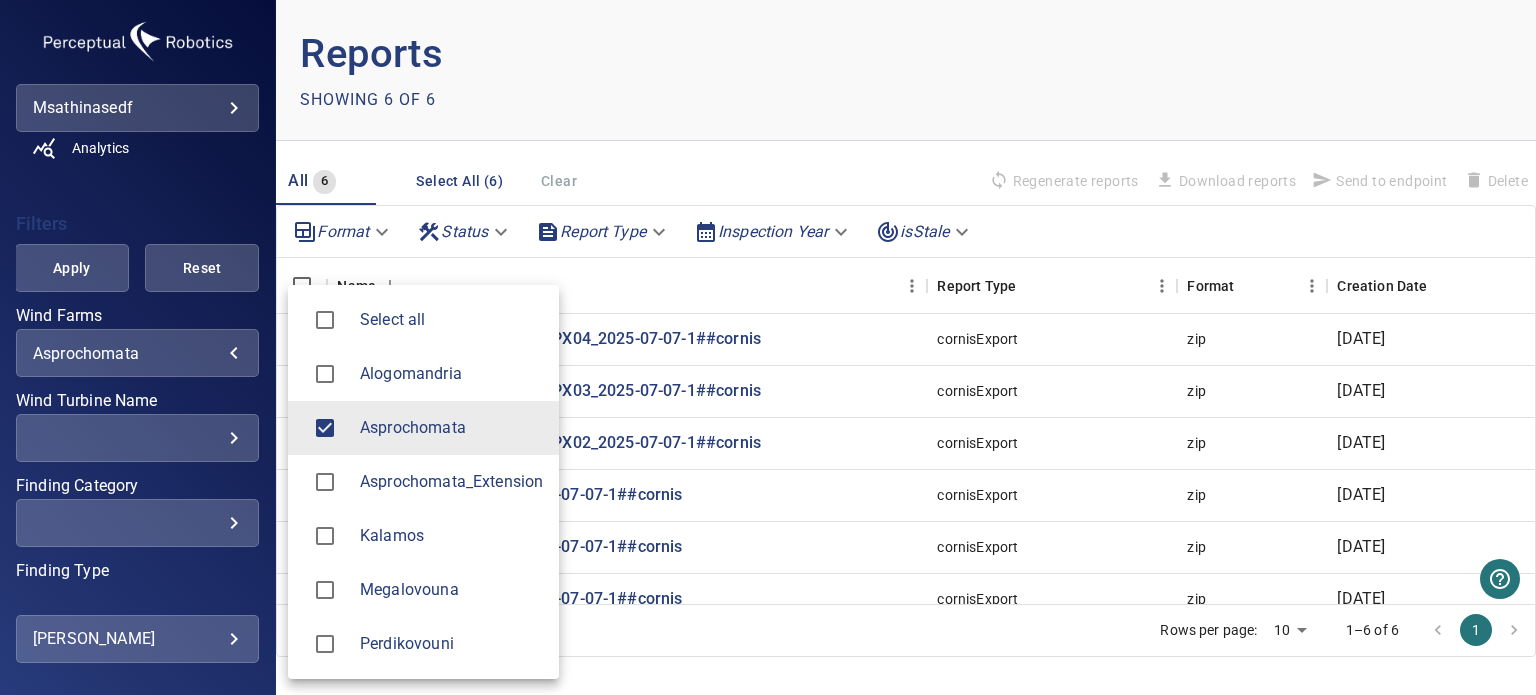 click at bounding box center (768, 347) 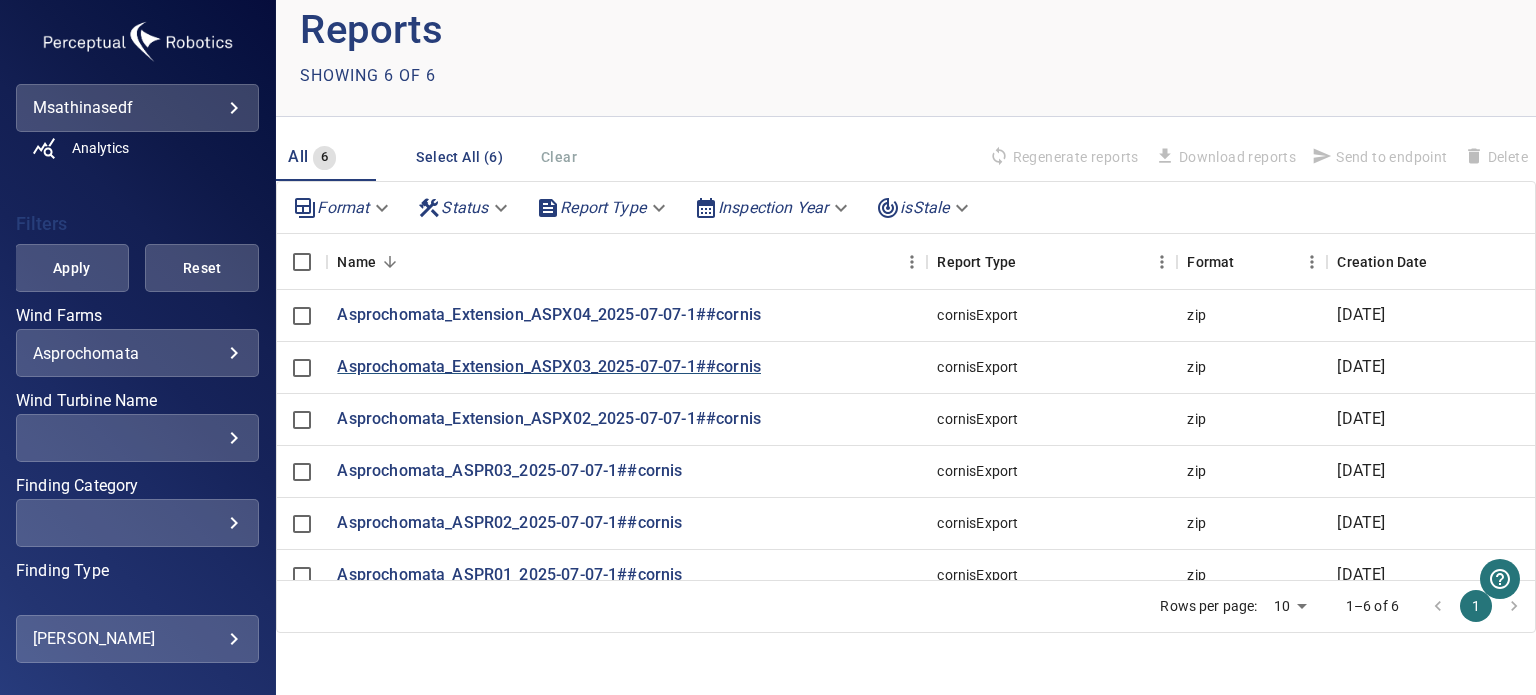 scroll, scrollTop: 25, scrollLeft: 0, axis: vertical 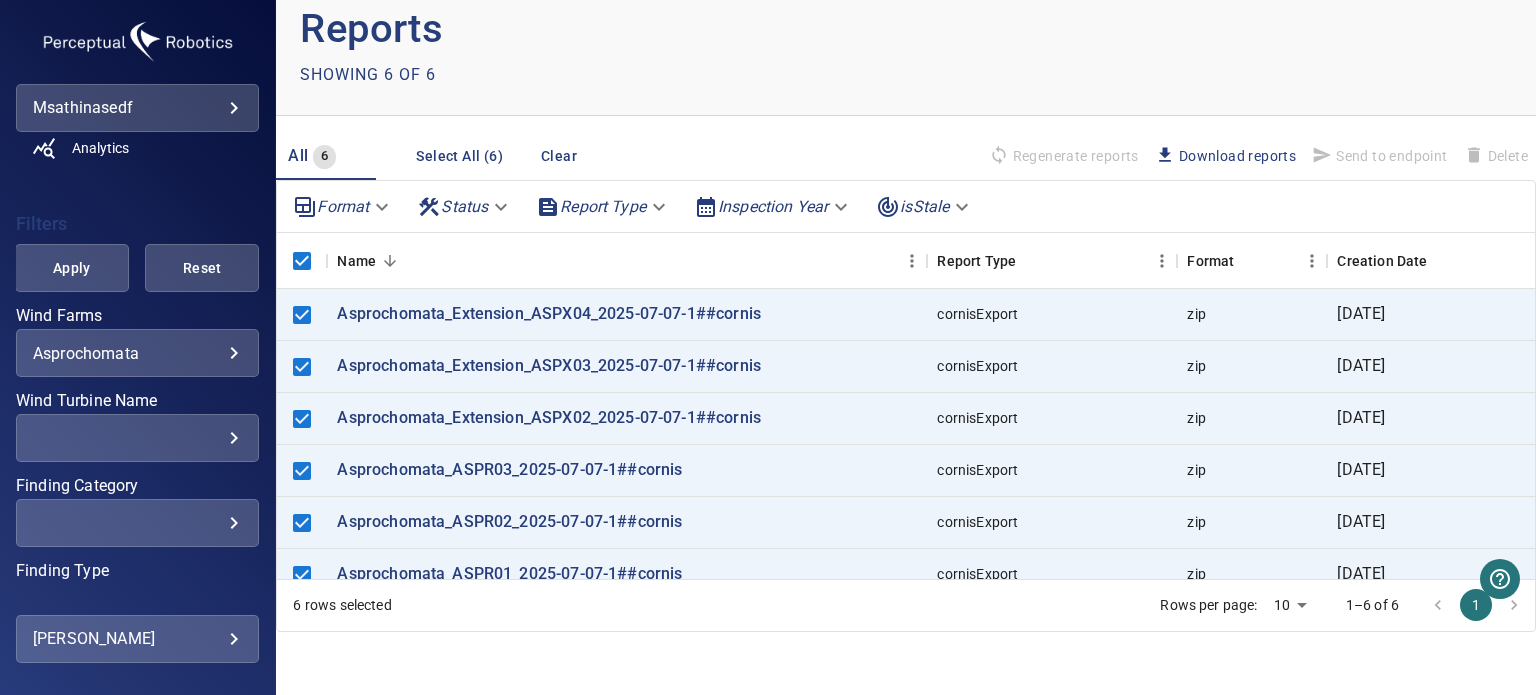 click on "Download reports" at bounding box center (1225, 156) 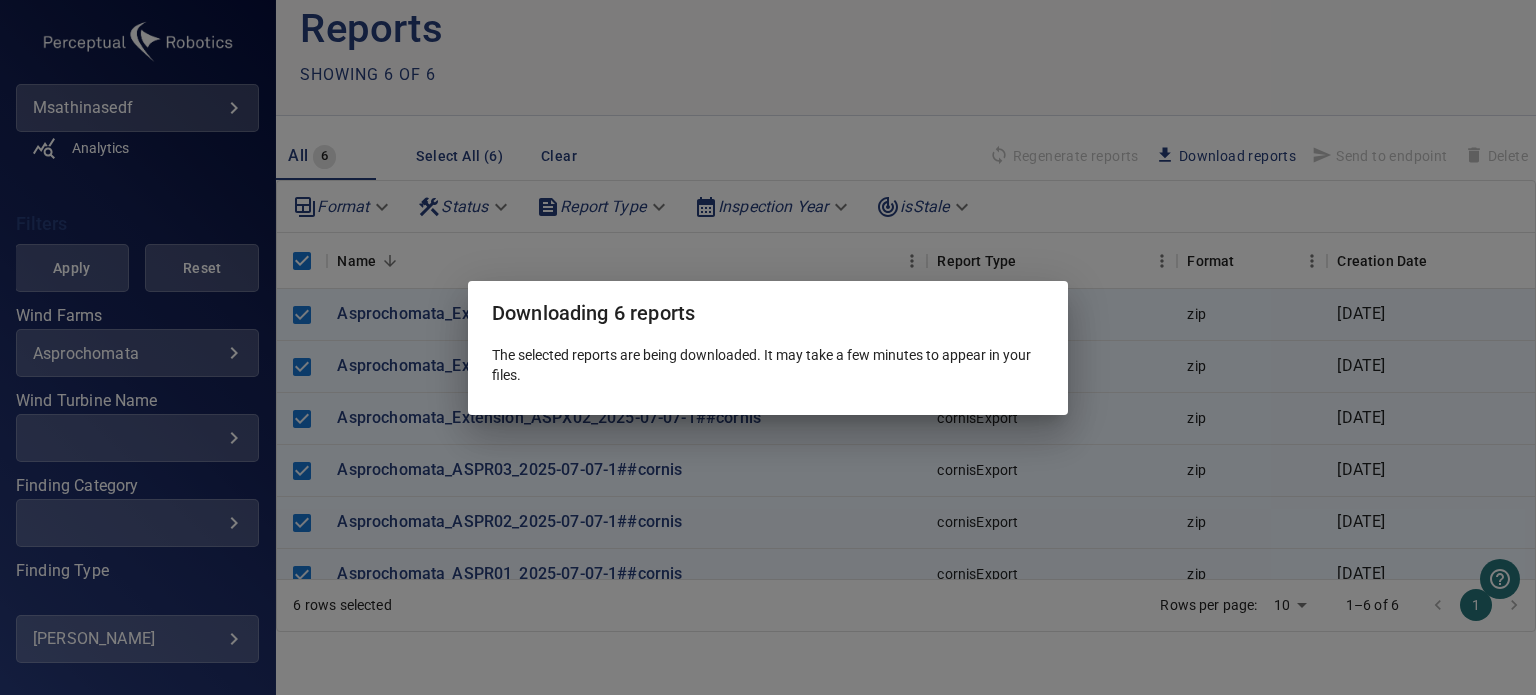 click on "The selected reports are being downloaded. It may take a few minutes to appear in your files." at bounding box center (768, 365) 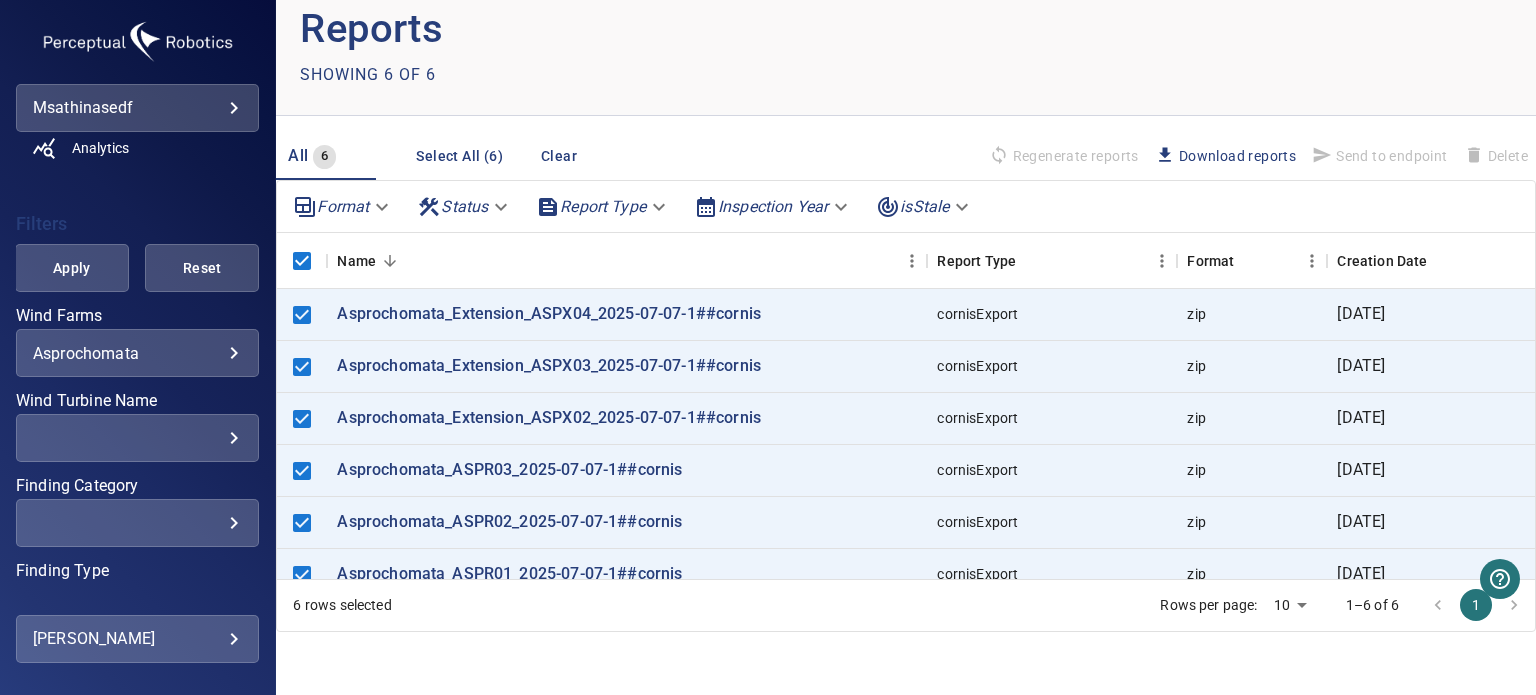 click on "Download reports" at bounding box center [1225, 156] 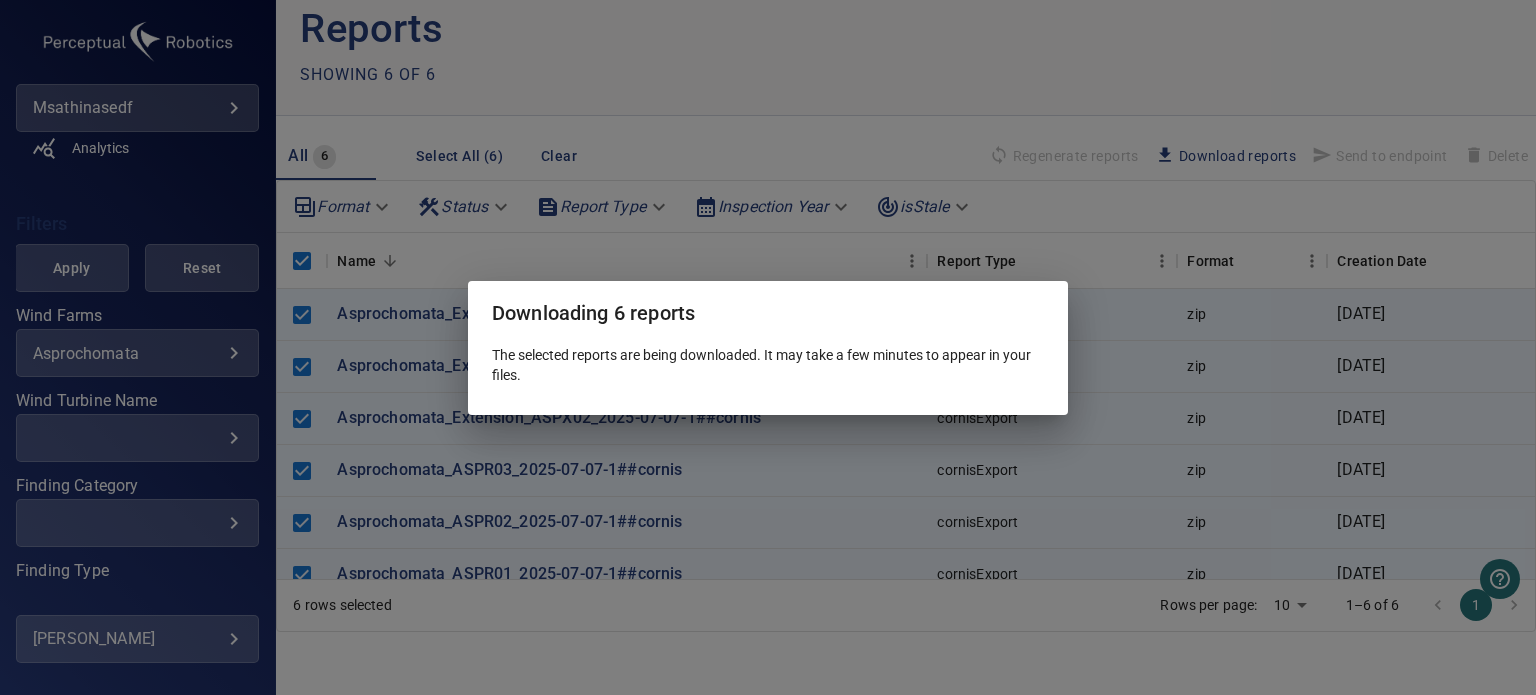 click on "Downloading 6 reports The selected reports are being downloaded. It may take a few minutes to appear in your files." at bounding box center (768, 347) 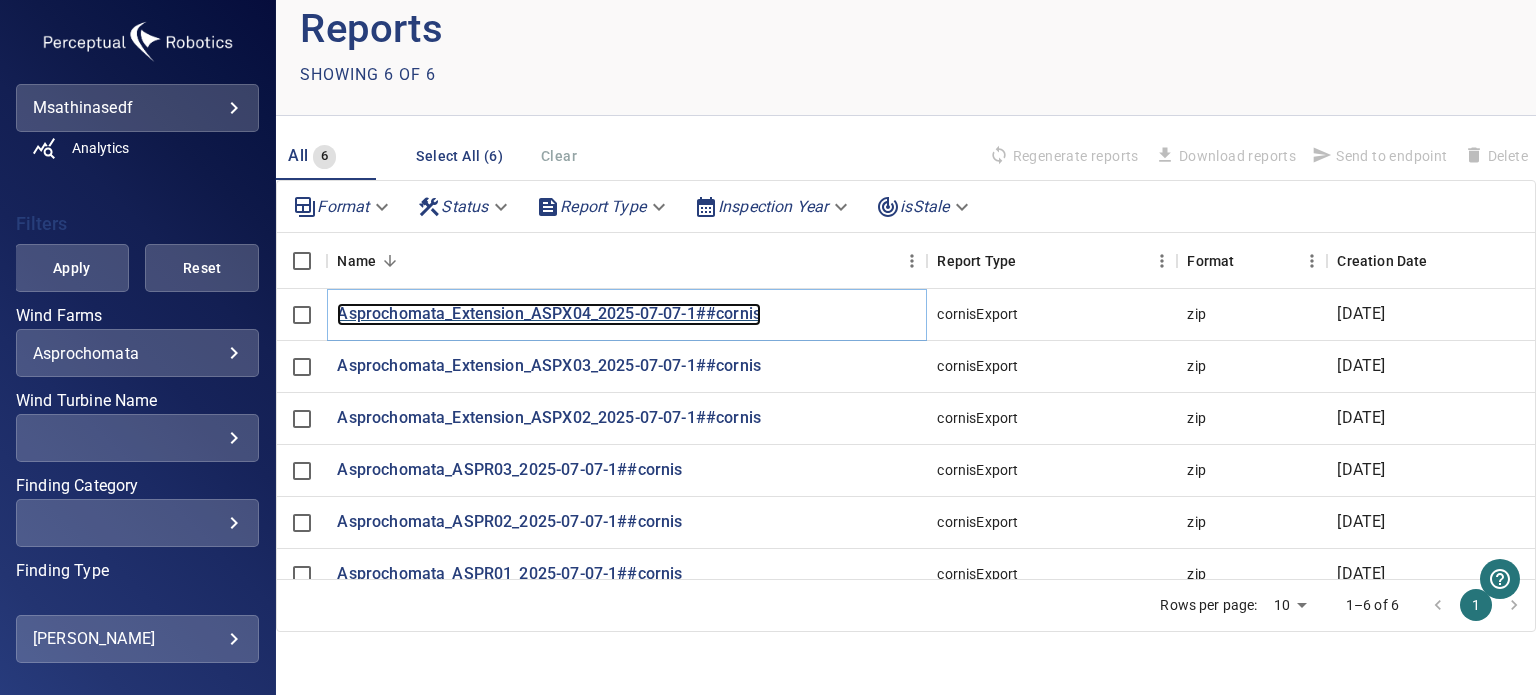 click on "Asprochomata_Extension_ASPX04_2025-07-07-1##cornis" at bounding box center [549, 314] 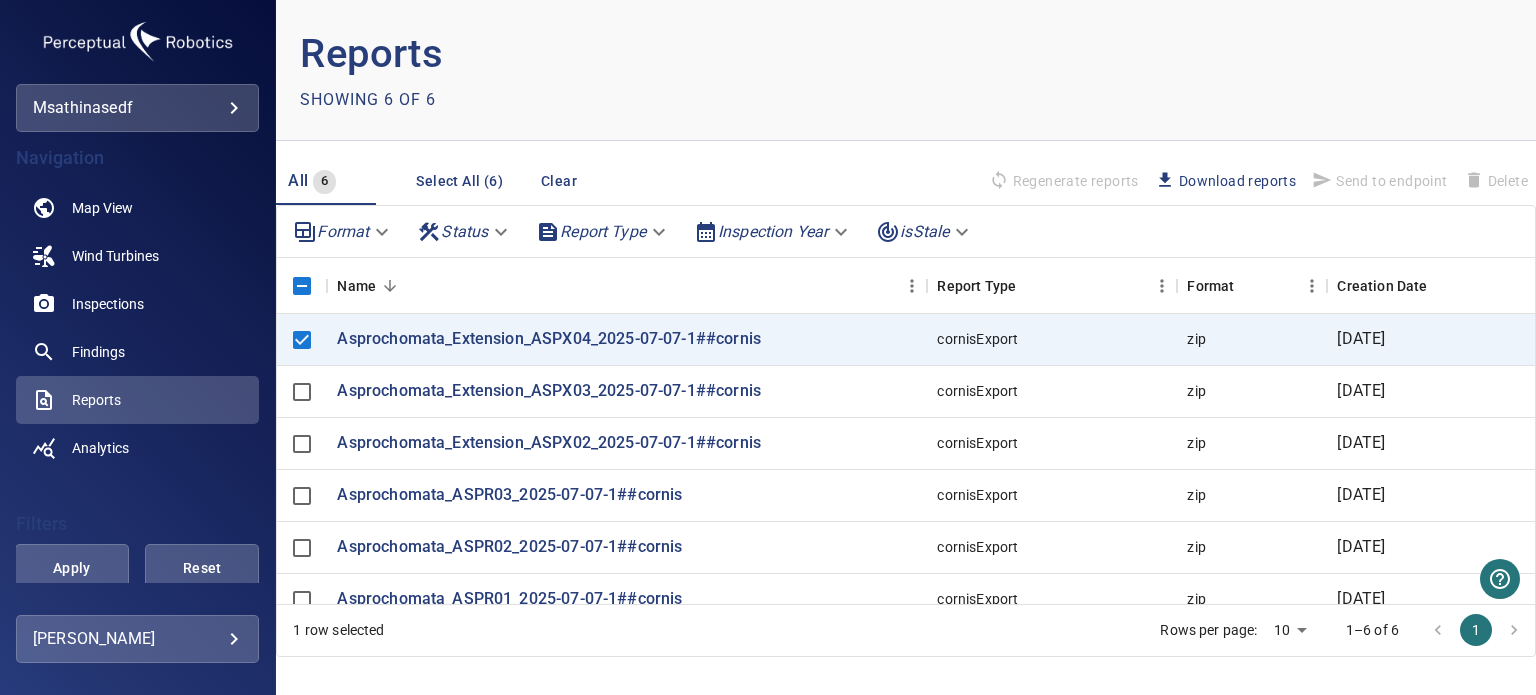 click on "Download reports" at bounding box center [1225, 181] 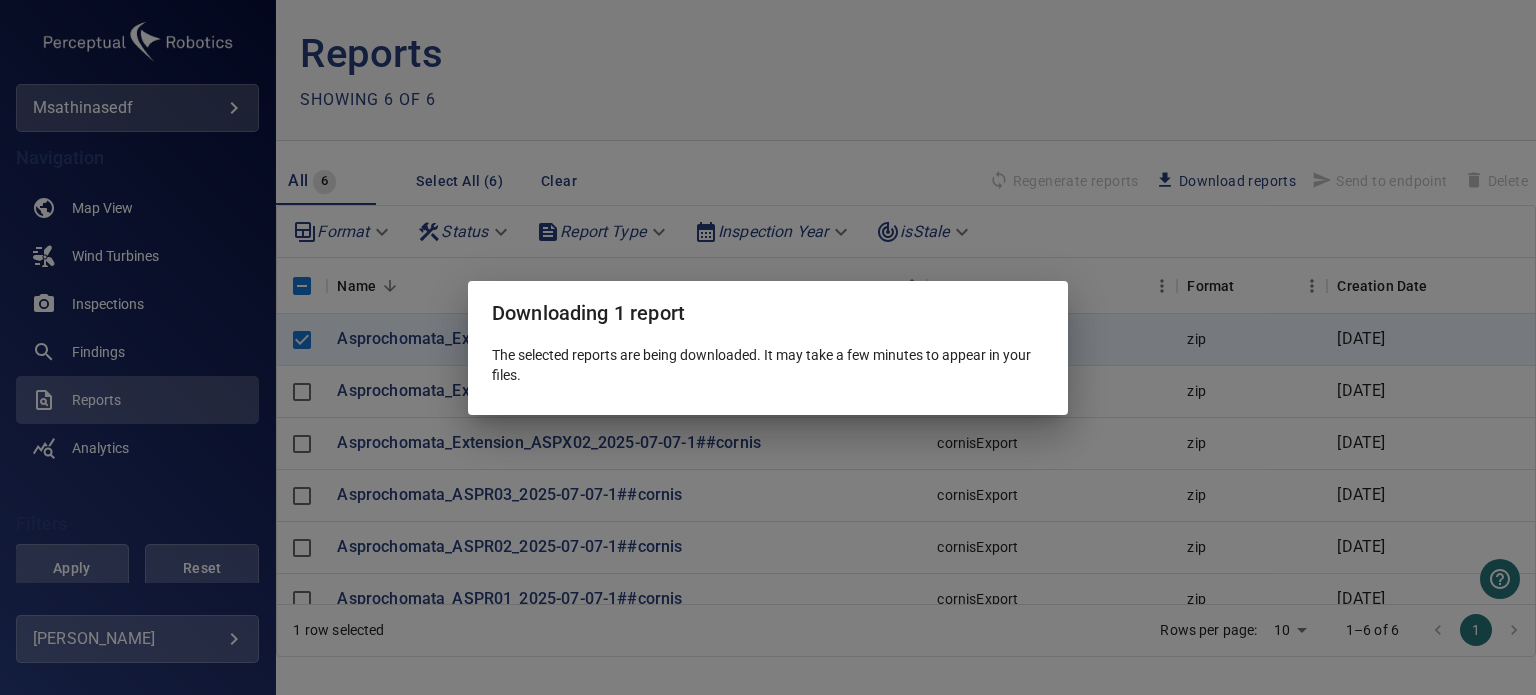 click on "Downloading 1 report The selected reports are being downloaded. It may take a few minutes to appear in your files." at bounding box center [768, 347] 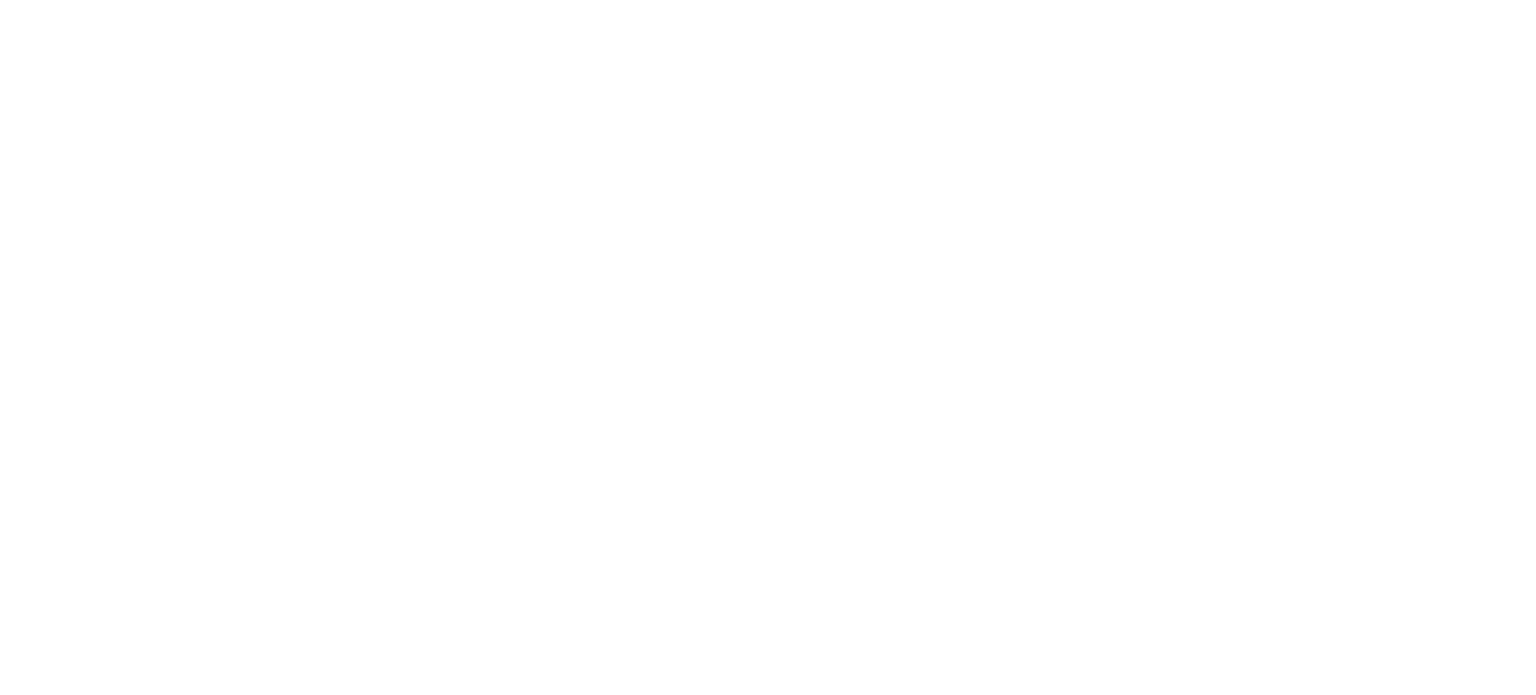 scroll, scrollTop: 0, scrollLeft: 0, axis: both 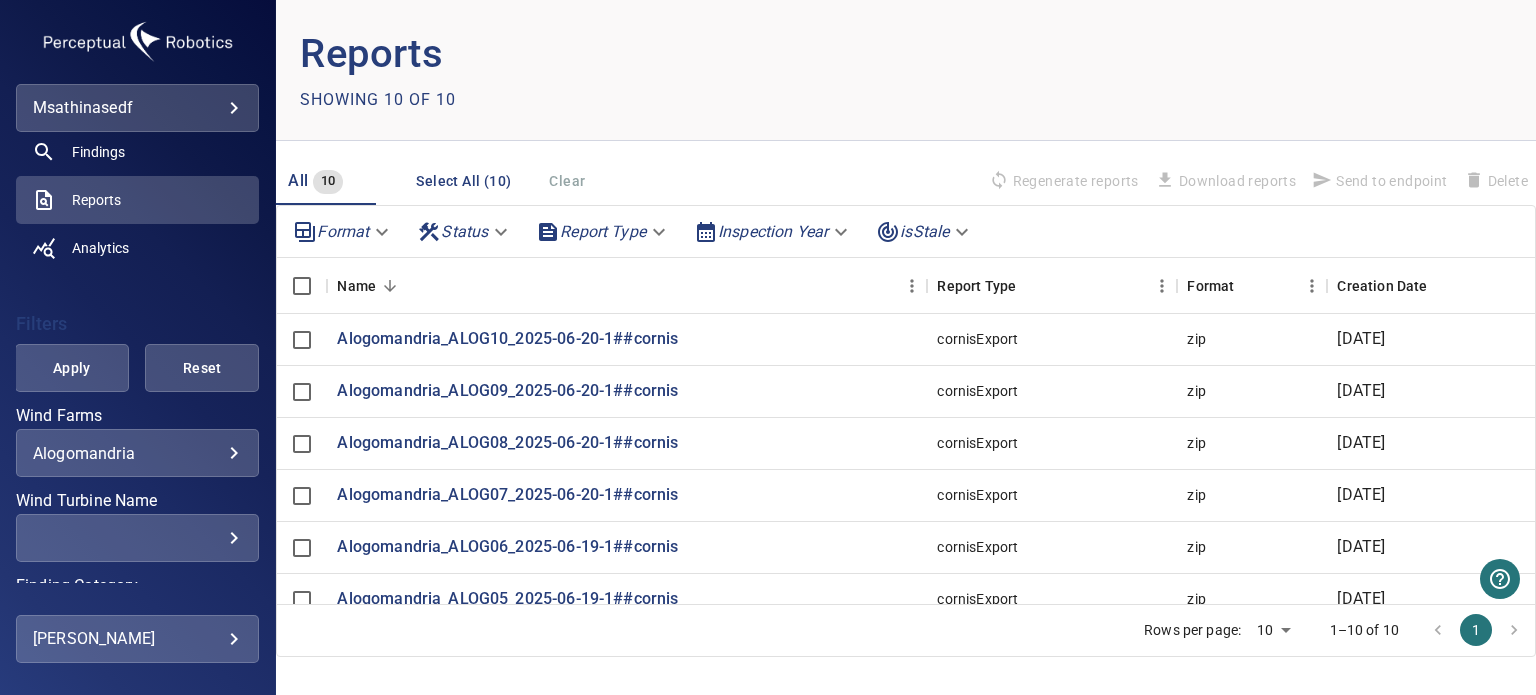 click on "**********" at bounding box center (137, 453) 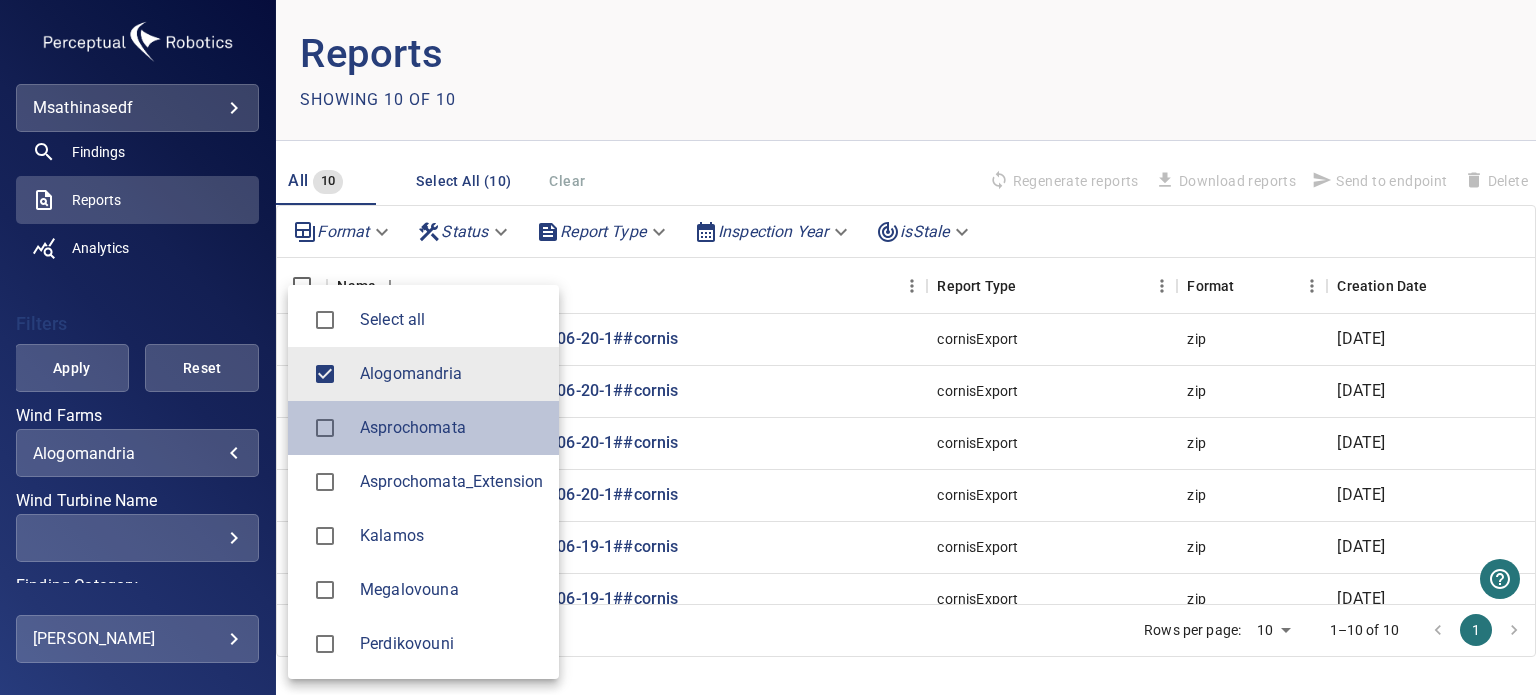 click on "Asprochomata" at bounding box center [451, 428] 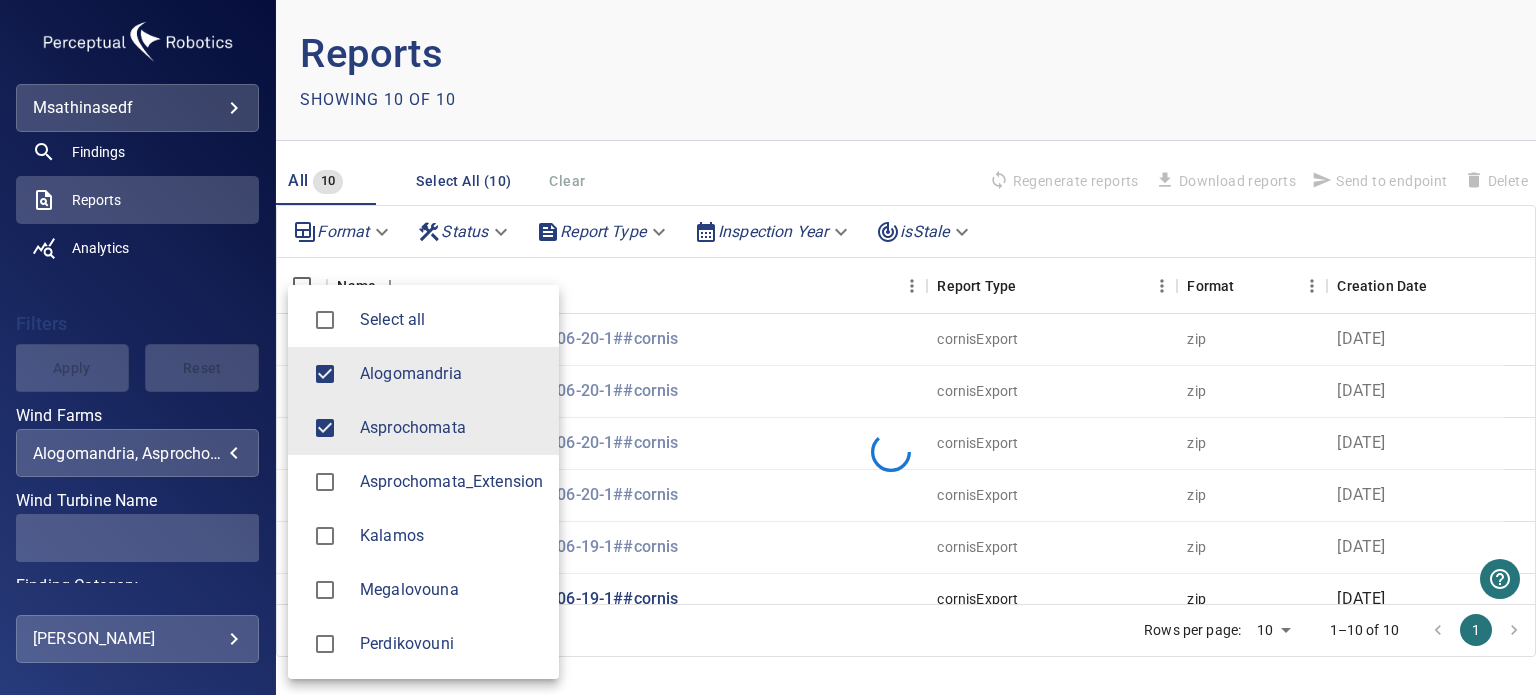click on "Alogomandria" at bounding box center [451, 374] 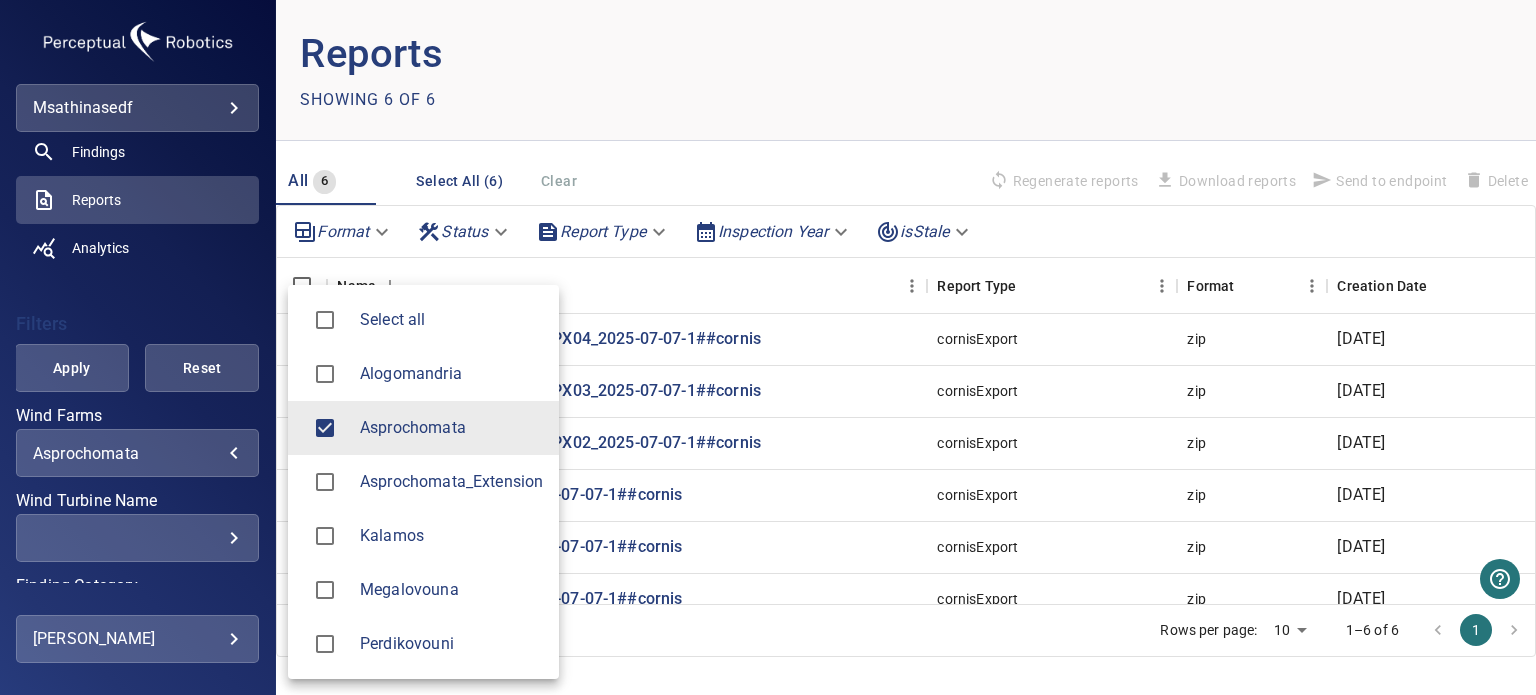 click at bounding box center [768, 347] 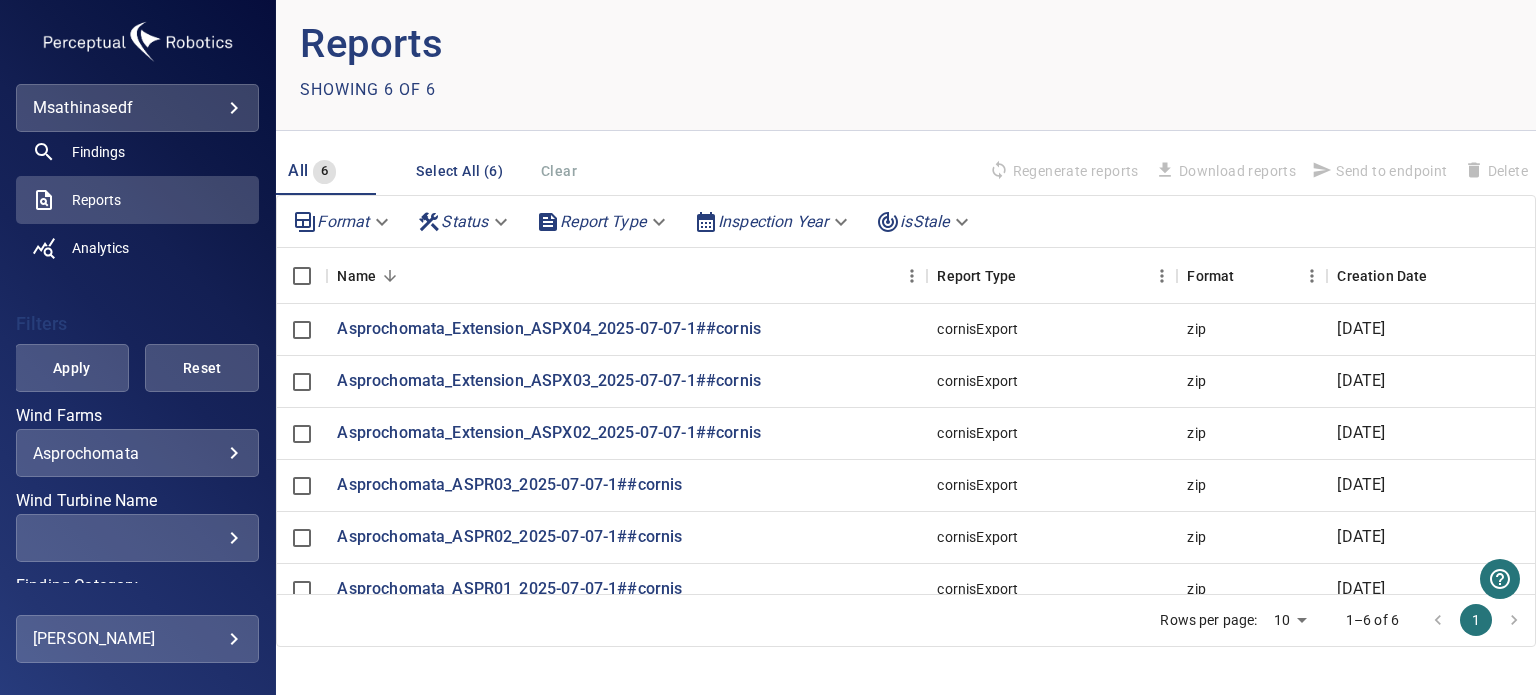 scroll, scrollTop: 25, scrollLeft: 0, axis: vertical 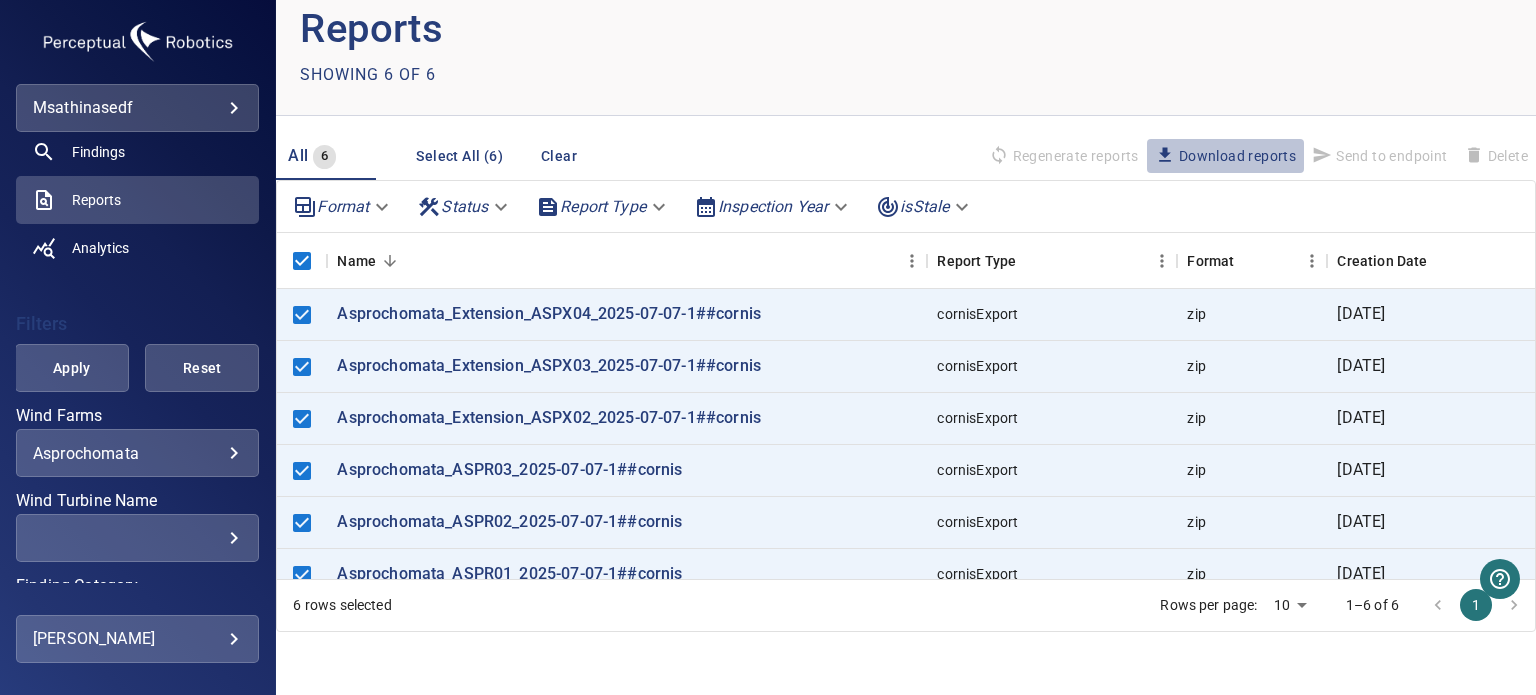 click on "Download reports" at bounding box center [1225, 156] 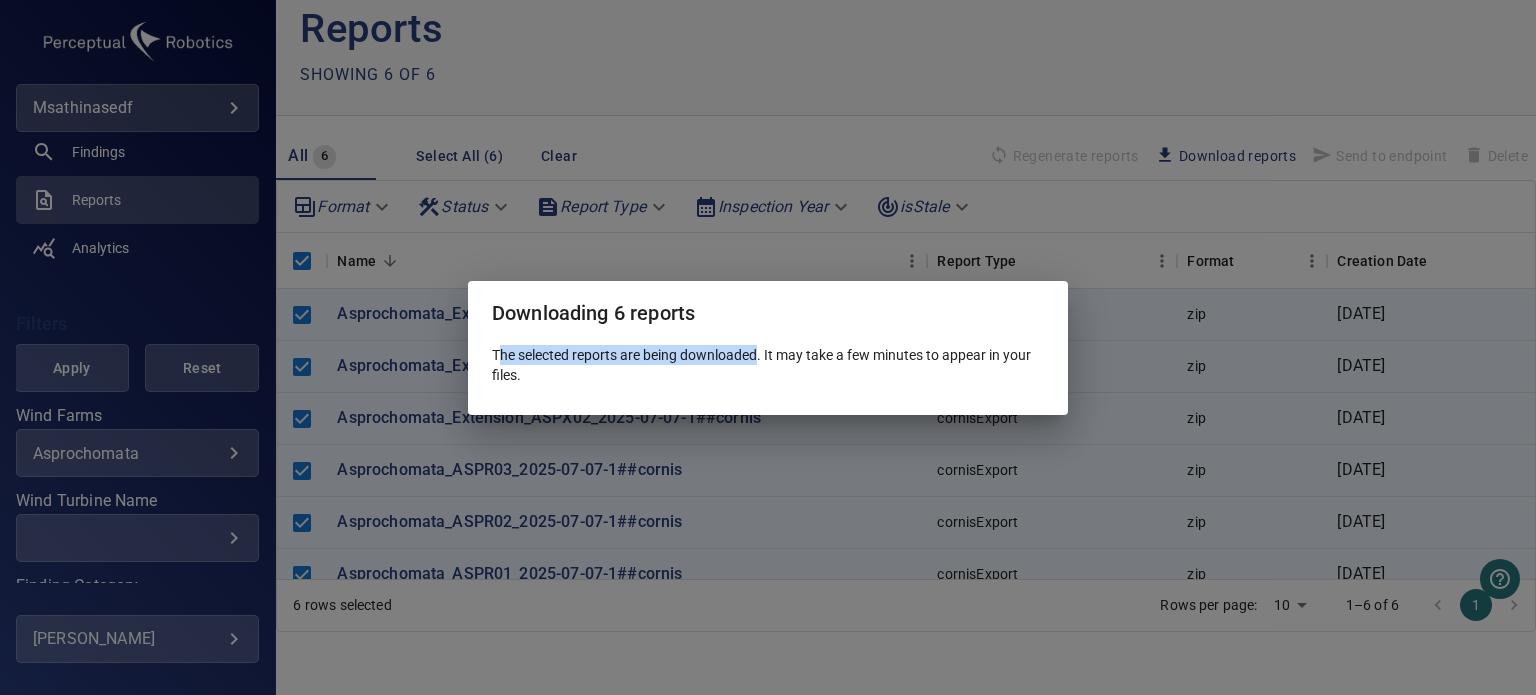 drag, startPoint x: 496, startPoint y: 351, endPoint x: 760, endPoint y: 351, distance: 264 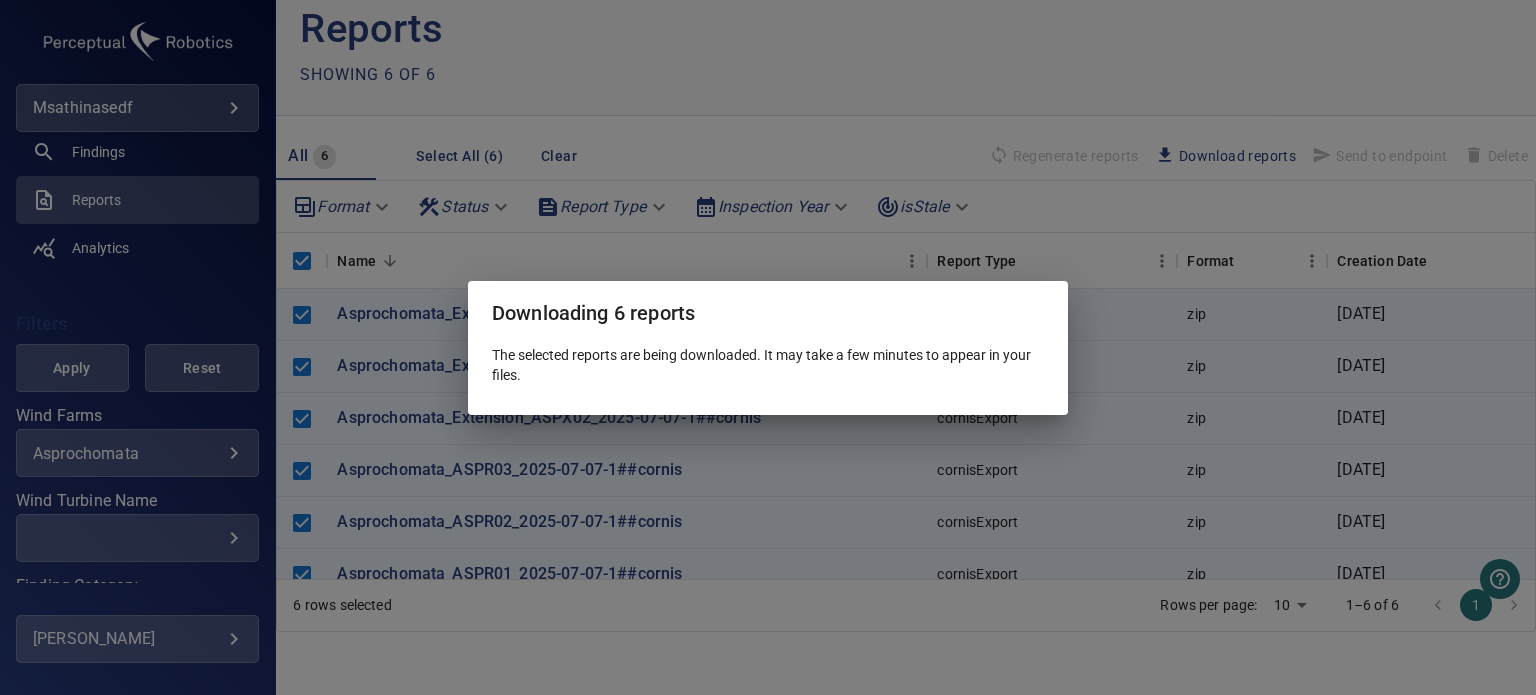 click on "Downloading 6 reports The selected reports are being downloaded. It may take a few minutes to appear in your files." at bounding box center [768, 347] 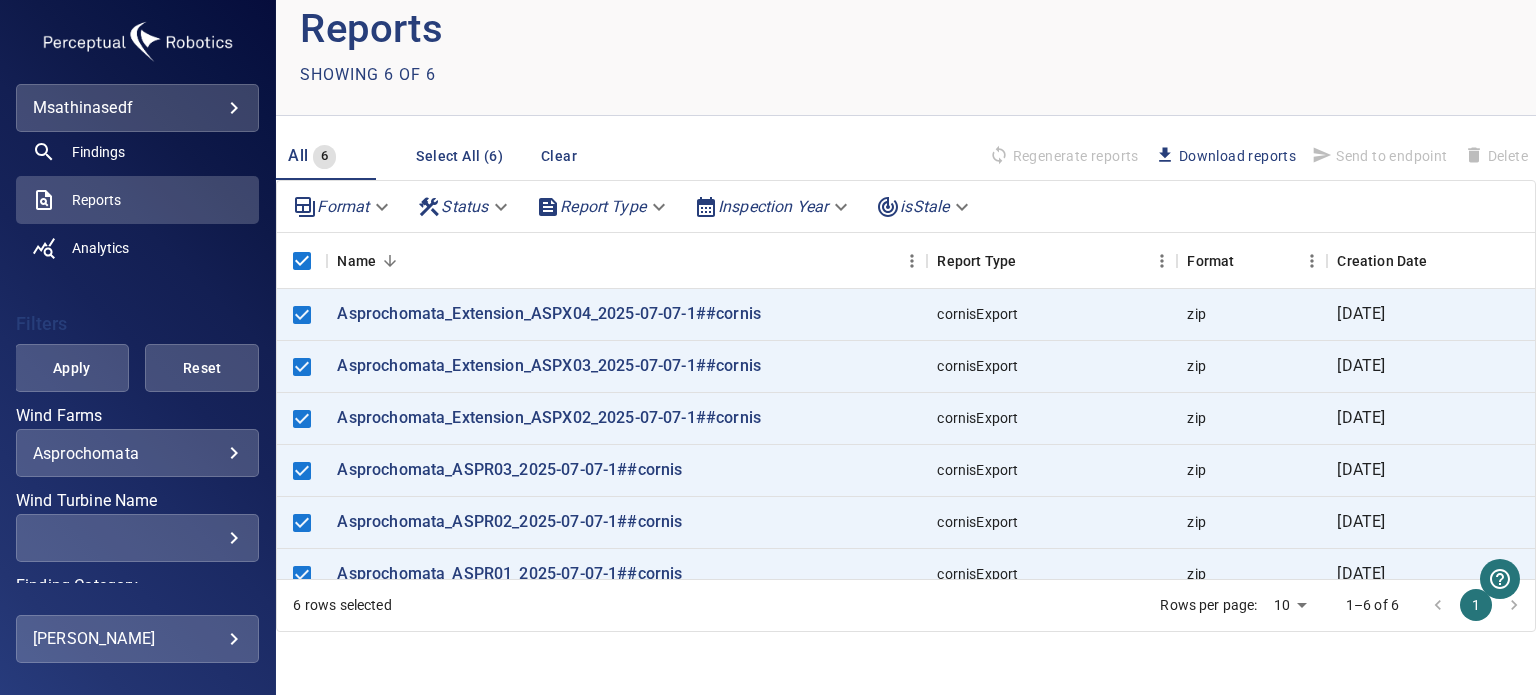 click on "Download reports" at bounding box center (1225, 156) 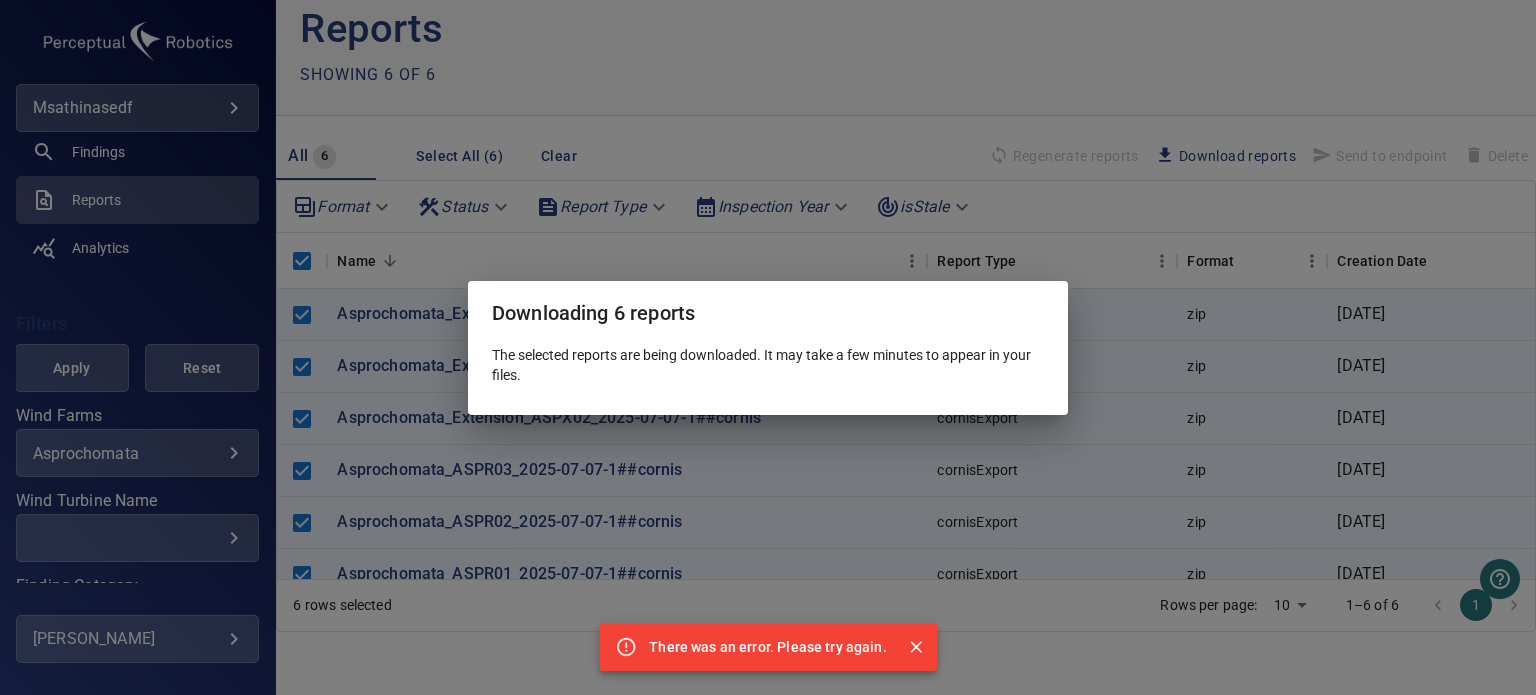click 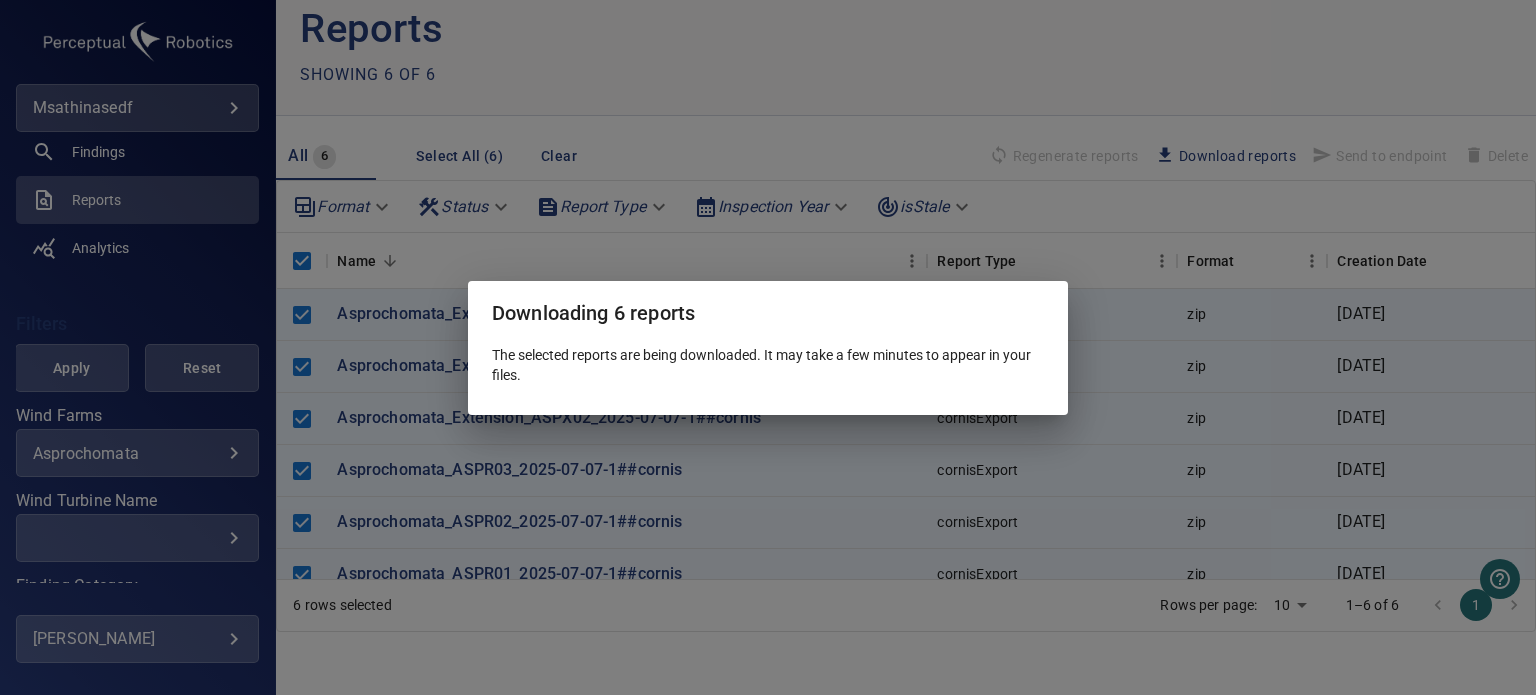 click on "Downloading 6 reports The selected reports are being downloaded. It may take a few minutes to appear in your files." at bounding box center (768, 347) 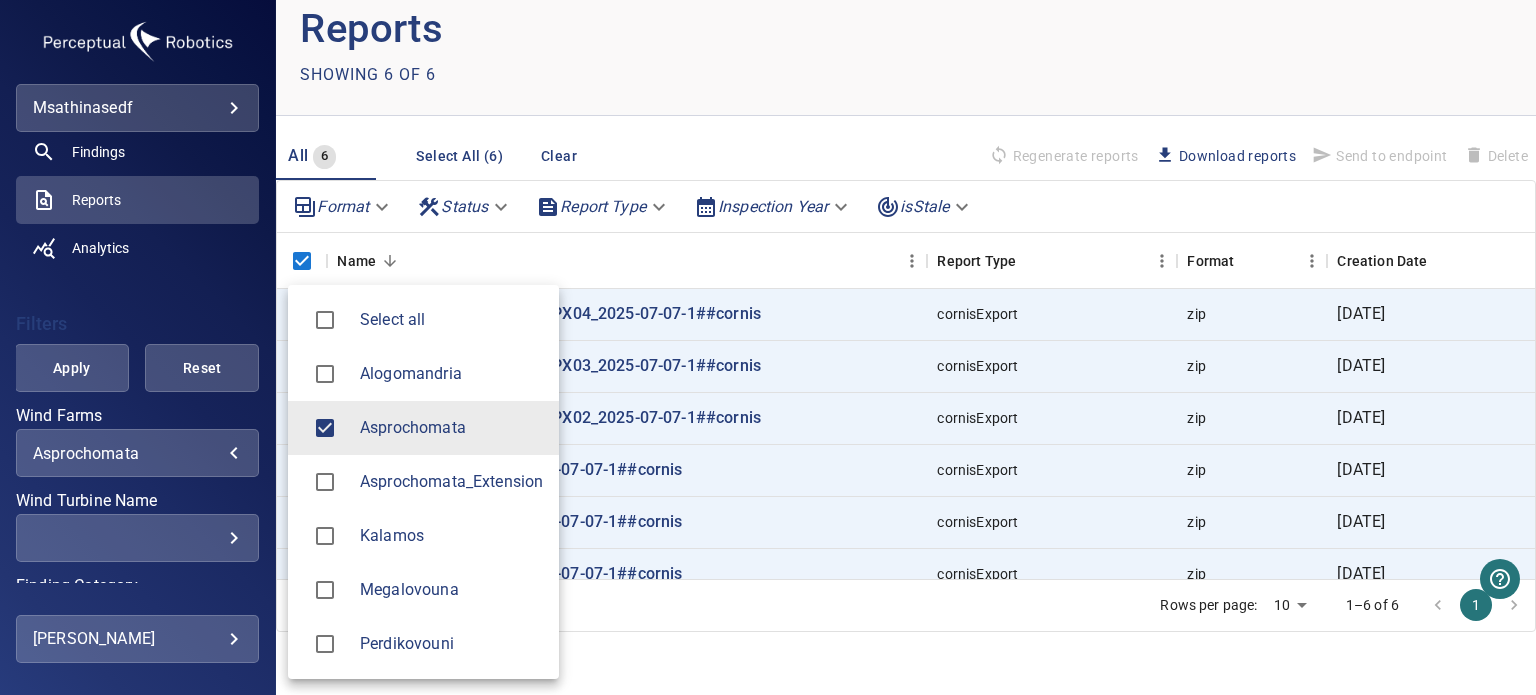 click on "**********" at bounding box center (768, 347) 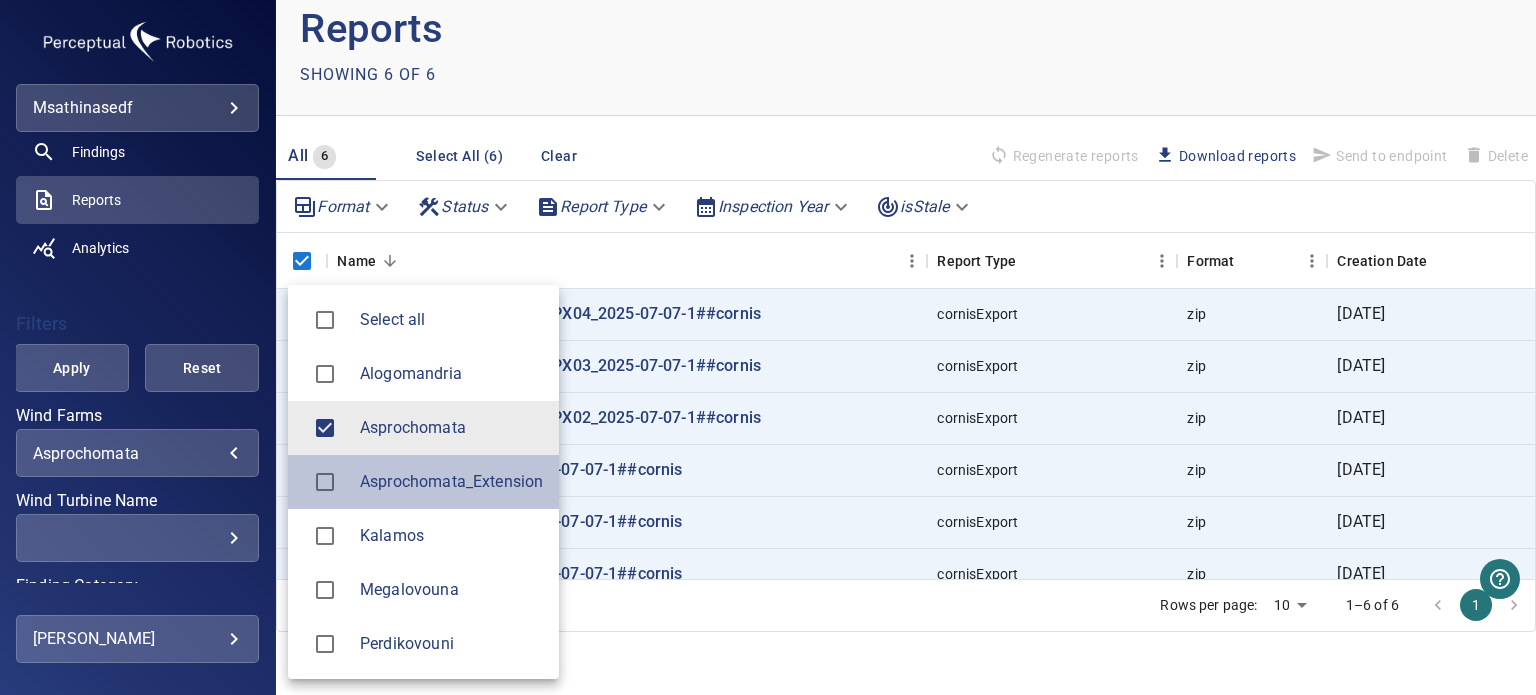 click on "Asprochomata_Extension" at bounding box center [451, 482] 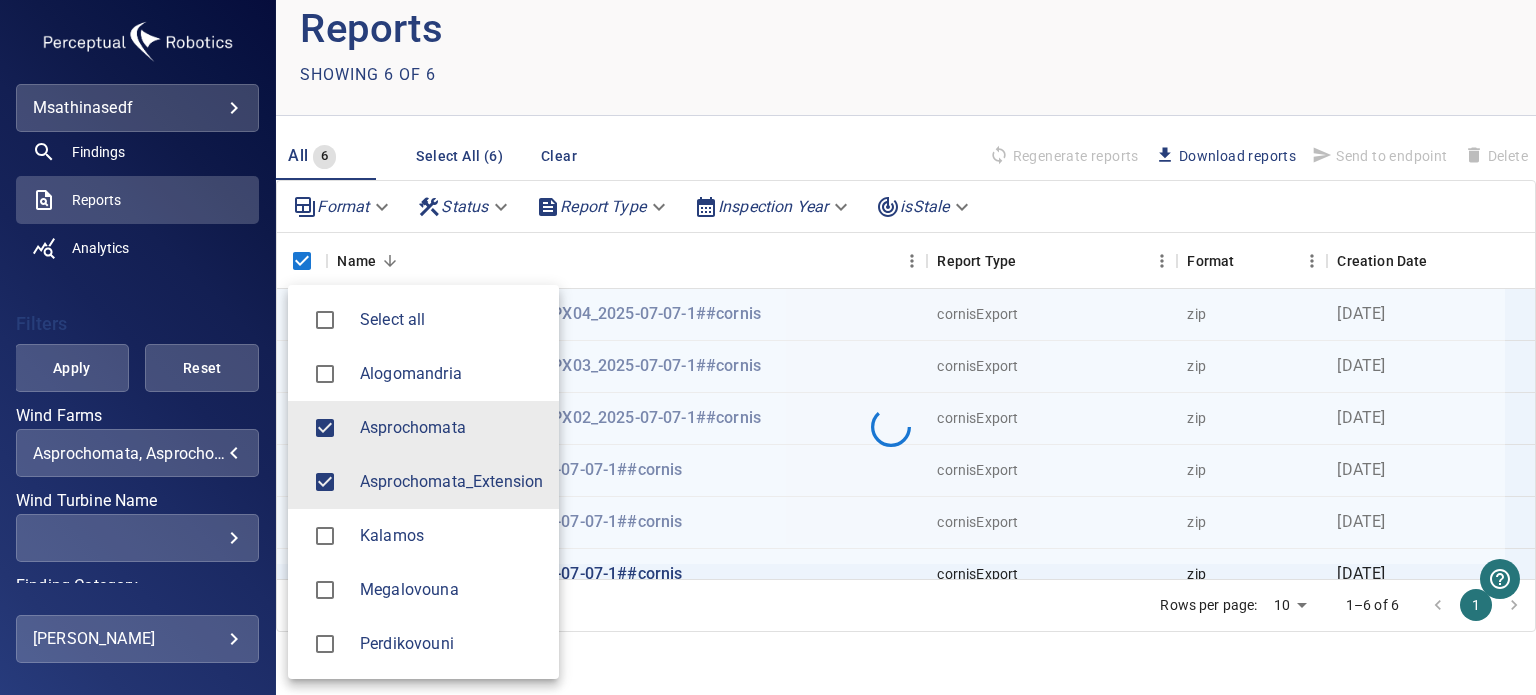 click on "Asprochomata" at bounding box center [423, 428] 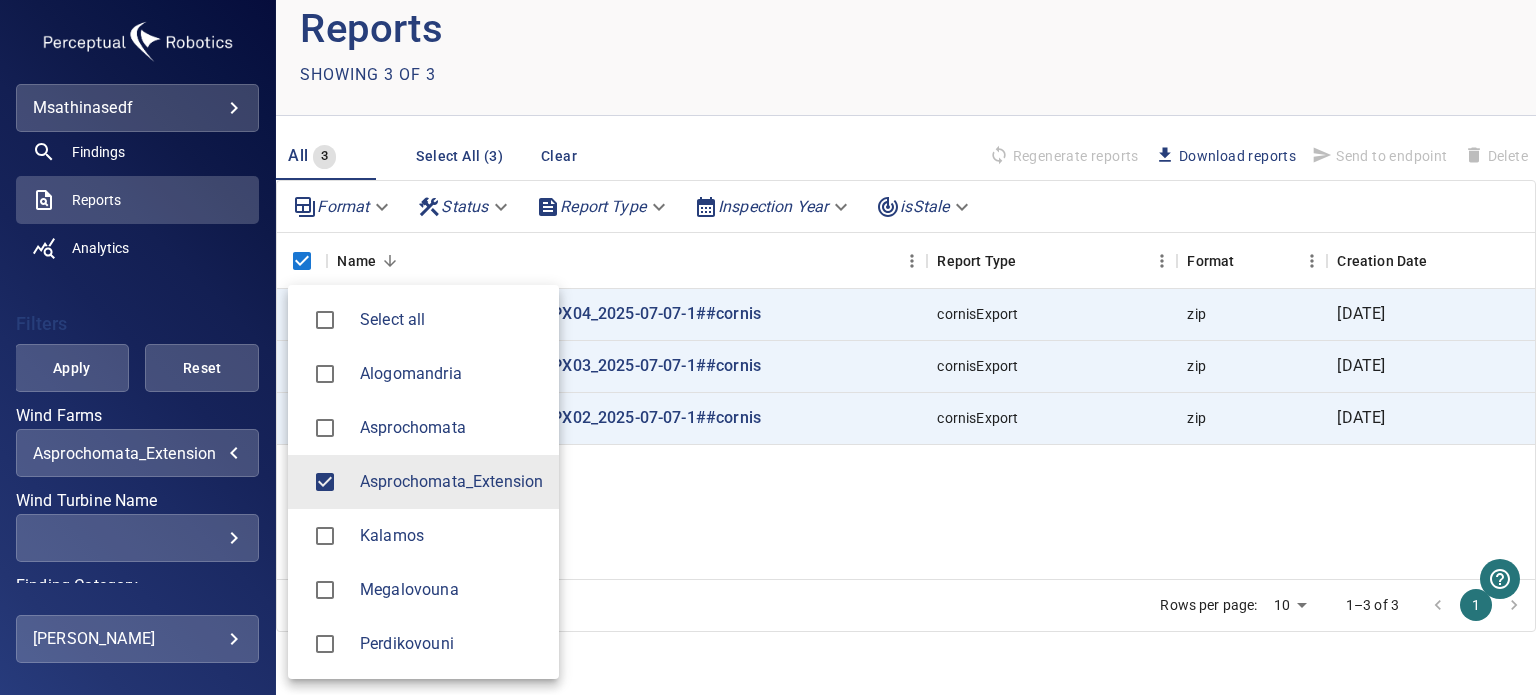 click at bounding box center (768, 347) 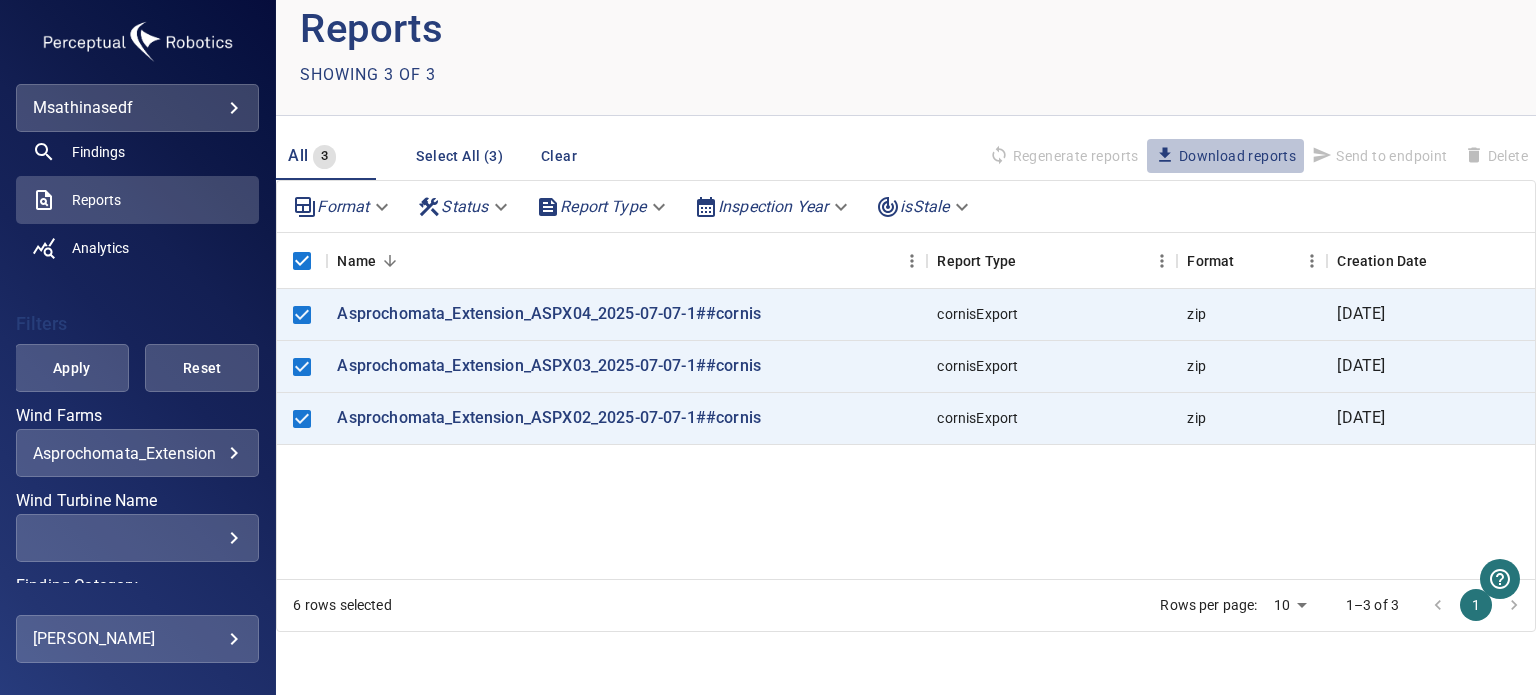 click on "Download reports" at bounding box center [1225, 156] 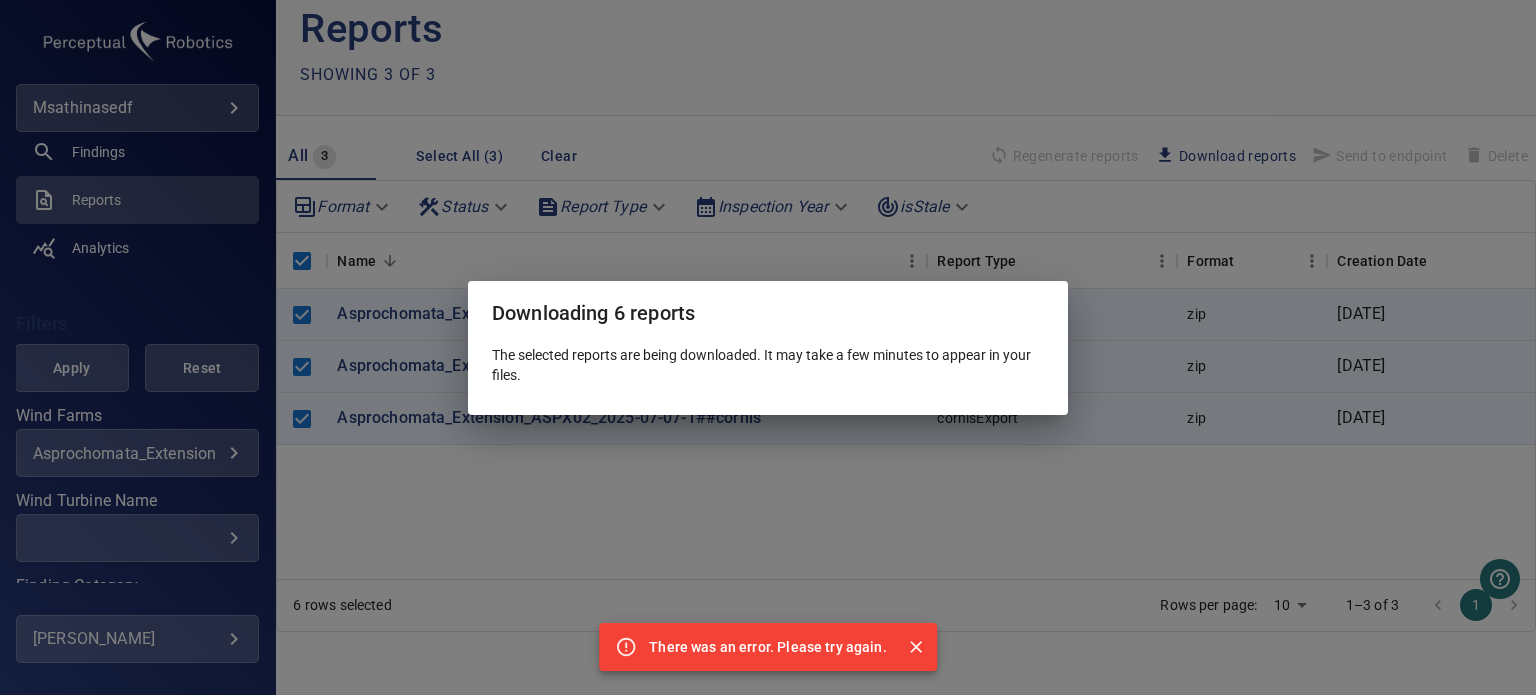 click on "Downloading 6 reports The selected reports are being downloaded. It may take a few minutes to appear in your files." at bounding box center [768, 347] 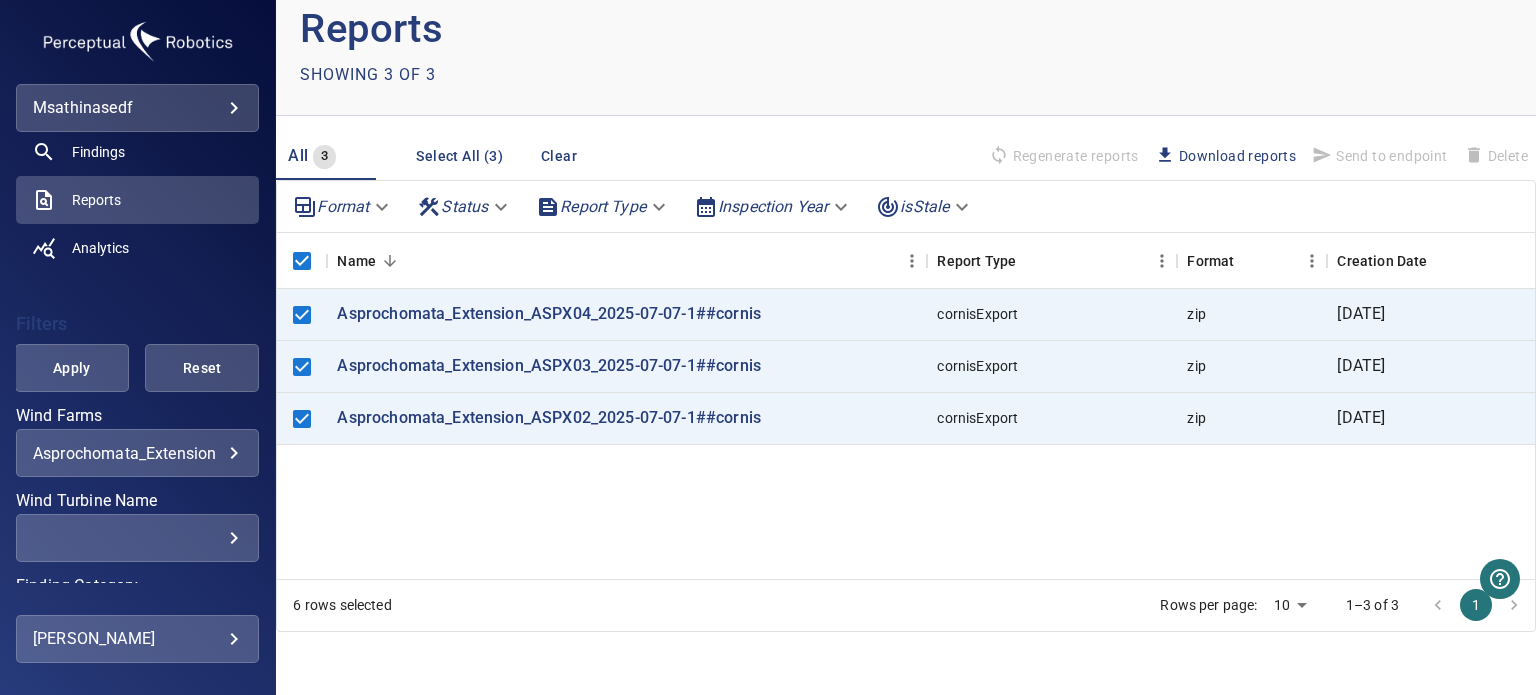 click on "Select All (3)" at bounding box center [459, 156] 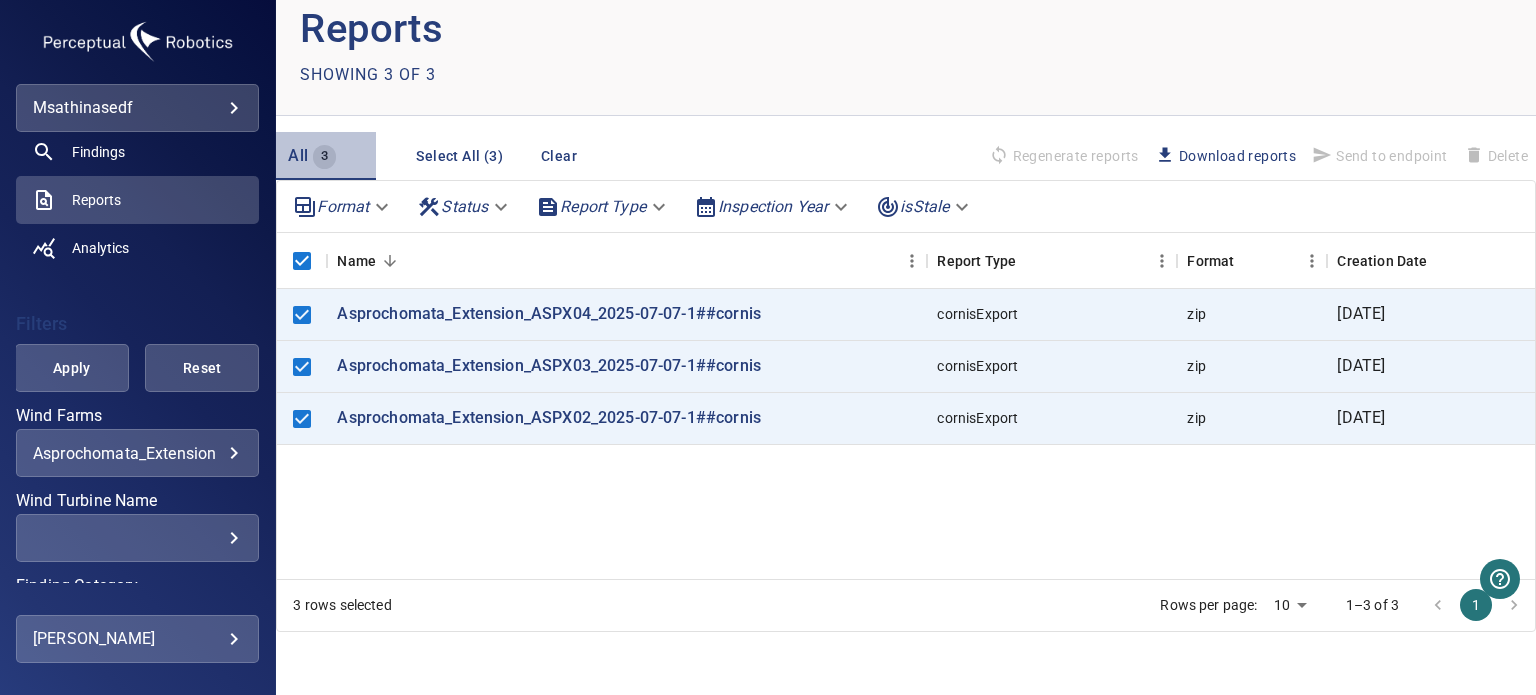 click on "All 3" at bounding box center (326, 156) 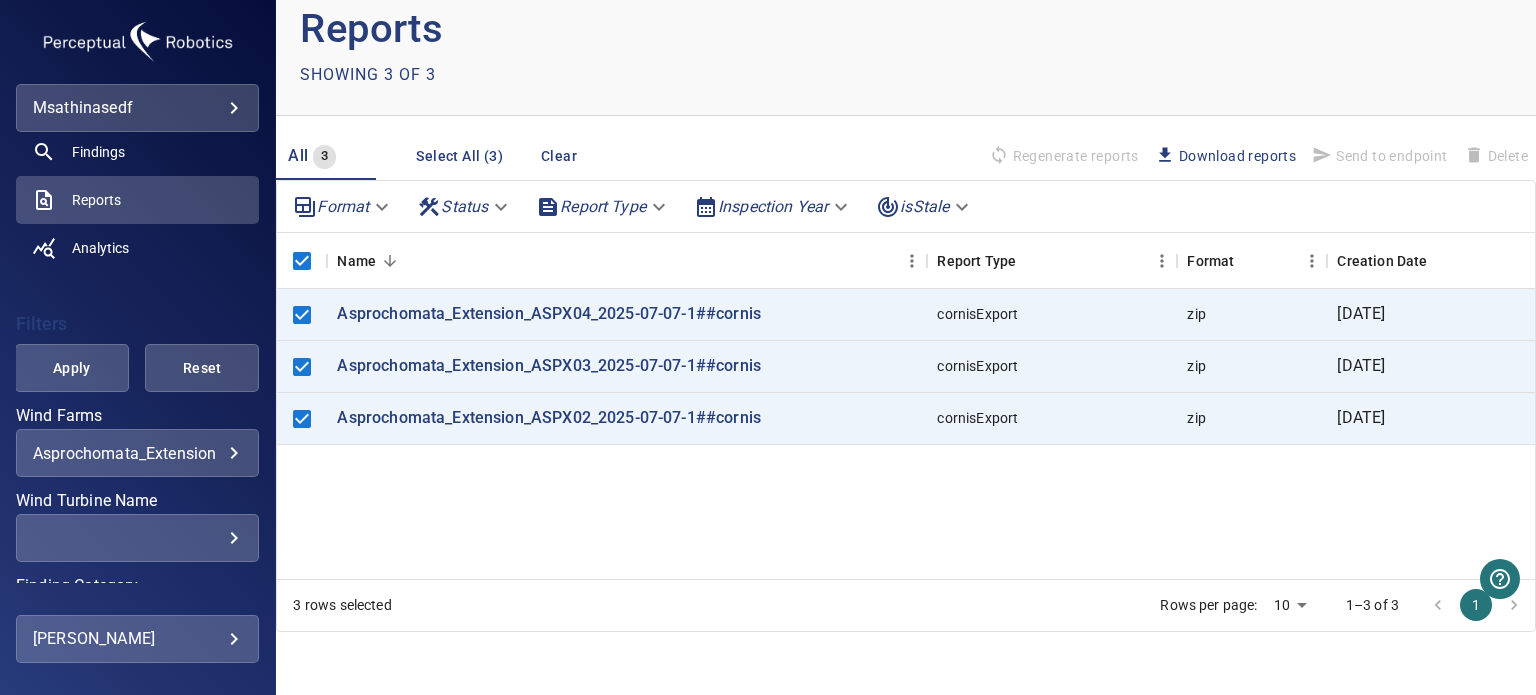 click on "Clear" at bounding box center (559, 156) 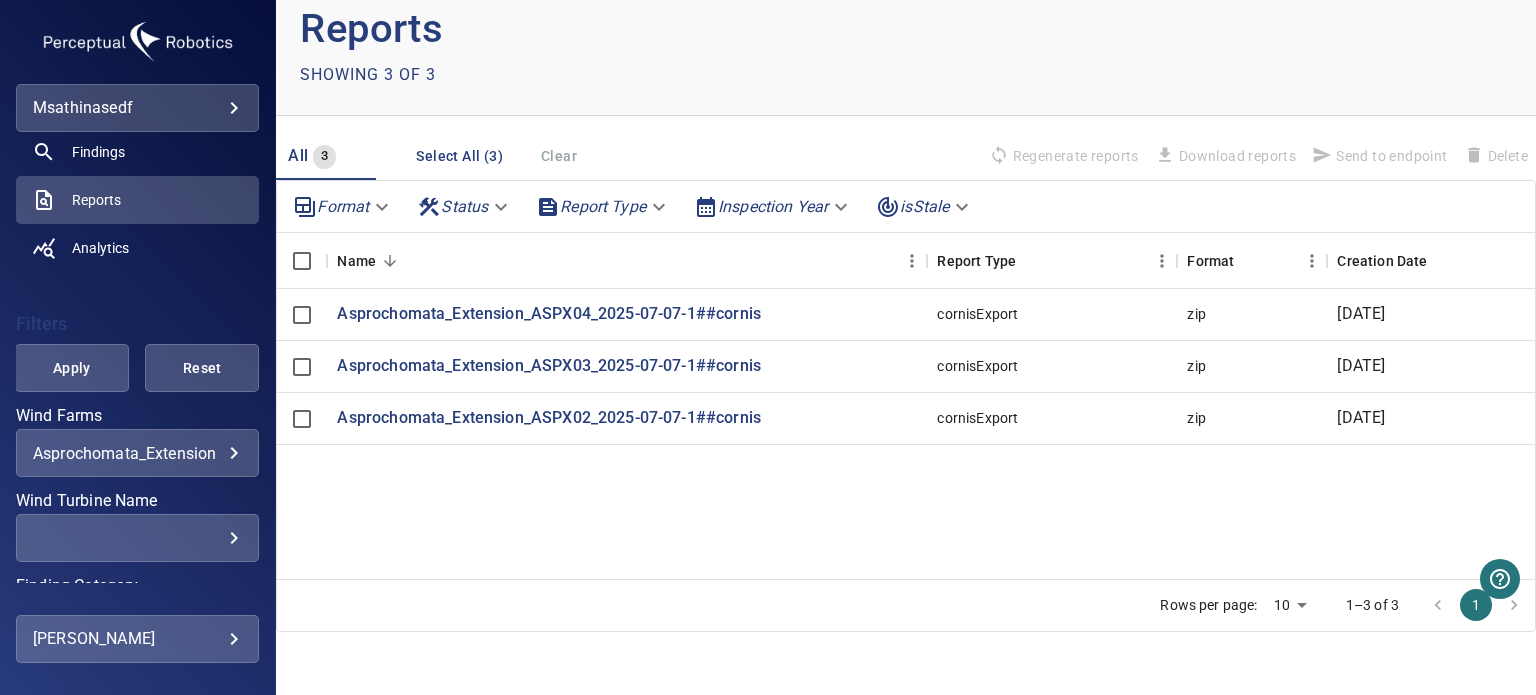 click on "Select All (3)" at bounding box center (459, 156) 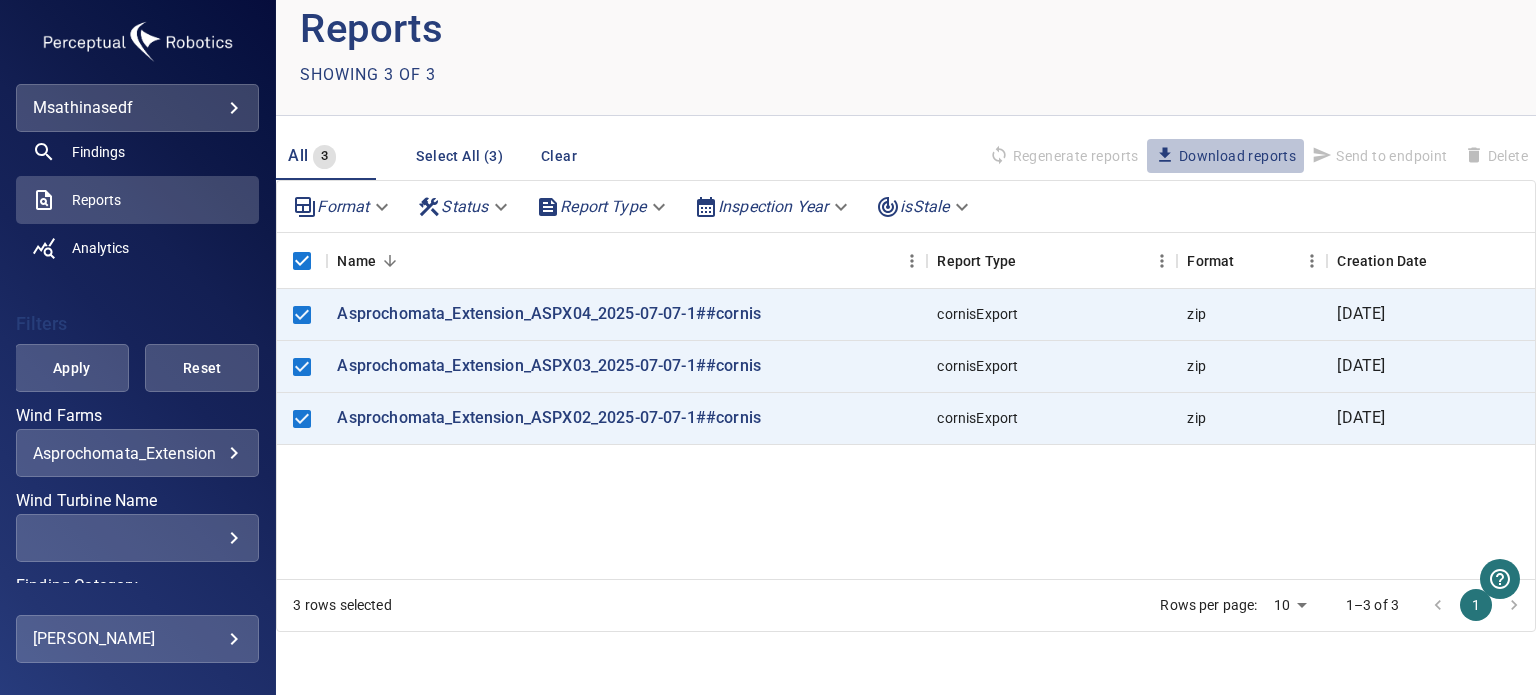 click on "Download reports" at bounding box center (1225, 156) 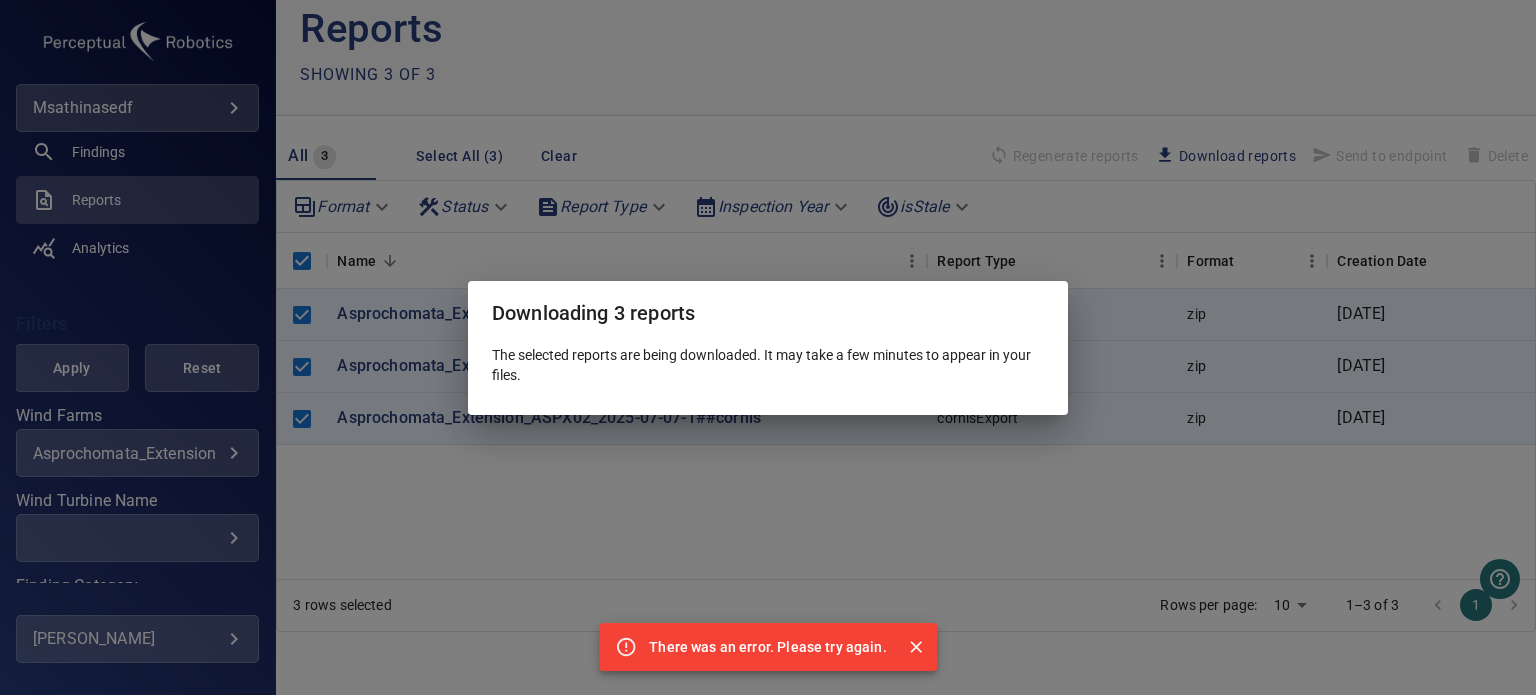 click on "Downloading 3 reports The selected reports are being downloaded. It may take a few minutes to appear in your files." at bounding box center [768, 347] 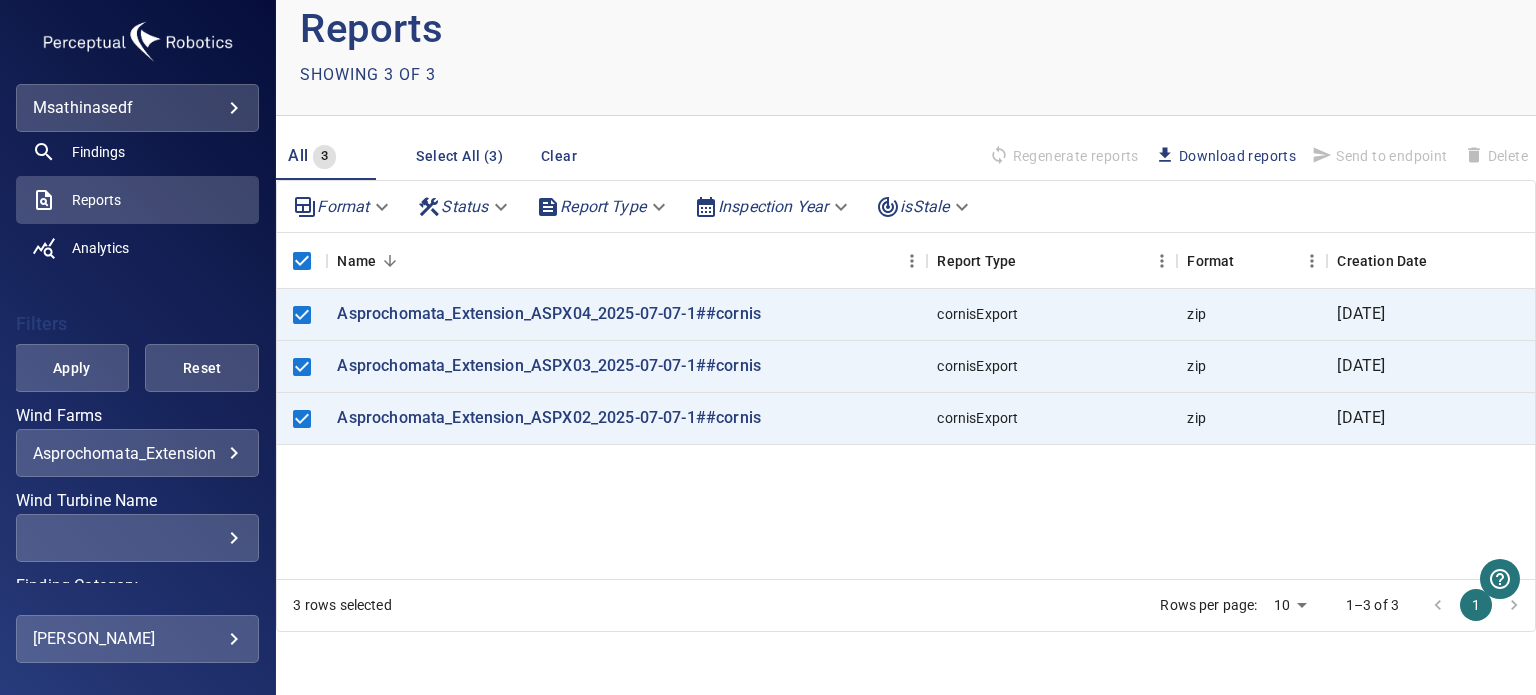 click on "**********" at bounding box center (768, 347) 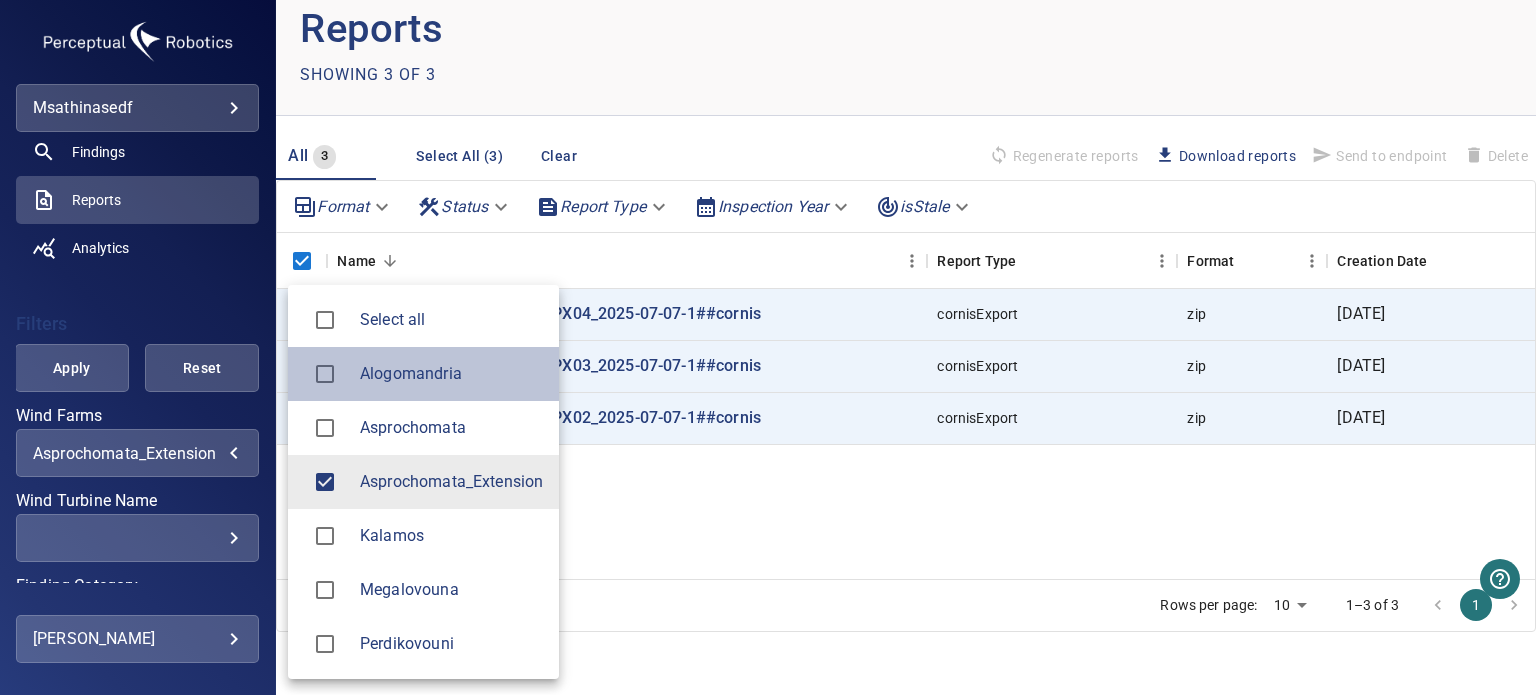 click on "Alogomandria" at bounding box center (451, 374) 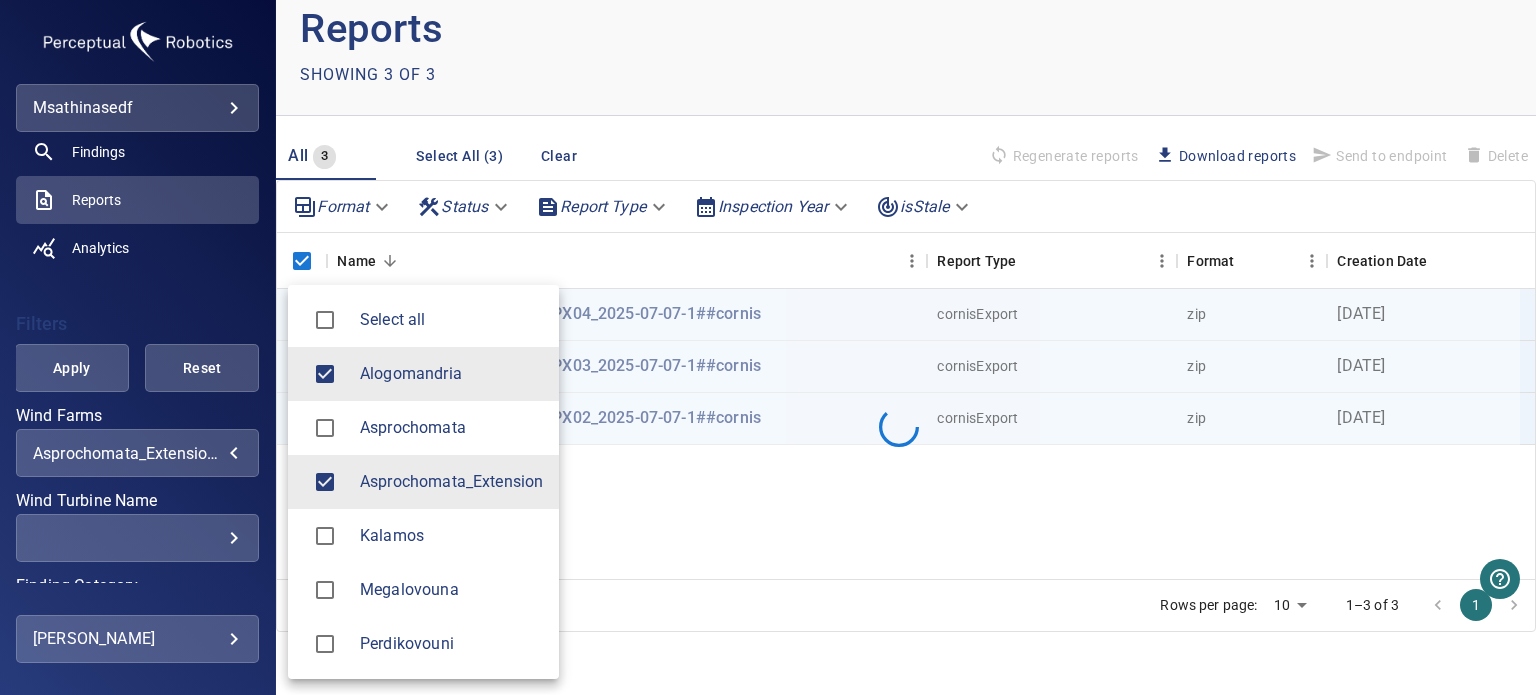 click on "Asprochomata_Extension" at bounding box center [451, 482] 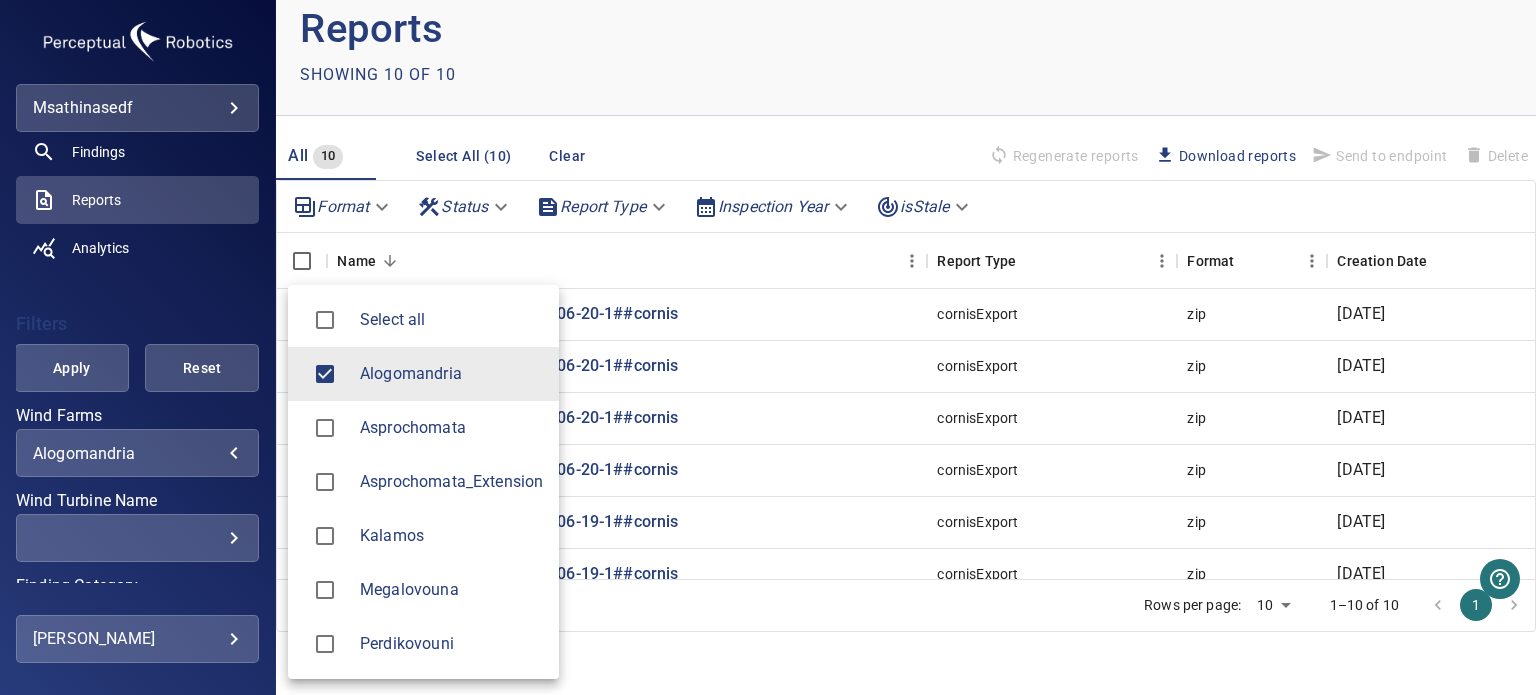 click at bounding box center [768, 347] 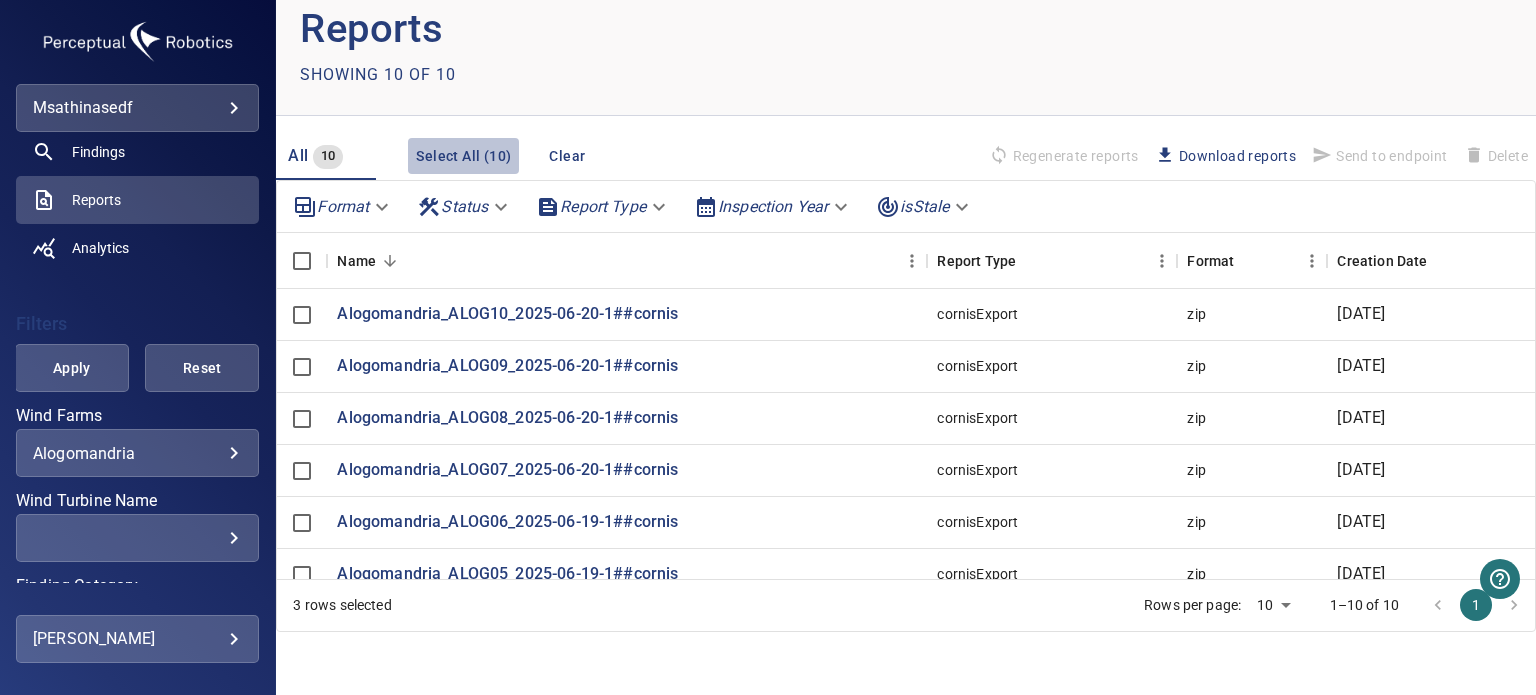 click on "Select All (10)" at bounding box center [463, 156] 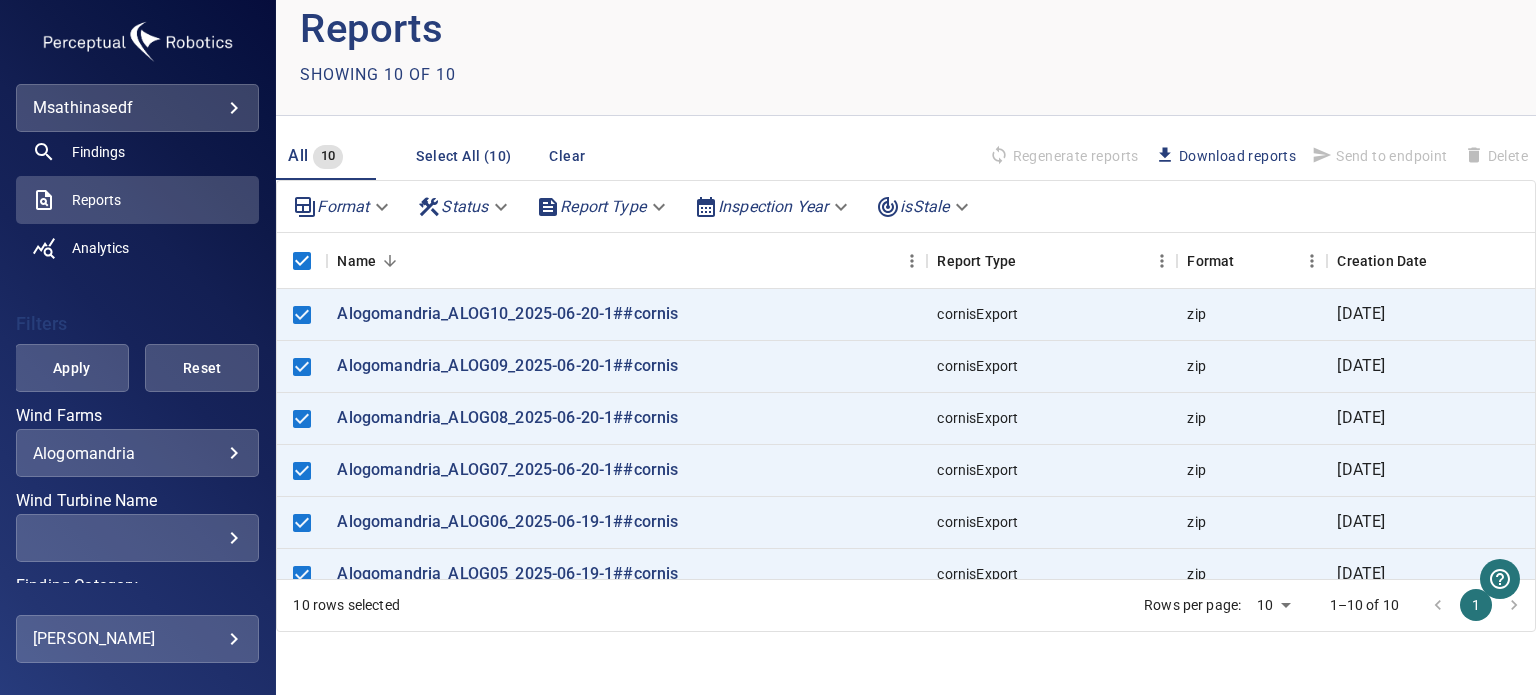 click on "Download reports" at bounding box center [1225, 156] 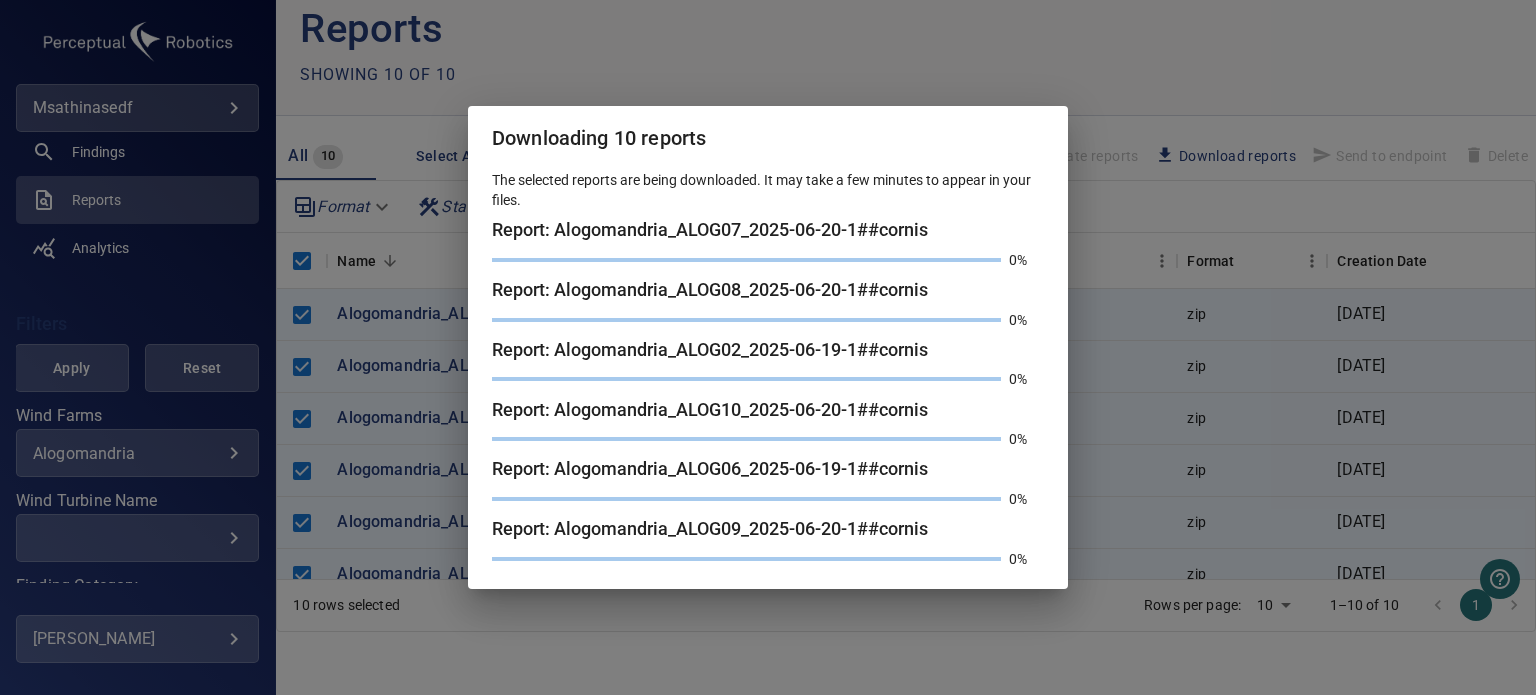 click on "Downloading 10 reports The selected reports are being downloaded. It may take a few minutes to appear in your files. Report: Alogomandria_ALOG07_2025-06-20-1##cornis 0% Report: Alogomandria_ALOG08_2025-06-20-1##cornis 0% Report: Alogomandria_ALOG02_2025-06-19-1##cornis 0% Report: Alogomandria_ALOG10_2025-06-20-1##cornis 0% Report: Alogomandria_ALOG06_2025-06-19-1##cornis 0% Report: Alogomandria_ALOG09_2025-06-20-1##cornis 0%" at bounding box center (768, 347) 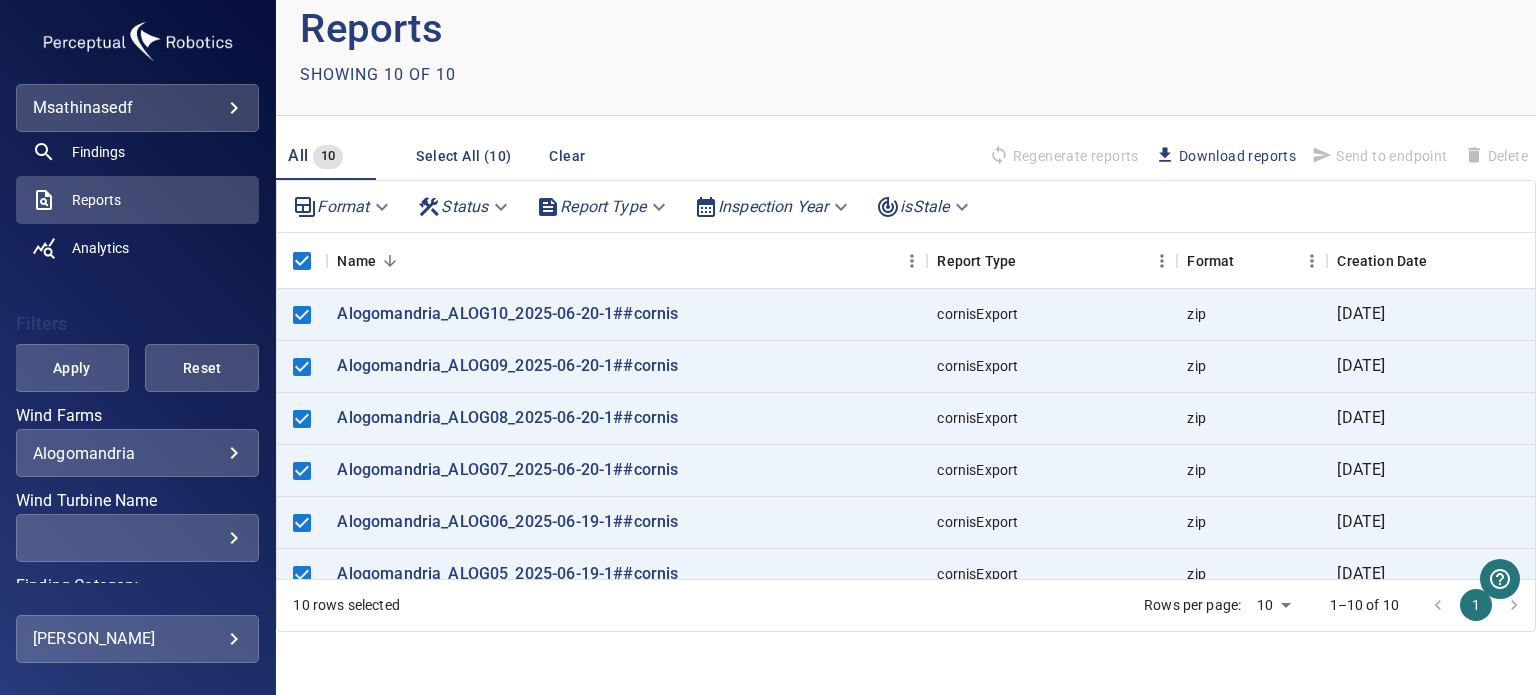 click on "**********" at bounding box center [137, 453] 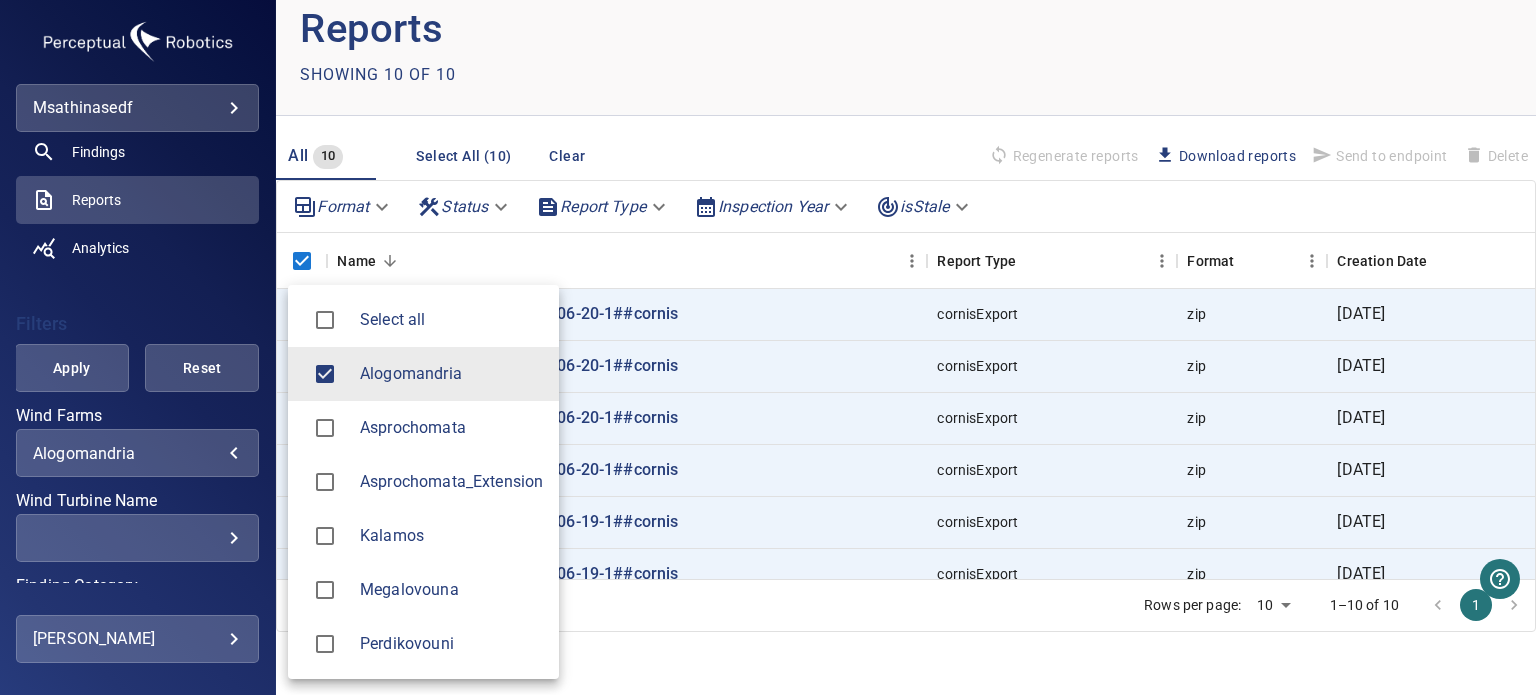 click on "**********" at bounding box center [768, 347] 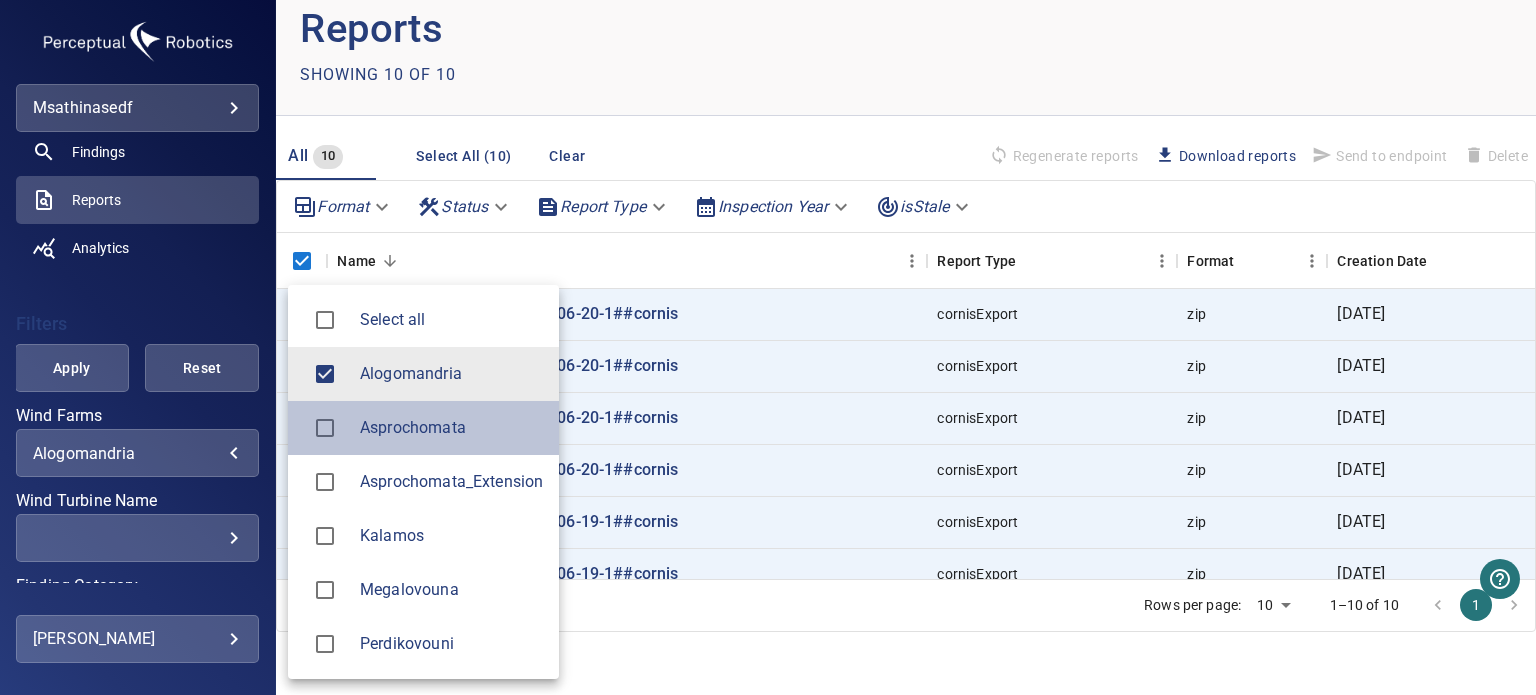 click on "Asprochomata" at bounding box center (451, 428) 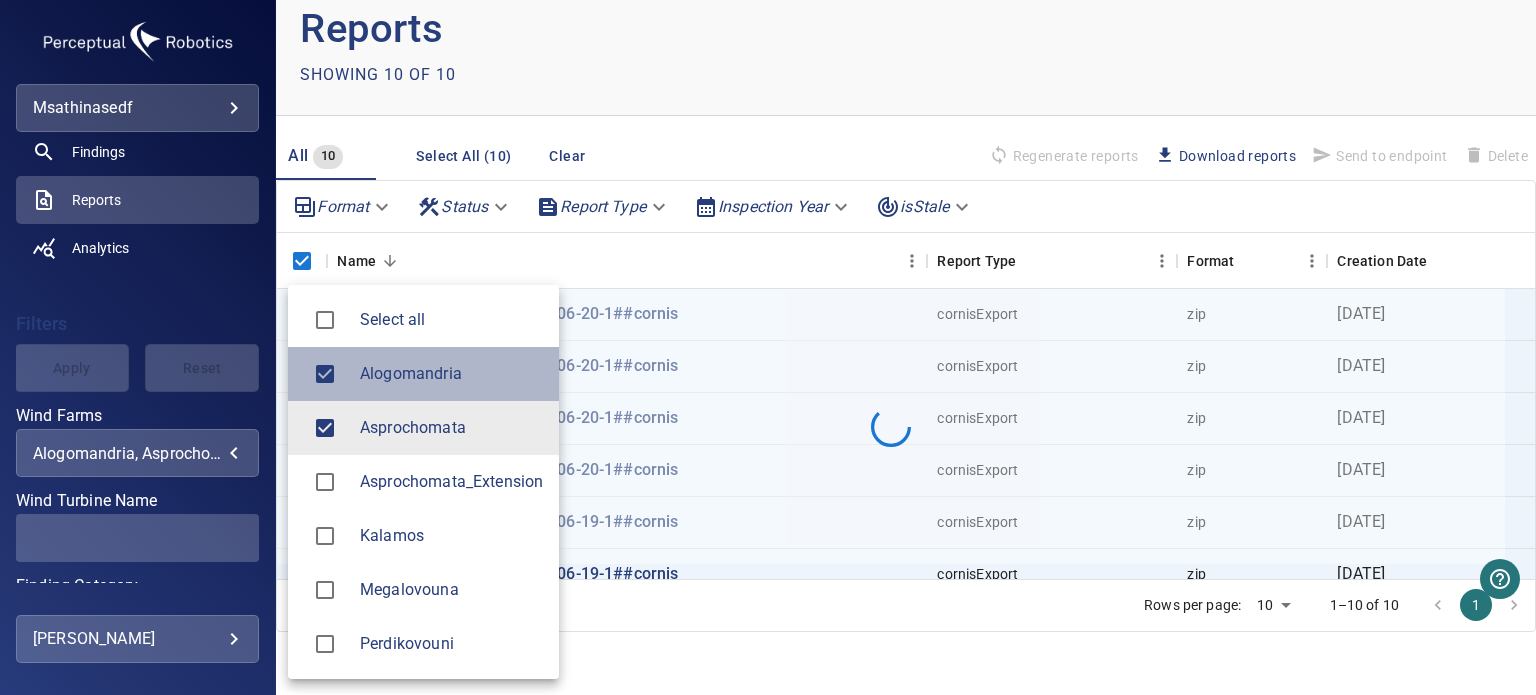 click on "Alogomandria" at bounding box center [451, 374] 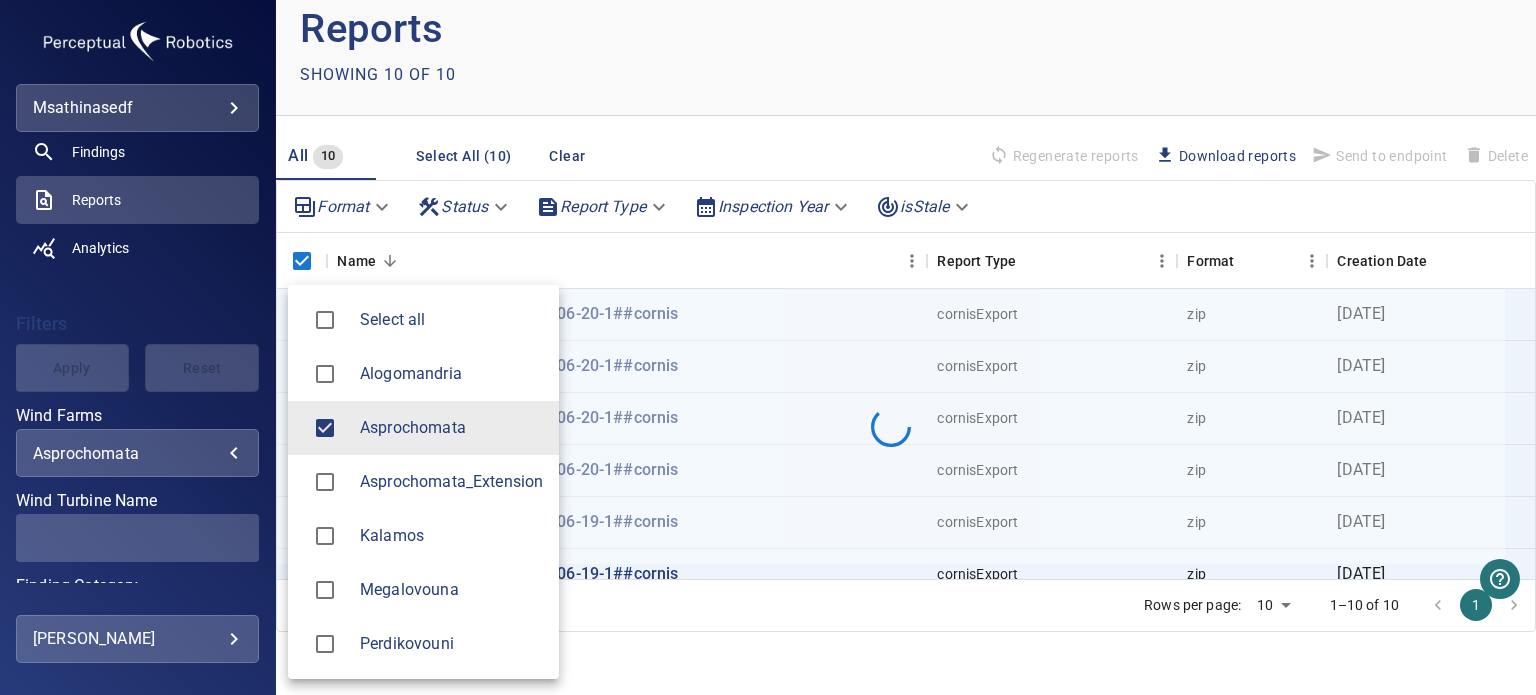 click on "Asprochomata_Extension" at bounding box center [451, 482] 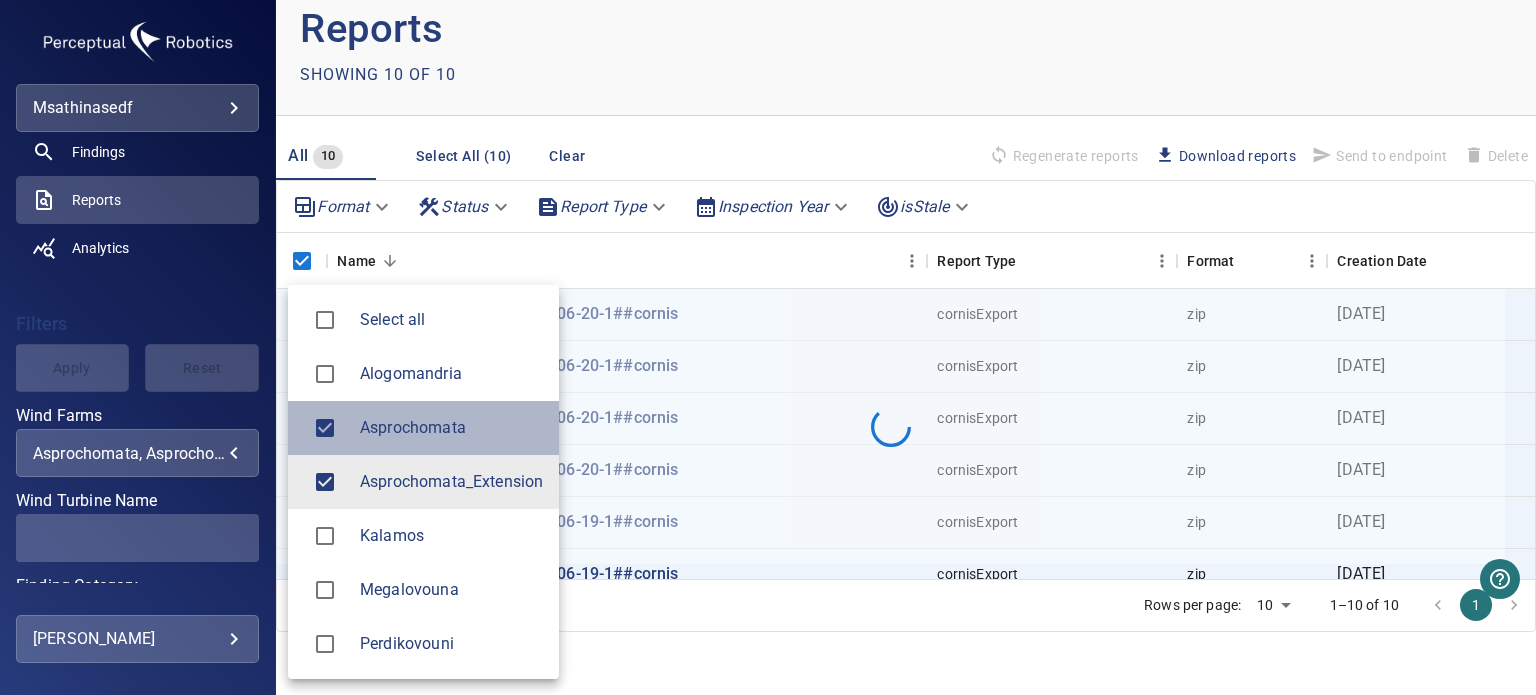 click on "Asprochomata" at bounding box center [451, 428] 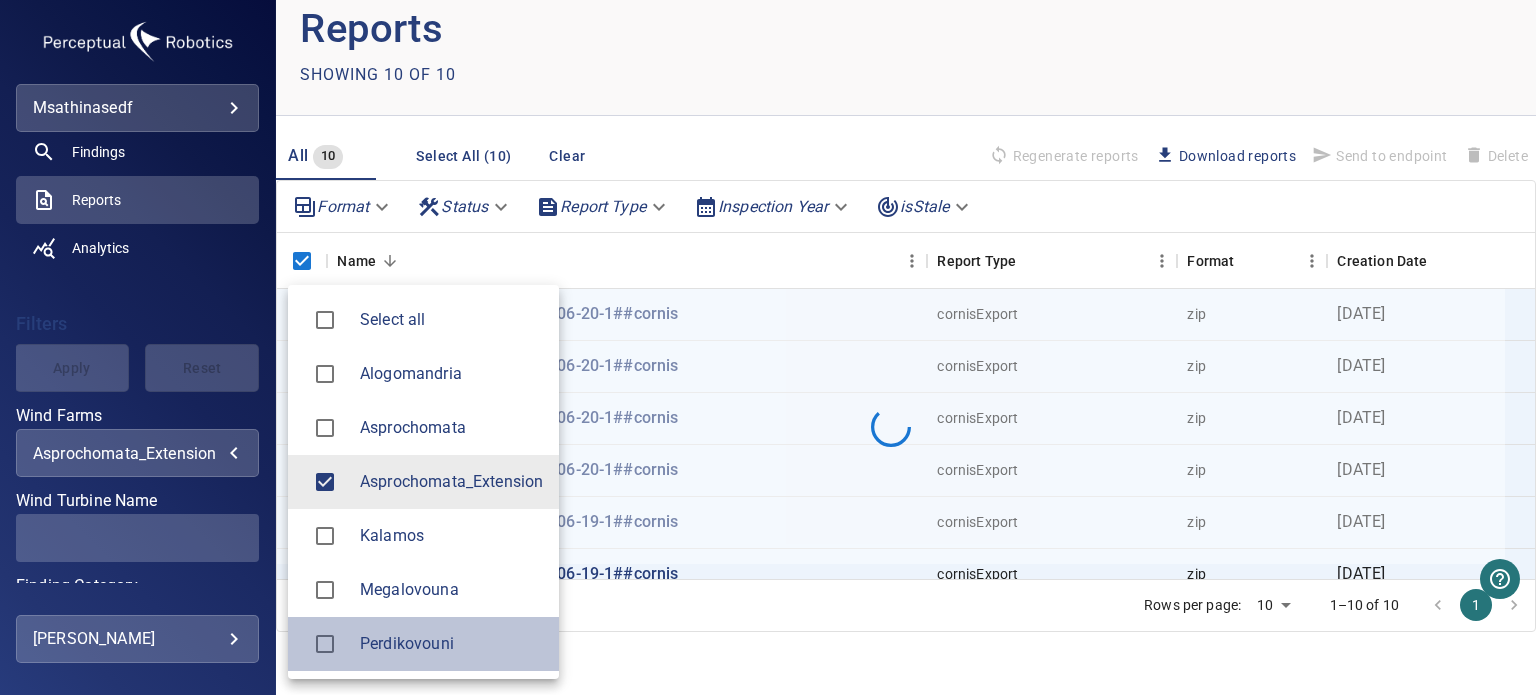 click on "Perdikovouni" at bounding box center [423, 644] 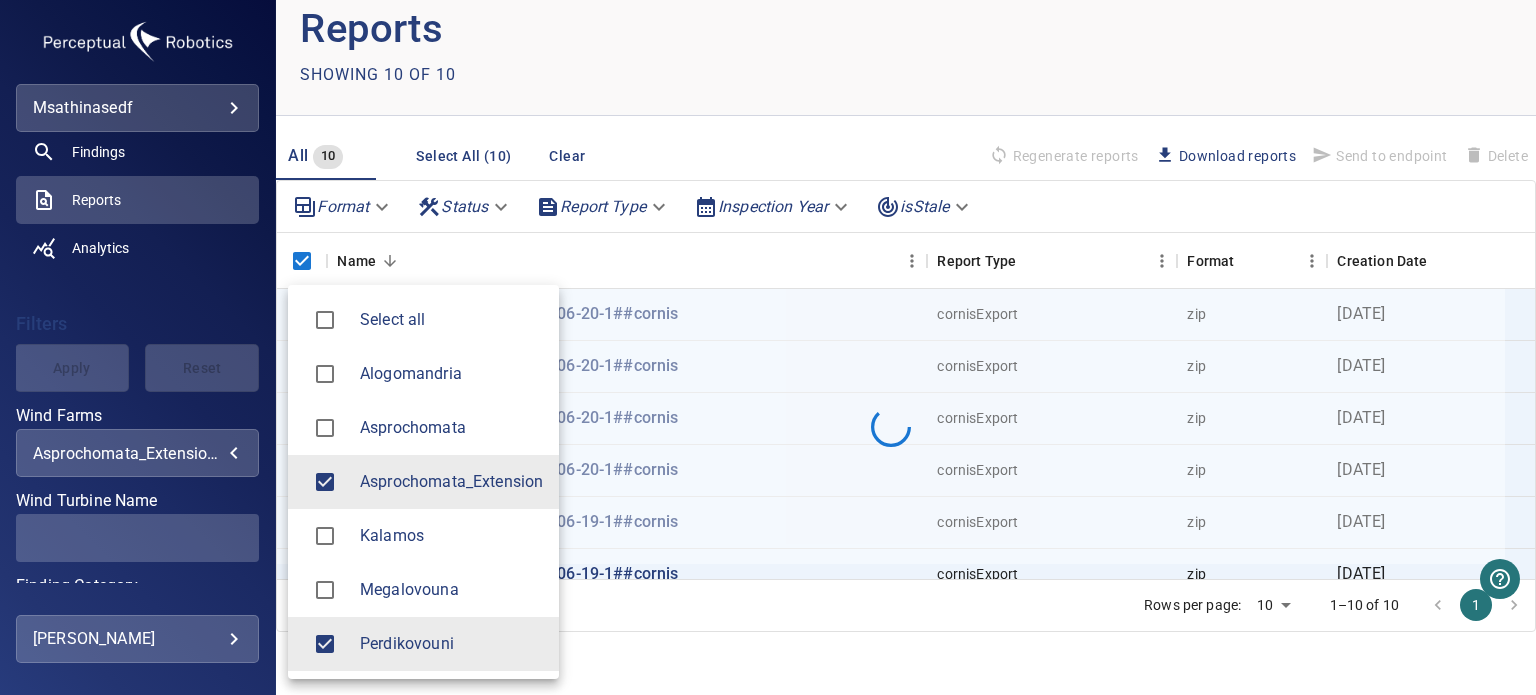 click on "Asprochomata_Extension" at bounding box center (423, 482) 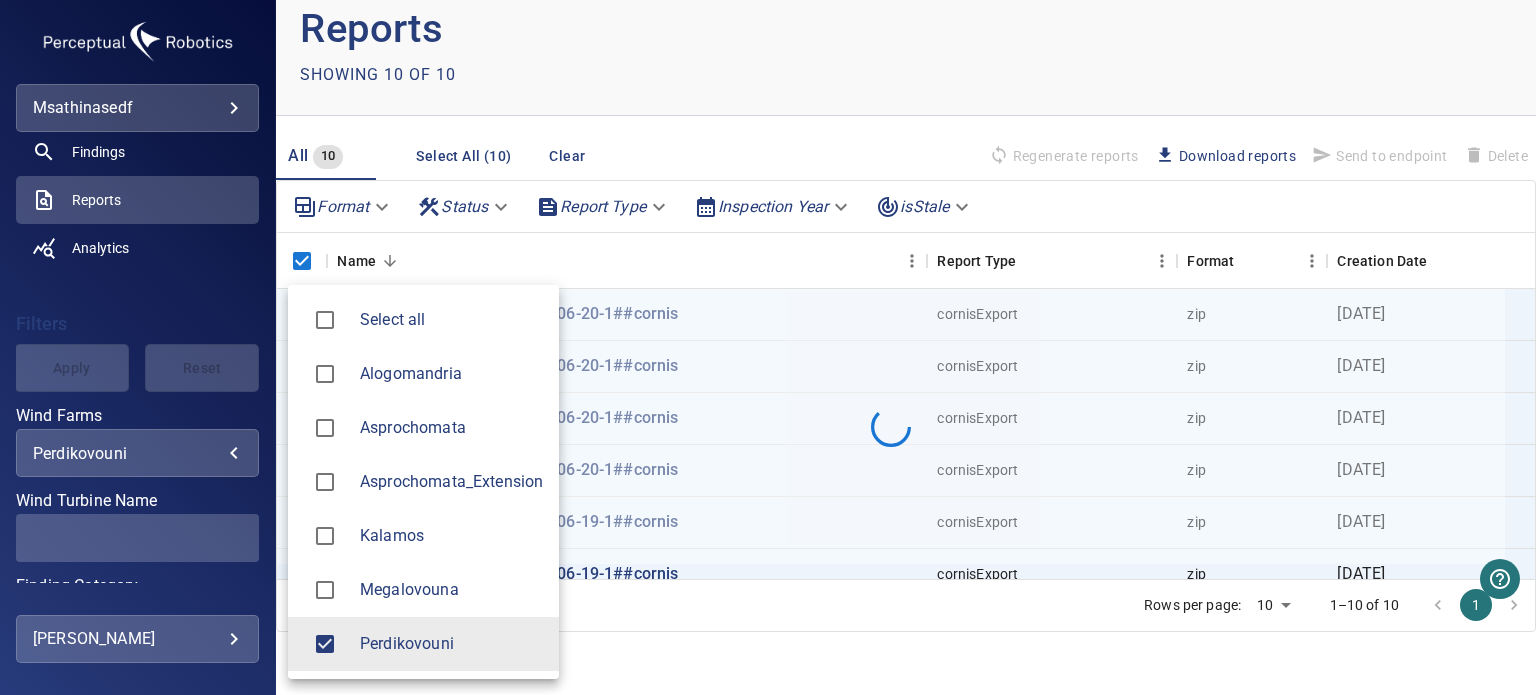click at bounding box center (768, 347) 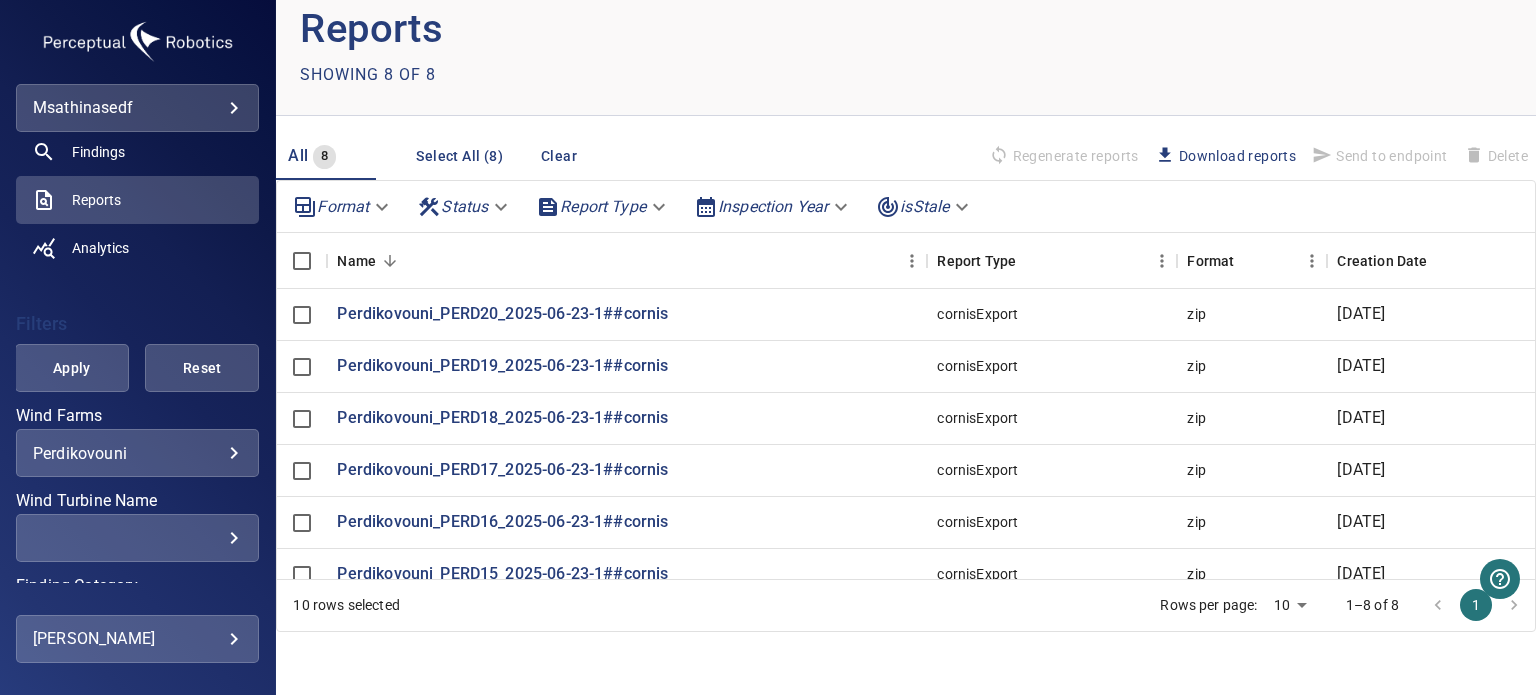 scroll, scrollTop: 0, scrollLeft: 0, axis: both 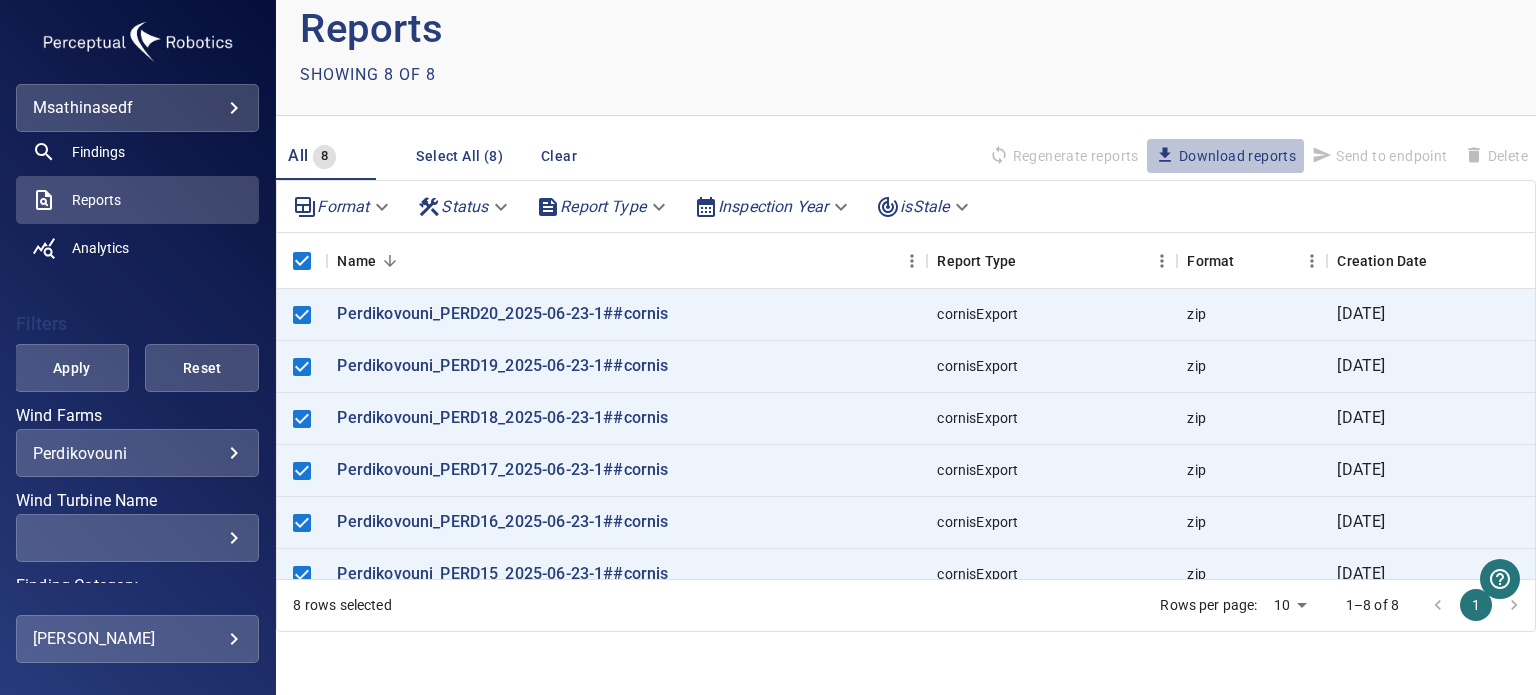 click on "Download reports" at bounding box center [1225, 156] 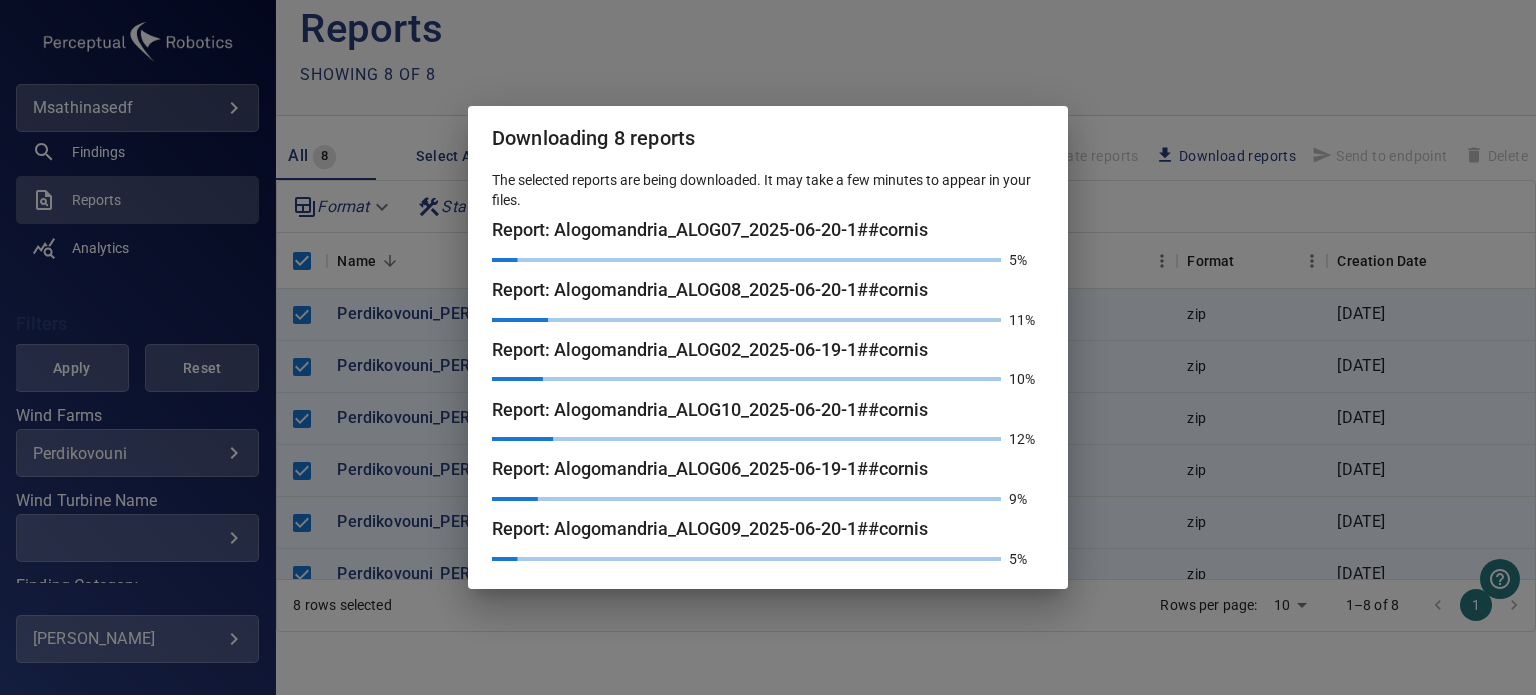 click on "The selected reports are being downloaded. It may take a few minutes to appear in your files. Report: Alogomandria_ALOG07_2025-06-20-1##cornis 5% Report: Alogomandria_ALOG08_2025-06-20-1##cornis 11% Report: Alogomandria_ALOG02_2025-06-19-1##cornis 10% Report: Alogomandria_ALOG10_2025-06-20-1##cornis 12% Report: Alogomandria_ALOG06_2025-06-19-1##cornis 9% Report: Alogomandria_ALOG09_2025-06-20-1##cornis 5%" at bounding box center [768, 379] 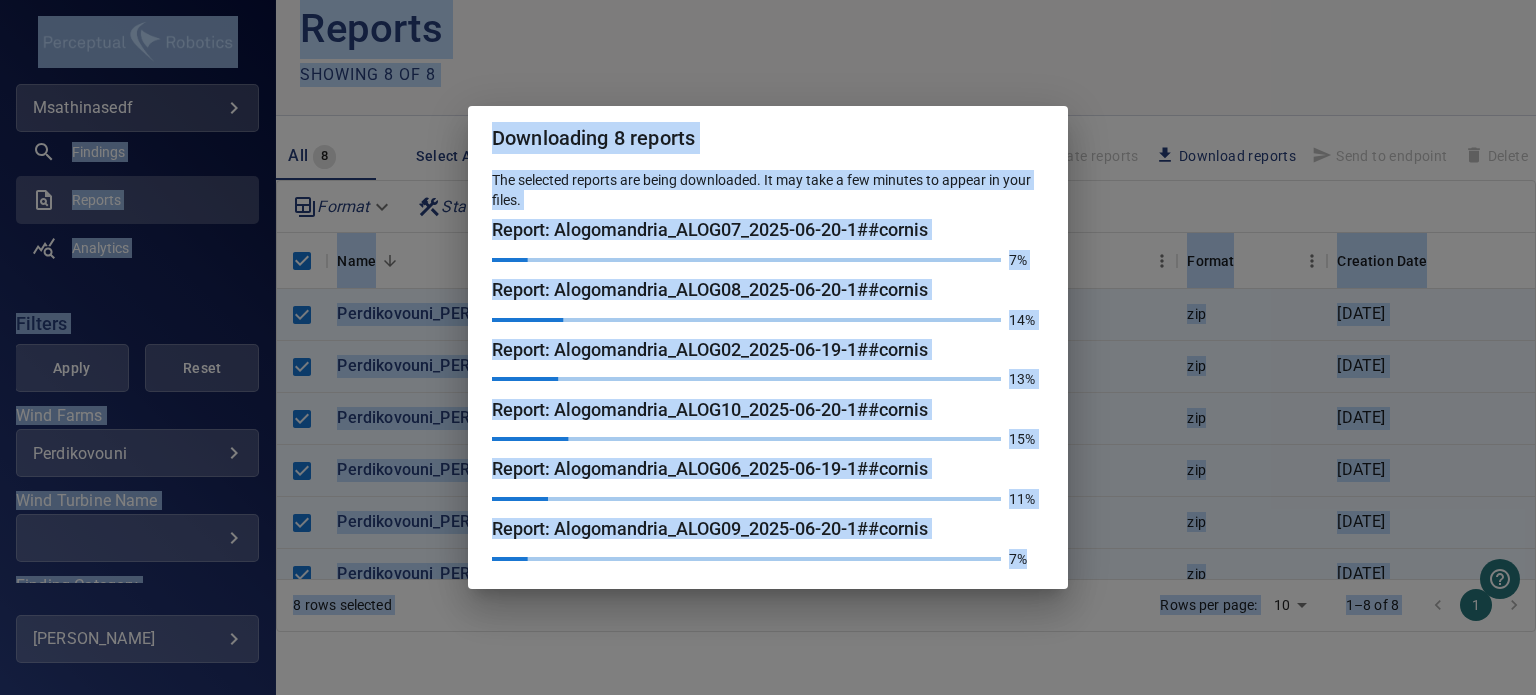 type 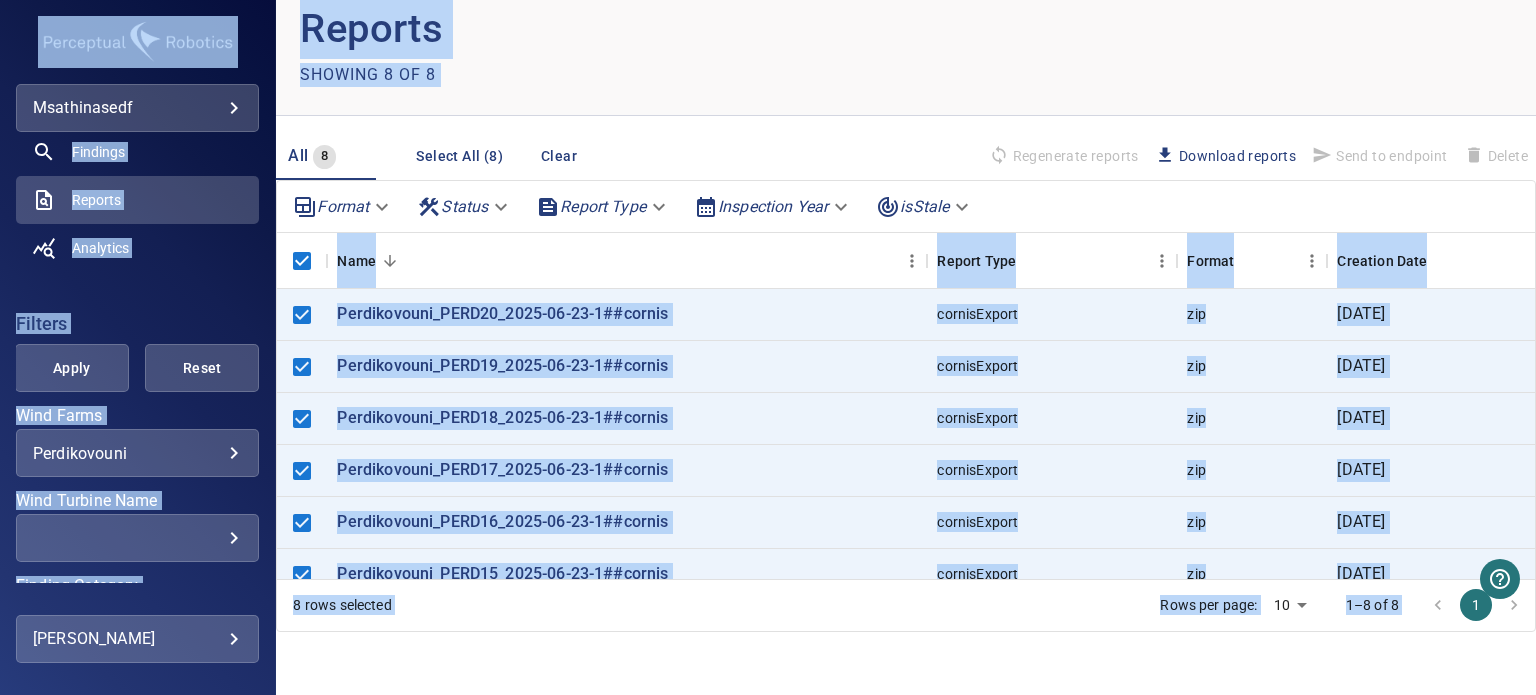 click on "Showing 8 of 8" at bounding box center [603, 75] 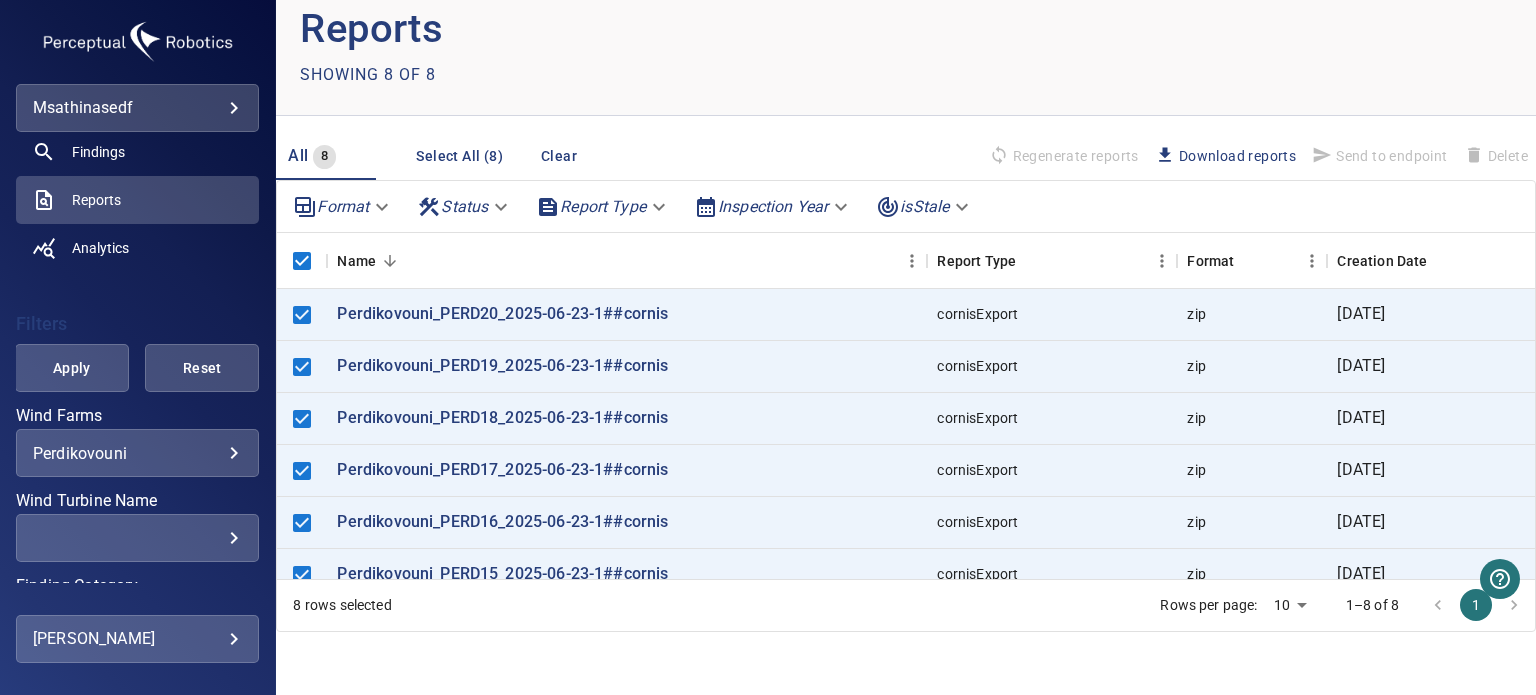 click on "Download reports" at bounding box center [1225, 156] 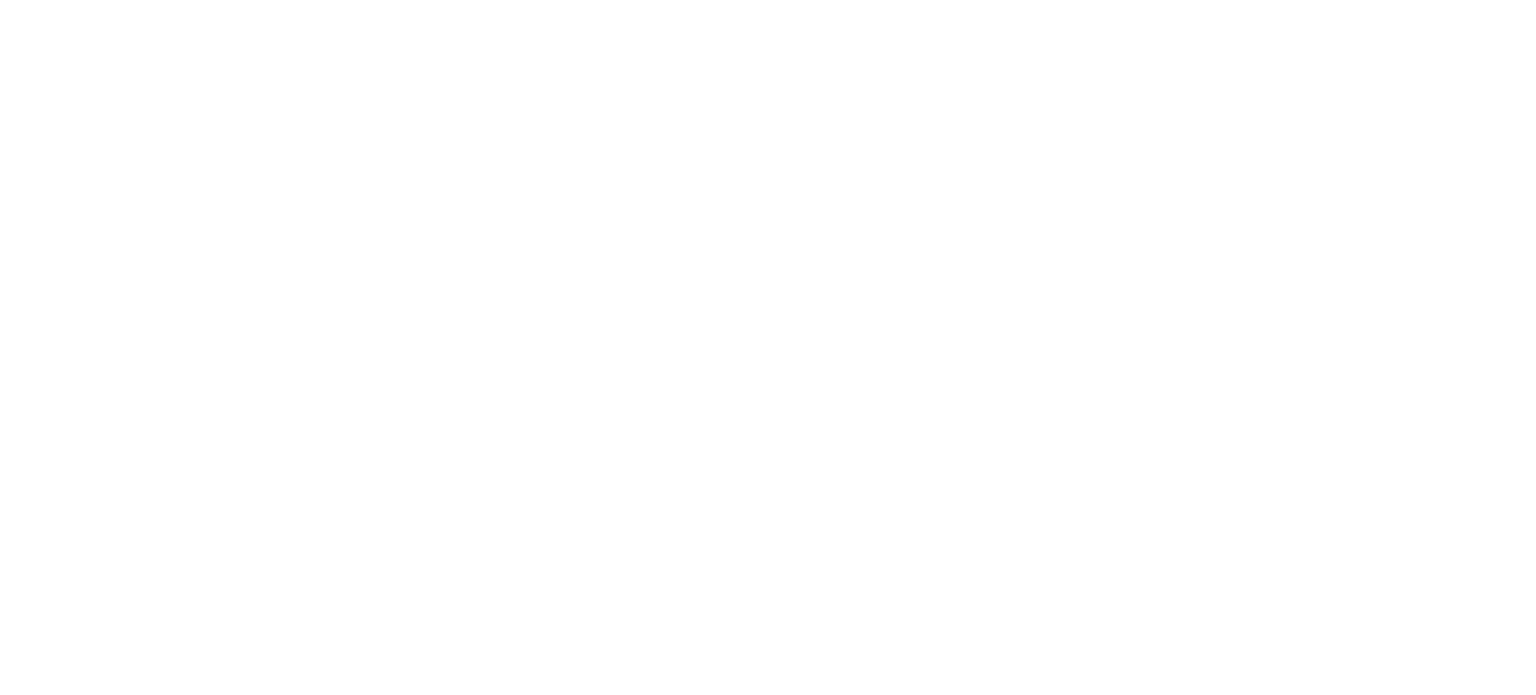 scroll, scrollTop: 0, scrollLeft: 0, axis: both 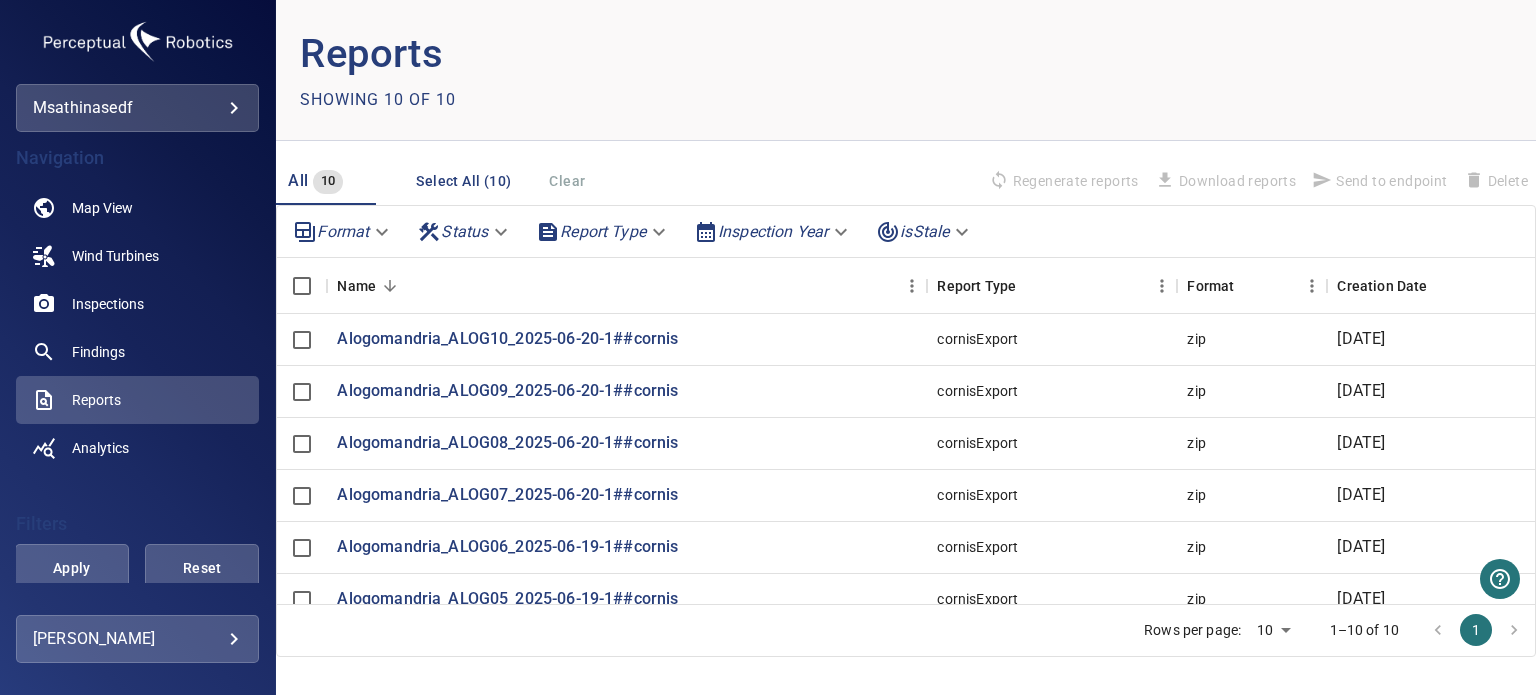 click on "Reports Showing 10 of 10" at bounding box center [906, 70] 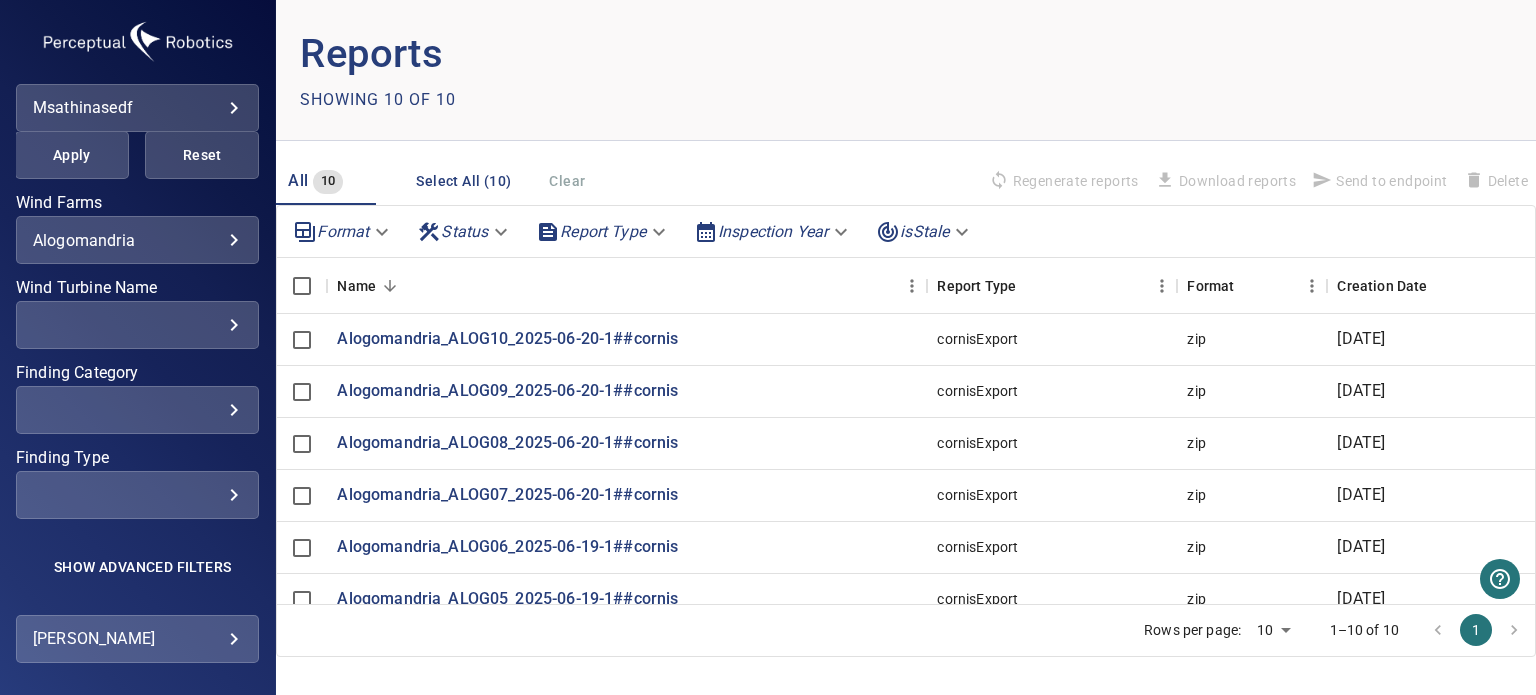 scroll, scrollTop: 430, scrollLeft: 0, axis: vertical 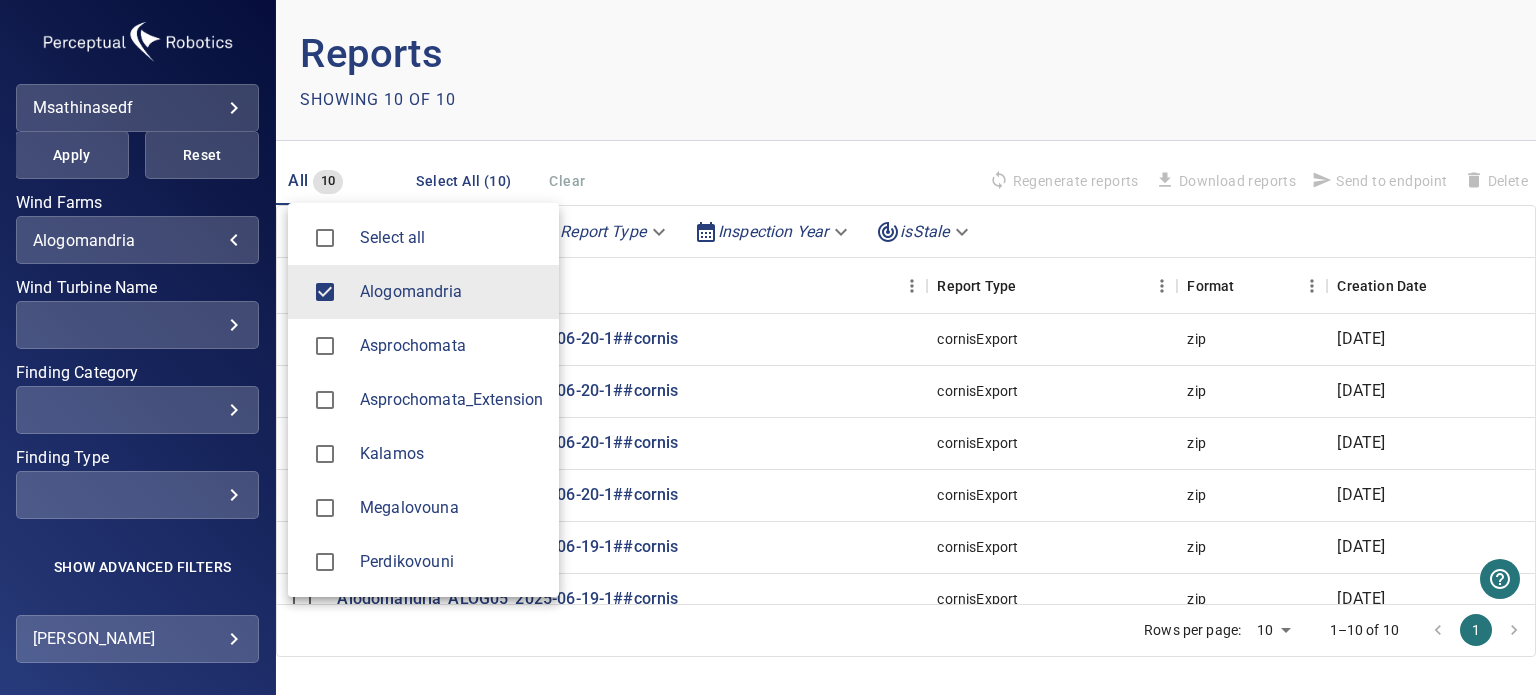 click on "Perdikovouni" at bounding box center [451, 562] 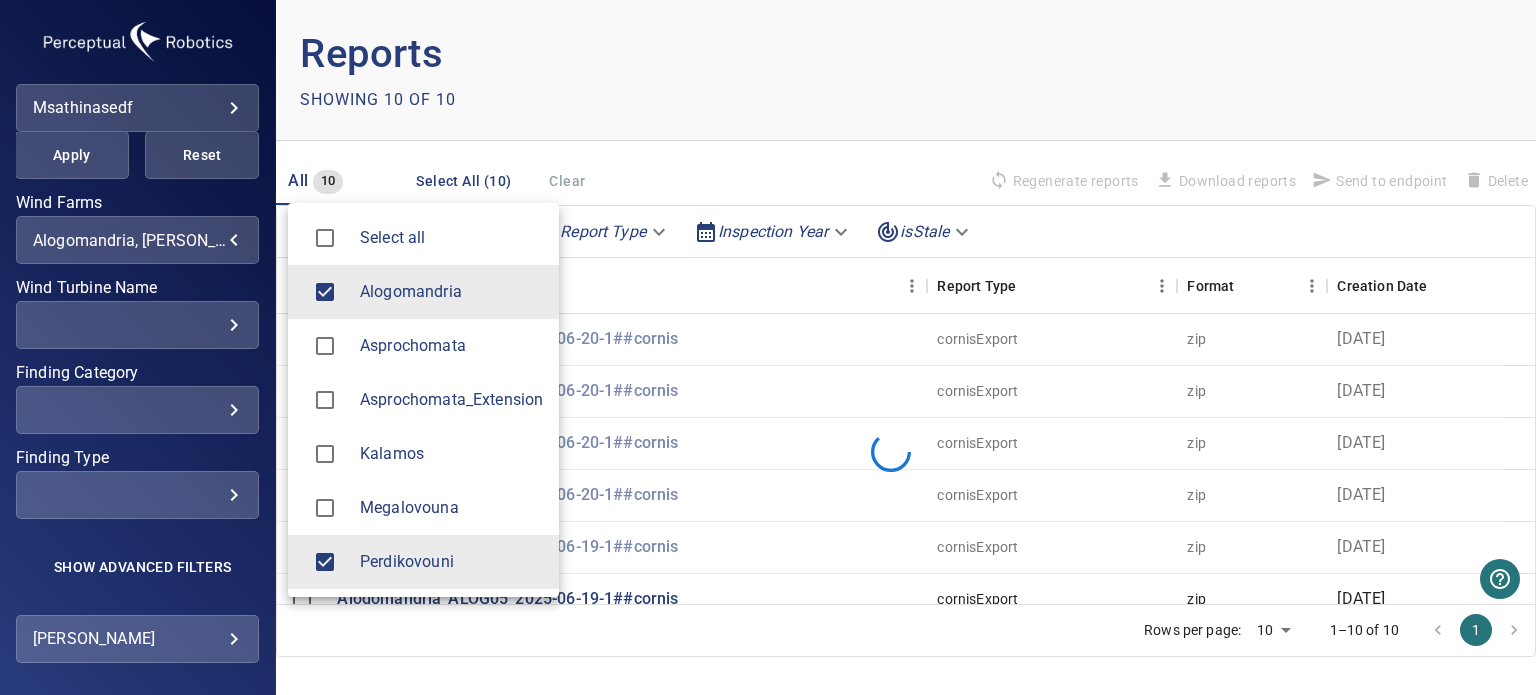 click on "Alogomandria" at bounding box center (451, 292) 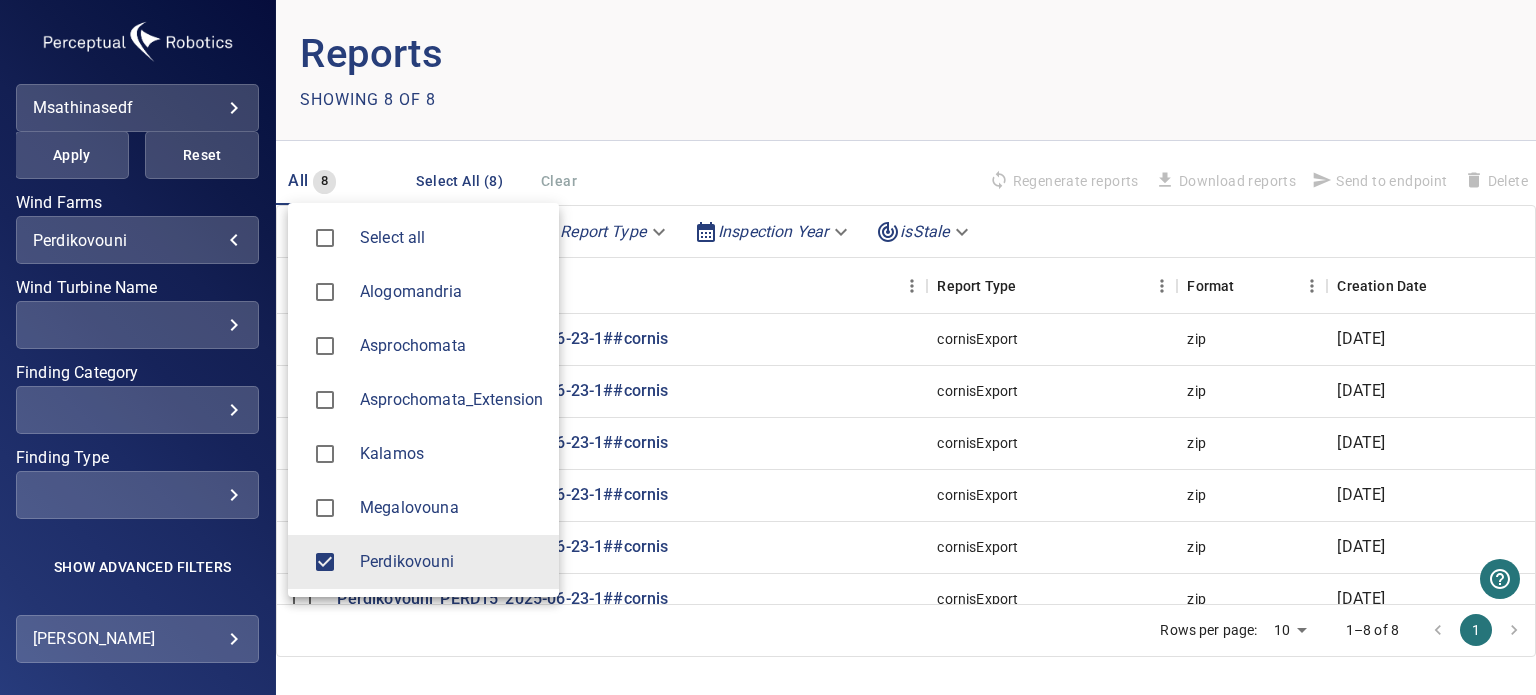 click at bounding box center [768, 347] 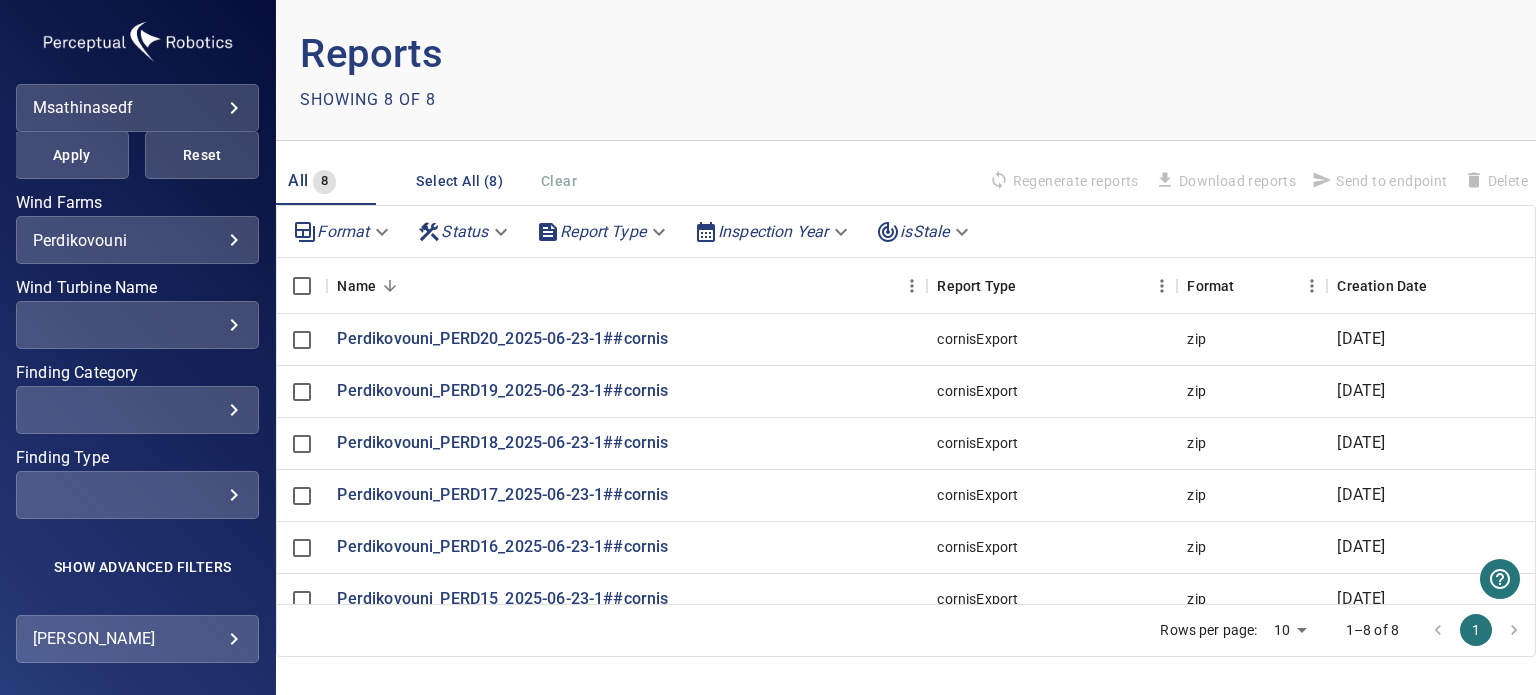 click on "Select All (8)" at bounding box center [459, 181] 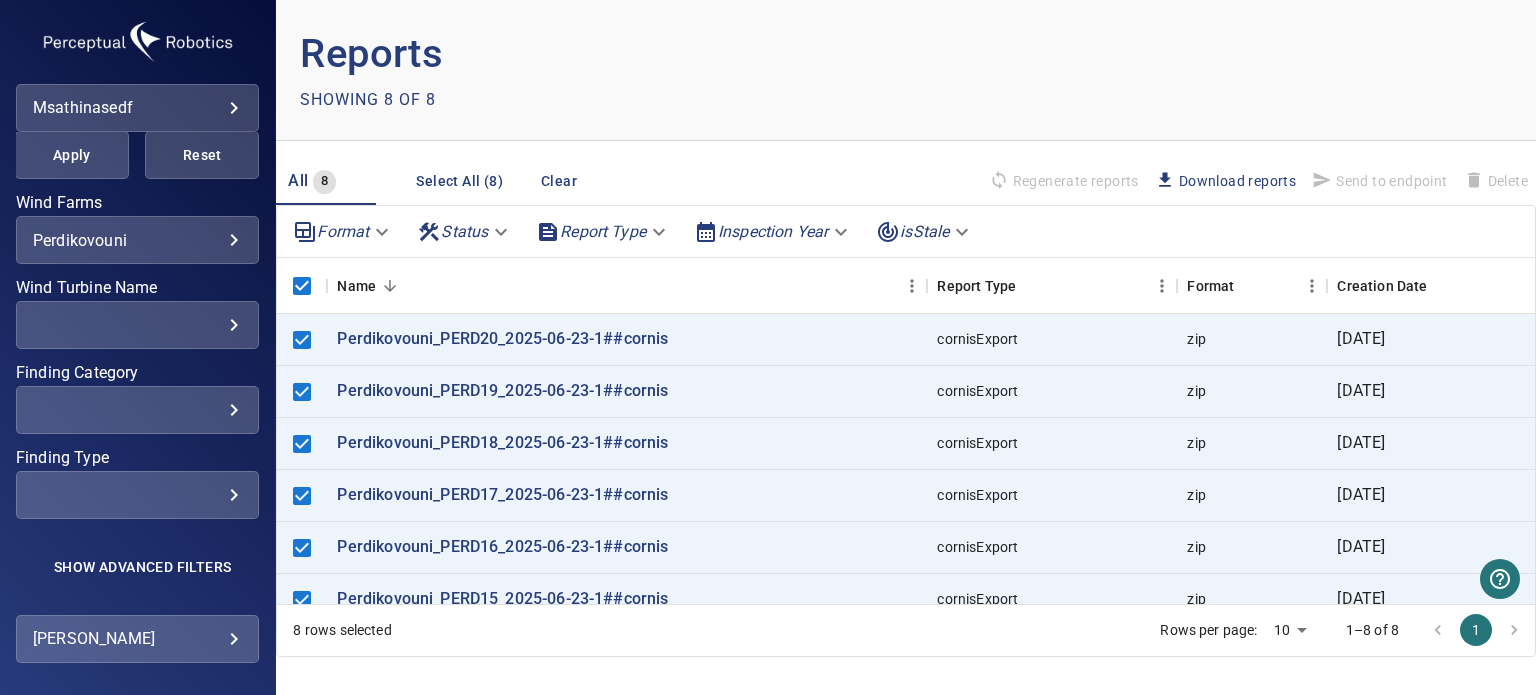 click on "Download reports" at bounding box center (1225, 181) 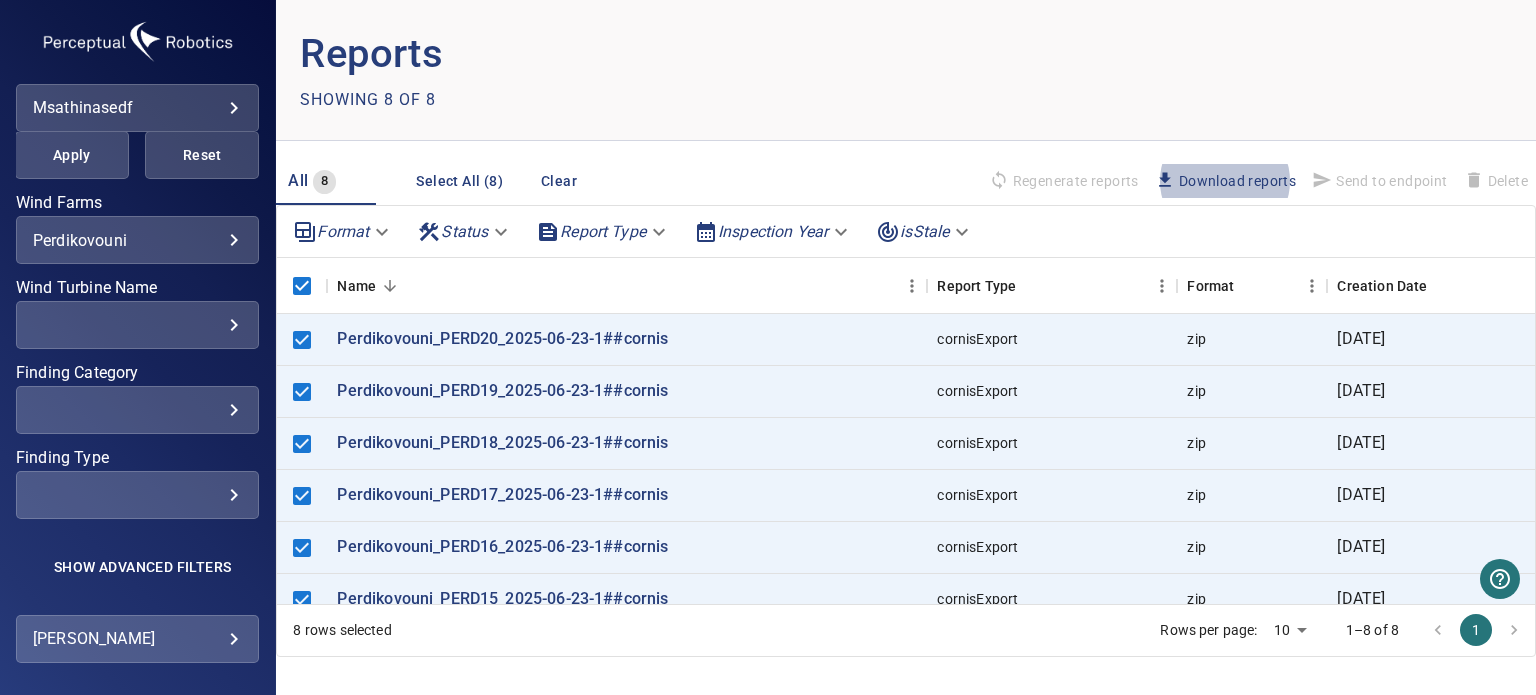 type 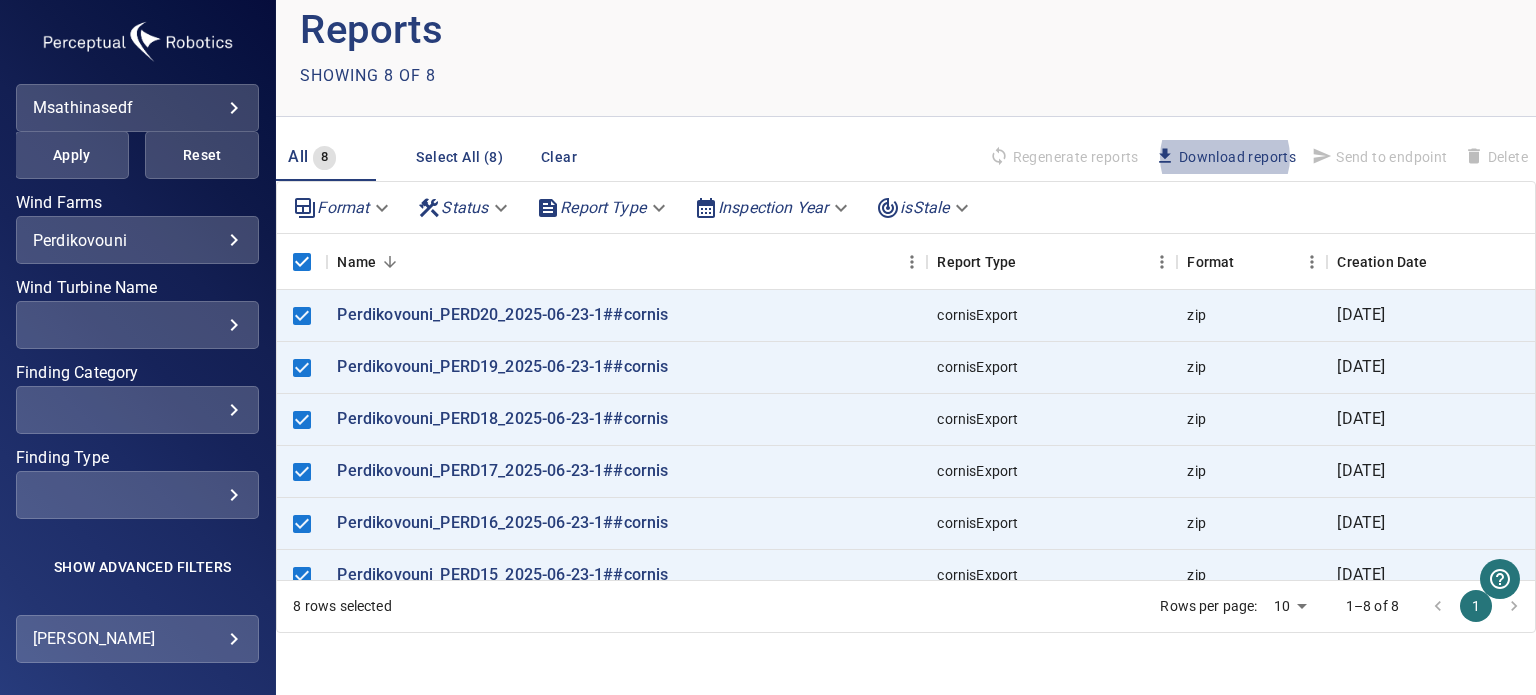 scroll, scrollTop: 25, scrollLeft: 0, axis: vertical 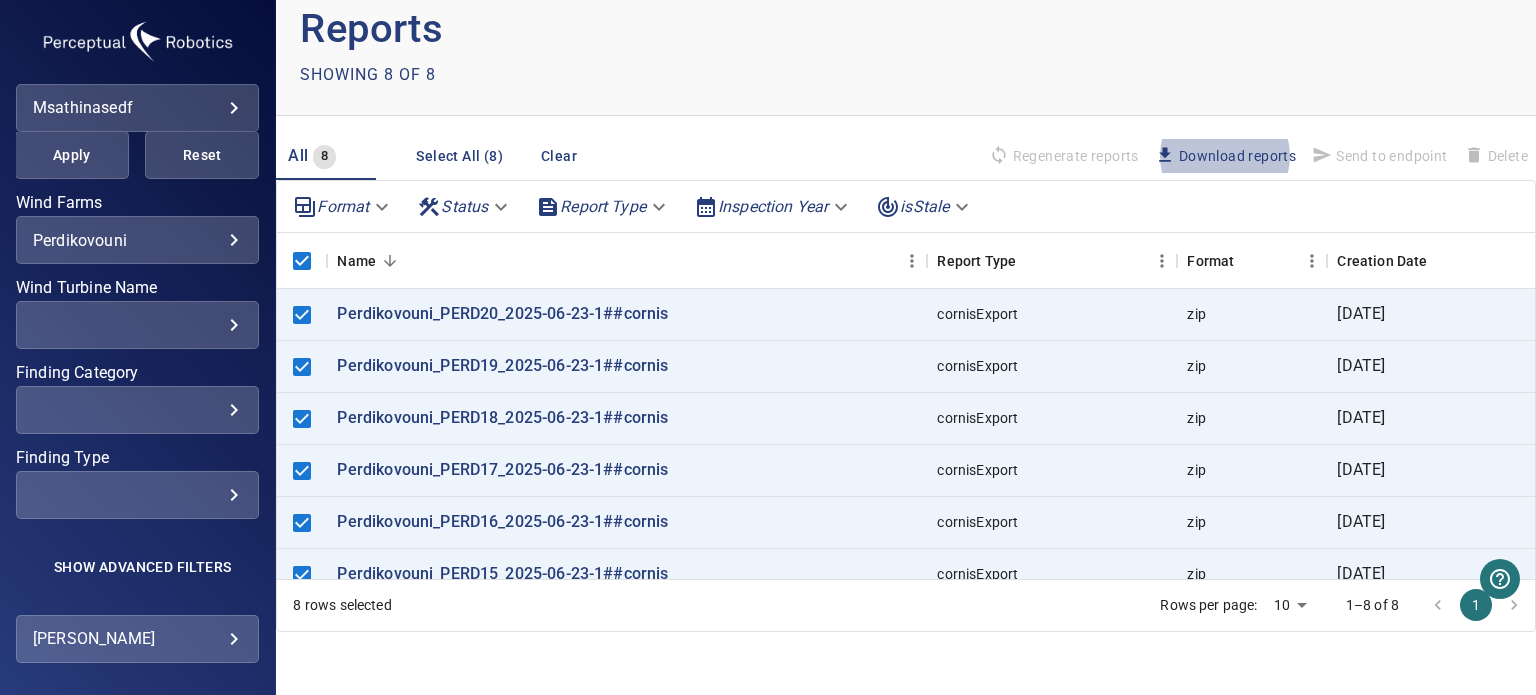 click on "Download reports" at bounding box center (1225, 156) 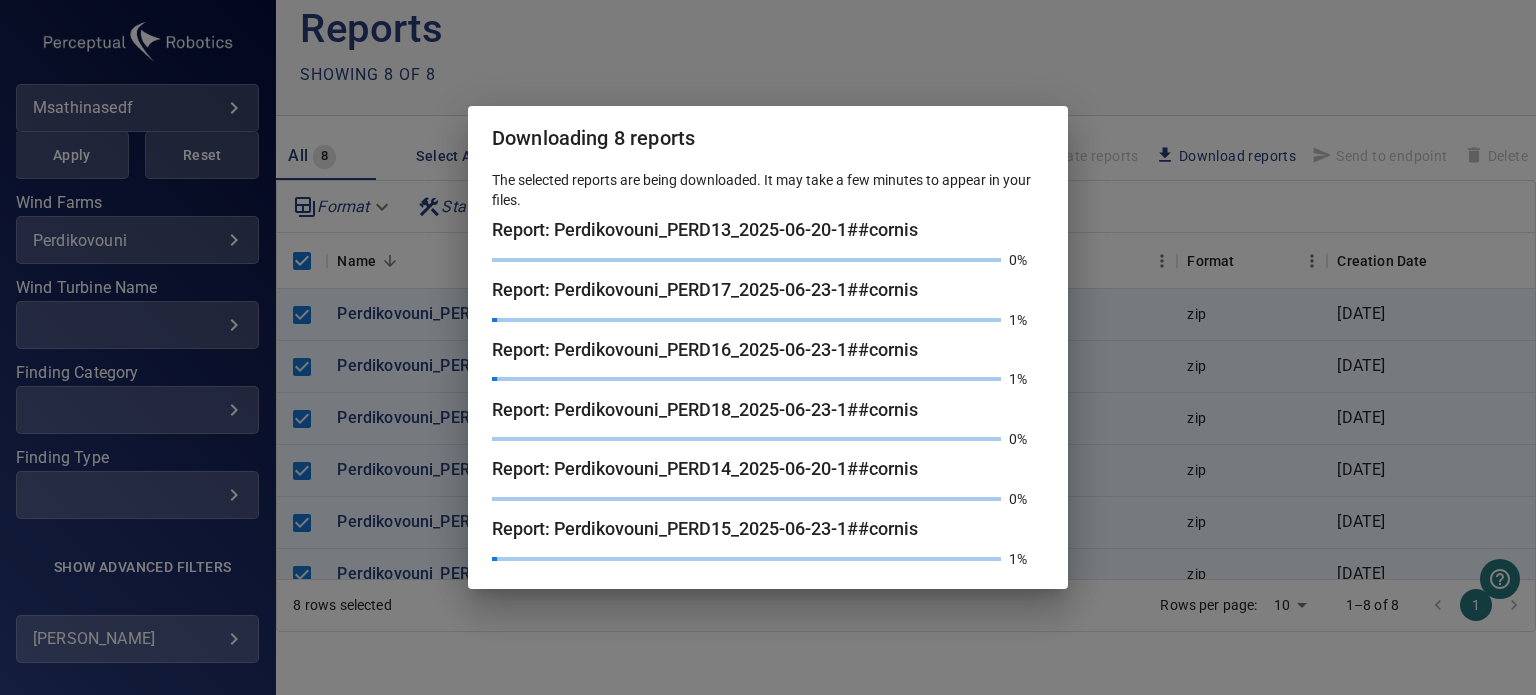 click on "Downloading 8 reports The selected reports are being downloaded. It may take a few minutes to appear in your files. Report: Perdikovouni_PERD13_2025-06-20-1##cornis 0% Report: Perdikovouni_PERD17_2025-06-23-1##cornis 1% Report: Perdikovouni_PERD16_2025-06-23-1##cornis 1% Report: Perdikovouni_PERD18_2025-06-23-1##cornis 0% Report: Perdikovouni_PERD14_2025-06-20-1##cornis 0% Report: Perdikovouni_PERD15_2025-06-23-1##cornis 1%" at bounding box center (768, 347) 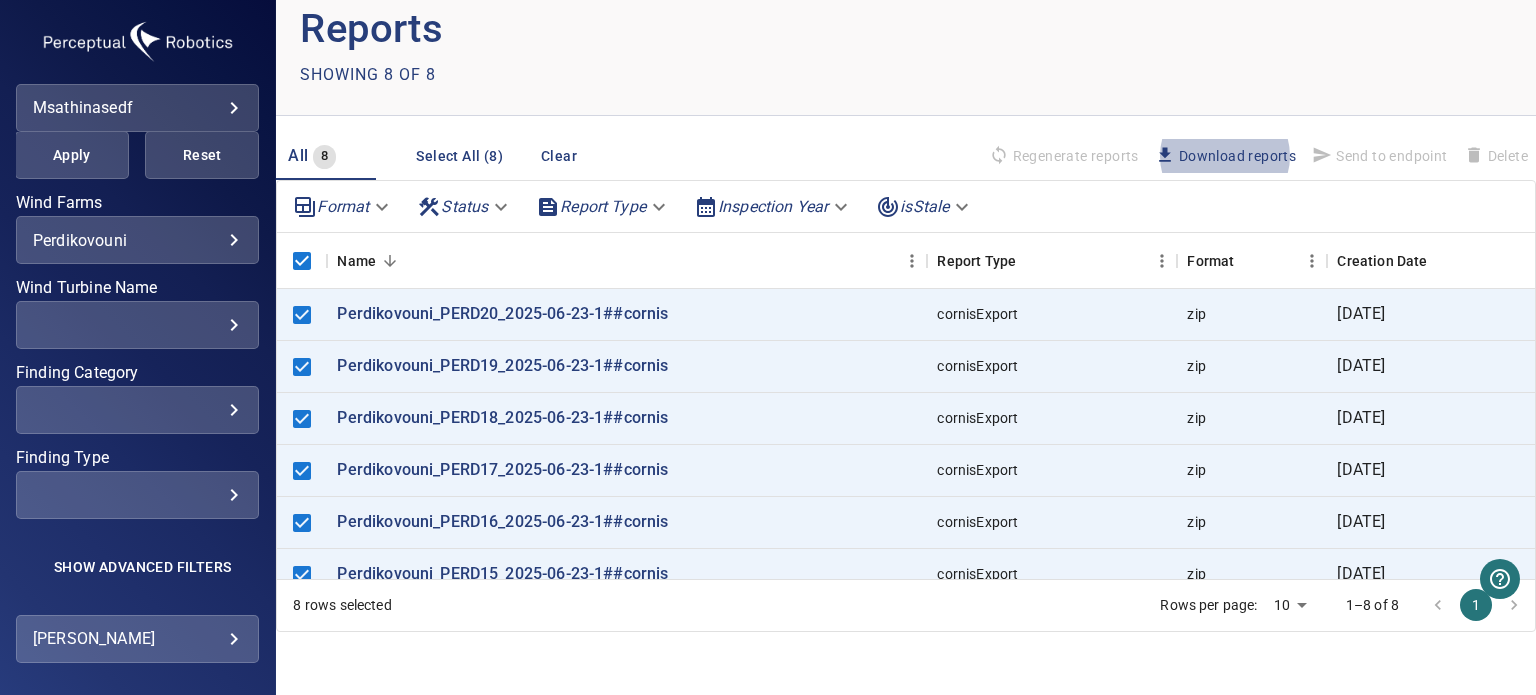 click on "Showing 8 of 8" at bounding box center (603, 75) 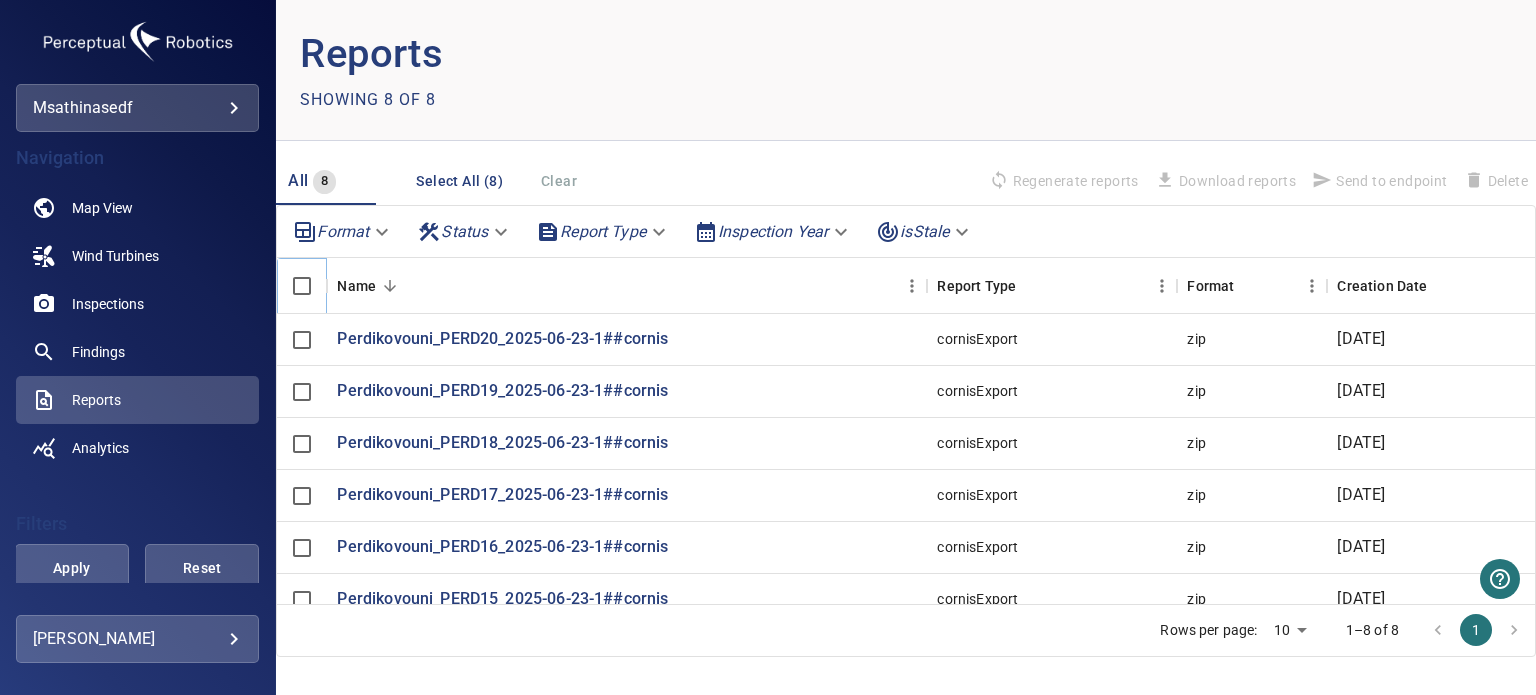 scroll, scrollTop: 0, scrollLeft: 0, axis: both 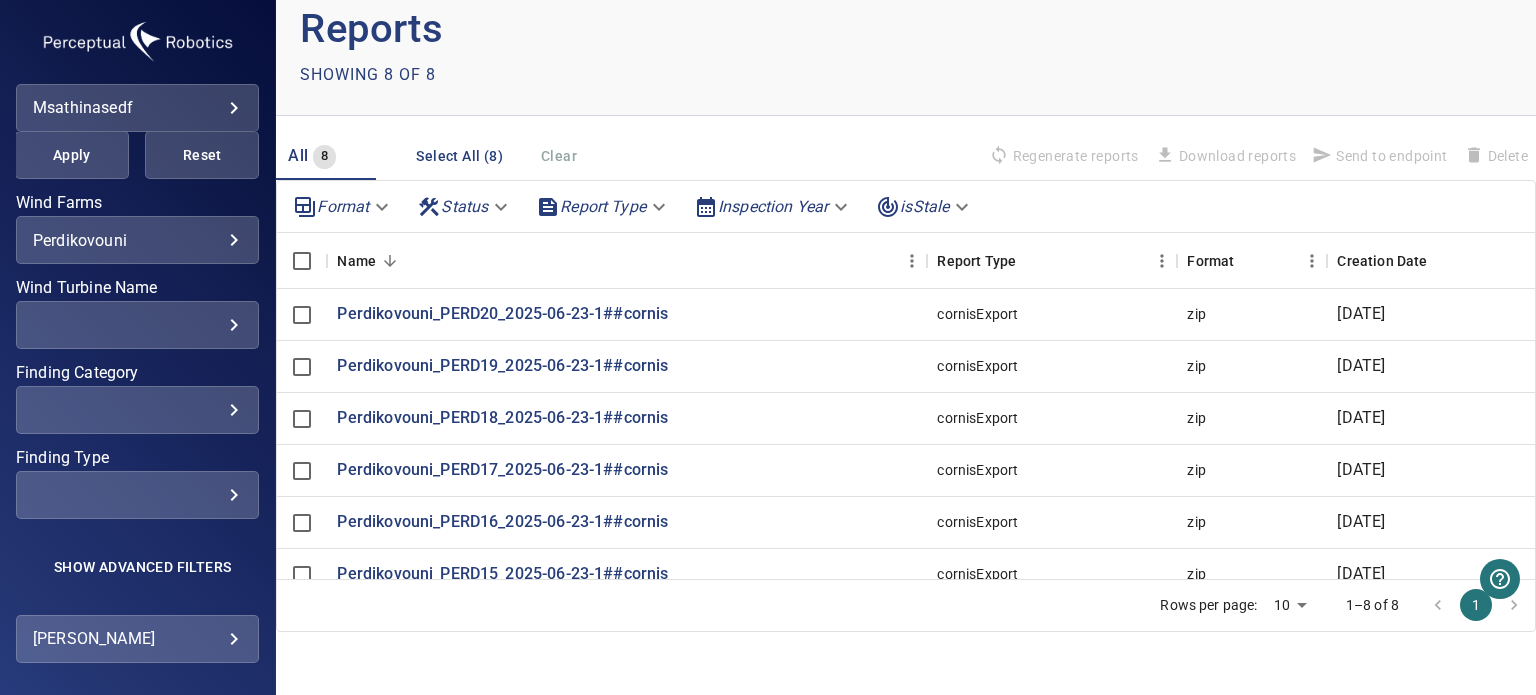 click on "**********" at bounding box center [768, 347] 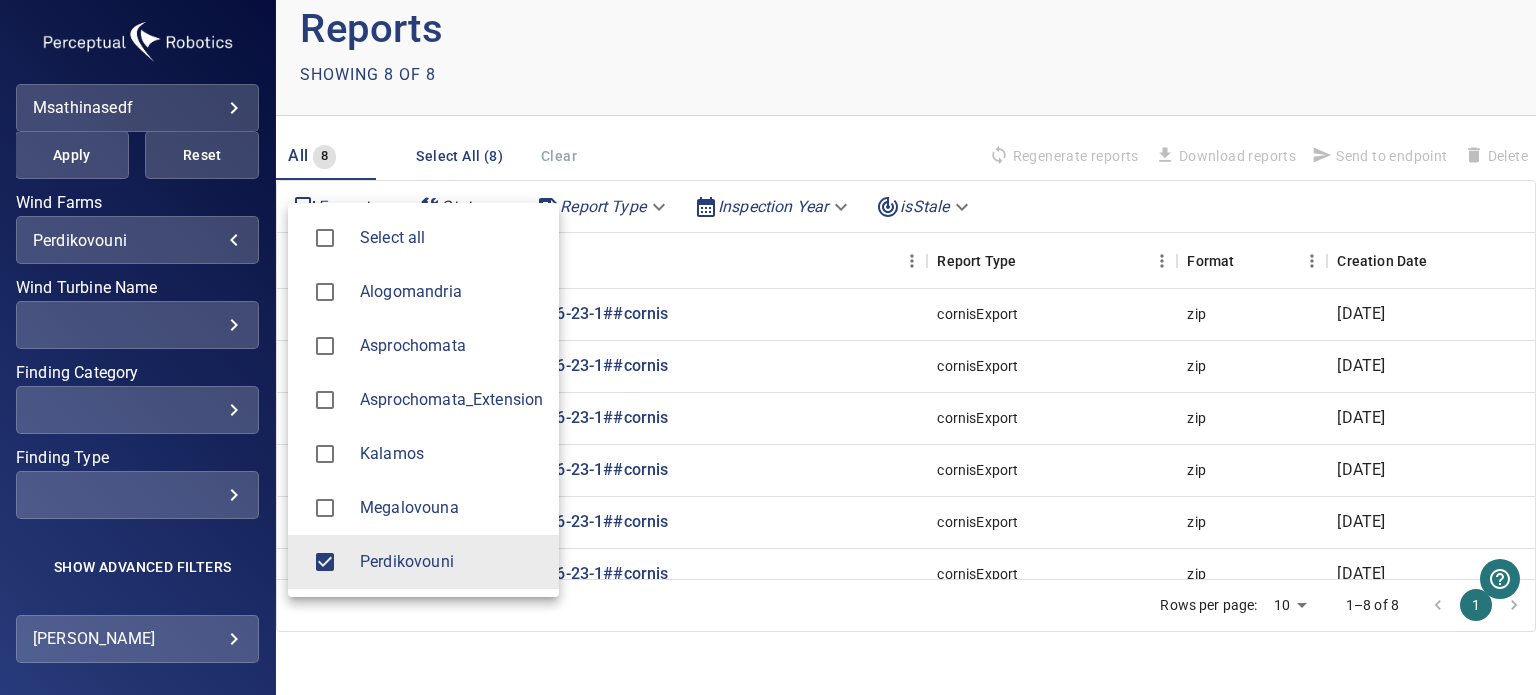 click on "Perdikovouni" at bounding box center (451, 562) 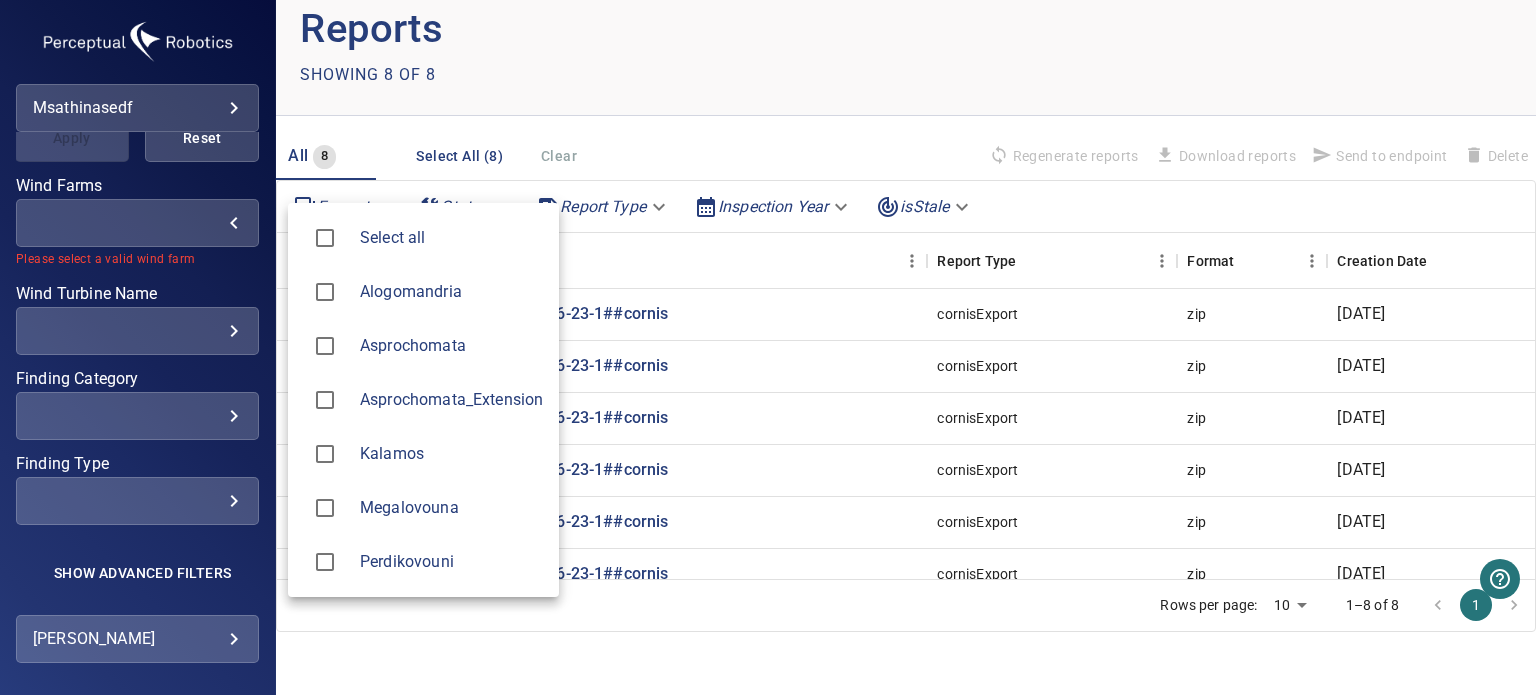click on "Asprochomata" at bounding box center [423, 346] 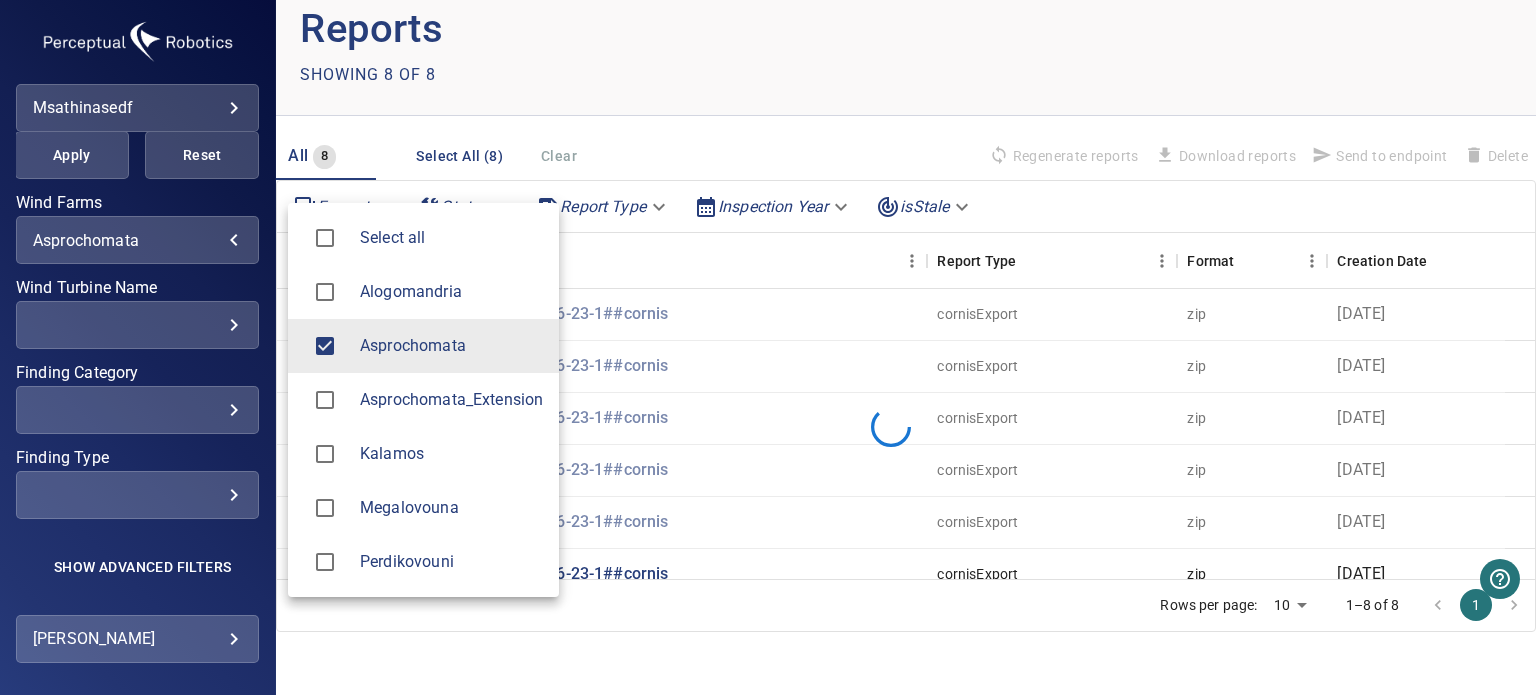 click at bounding box center [768, 347] 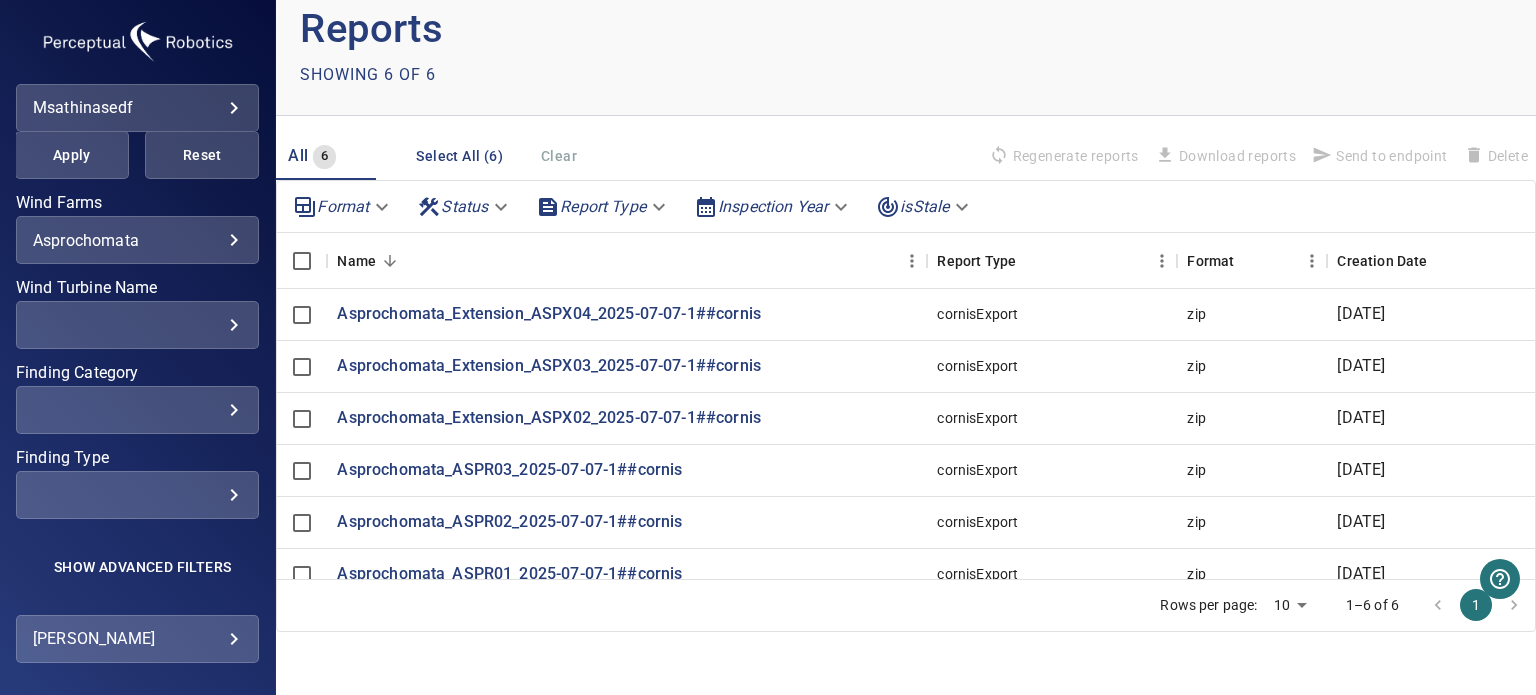 click on "Select All (6)" at bounding box center (459, 156) 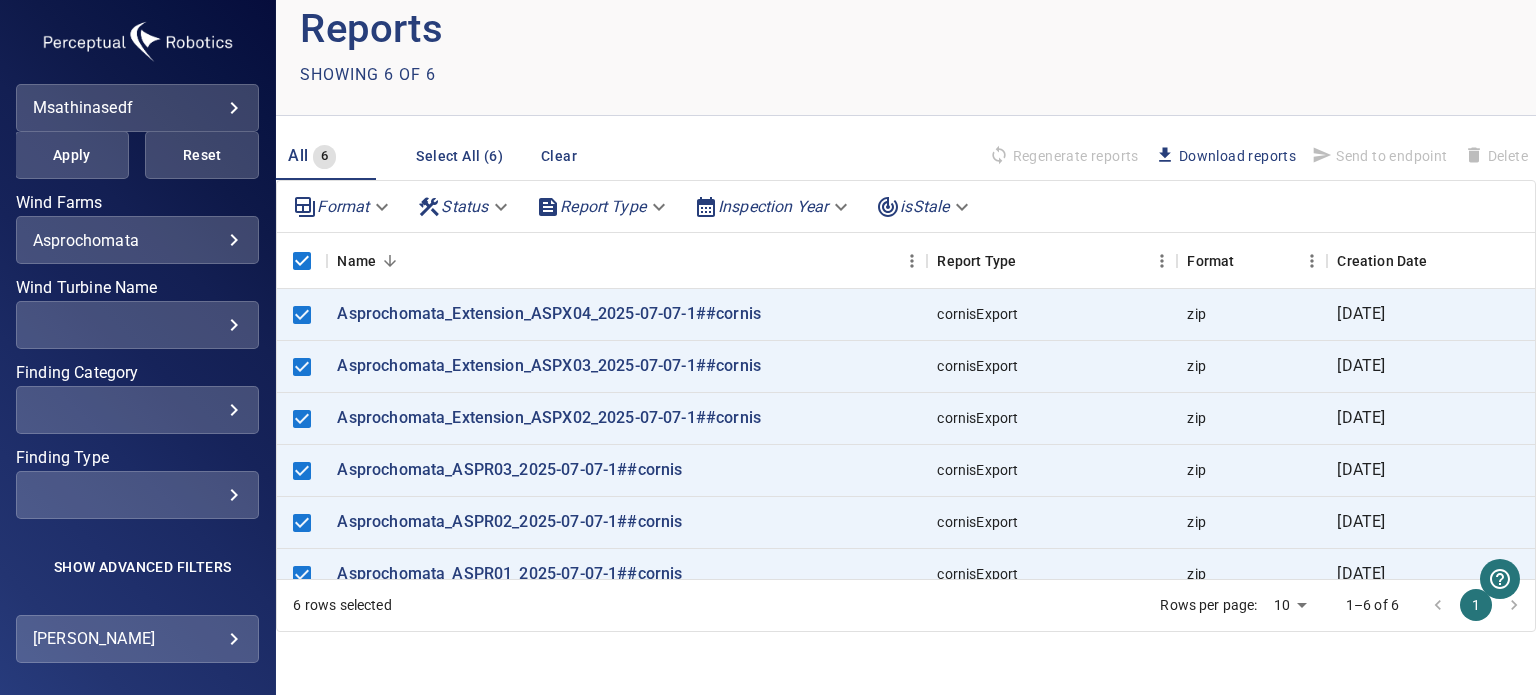click on "Download reports" at bounding box center [1225, 156] 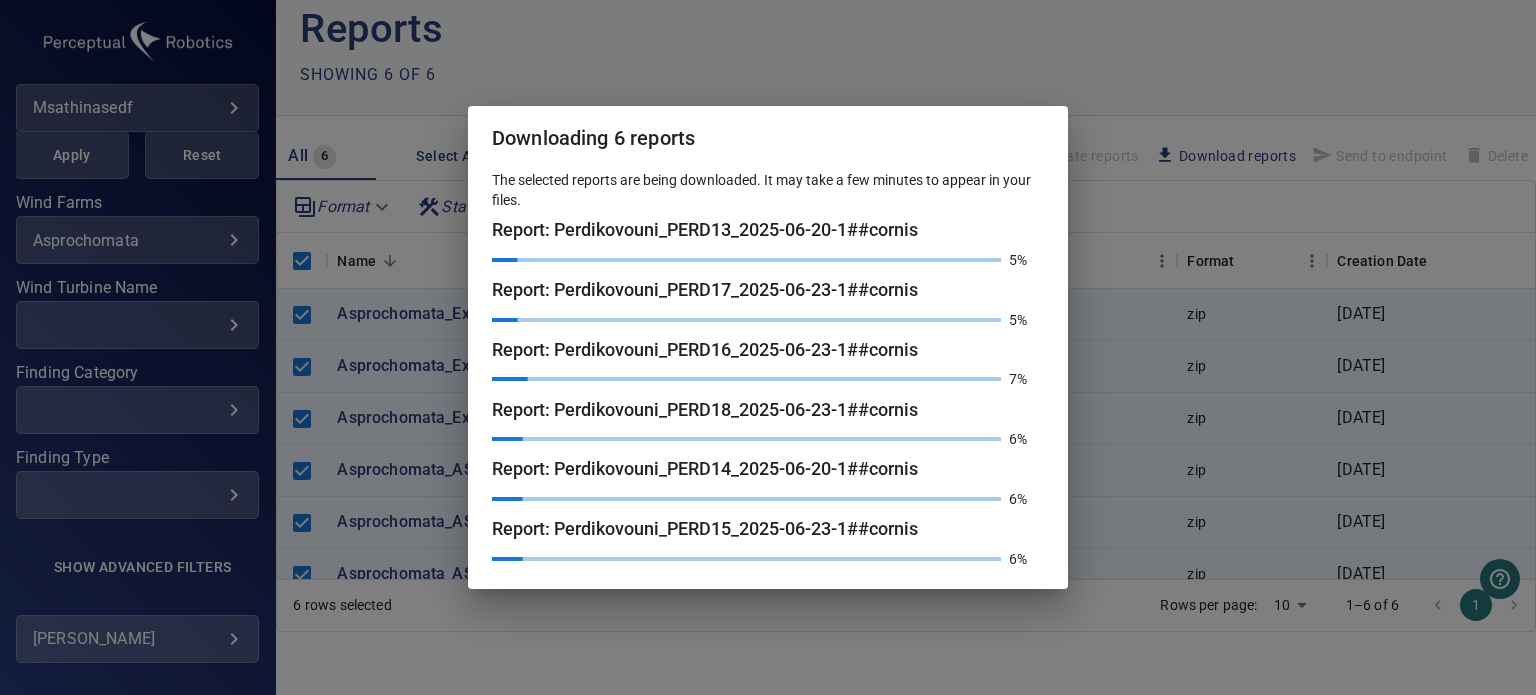click on "Downloading 6 reports The selected reports are being downloaded. It may take a few minutes to appear in your files. Report: Perdikovouni_PERD13_2025-06-20-1##cornis 5% Report: Perdikovouni_PERD17_2025-06-23-1##cornis 5% Report: Perdikovouni_PERD16_2025-06-23-1##cornis 7% Report: Perdikovouni_PERD18_2025-06-23-1##cornis 6% Report: Perdikovouni_PERD14_2025-06-20-1##cornis 6% Report: Perdikovouni_PERD15_2025-06-23-1##cornis 6%" at bounding box center (768, 347) 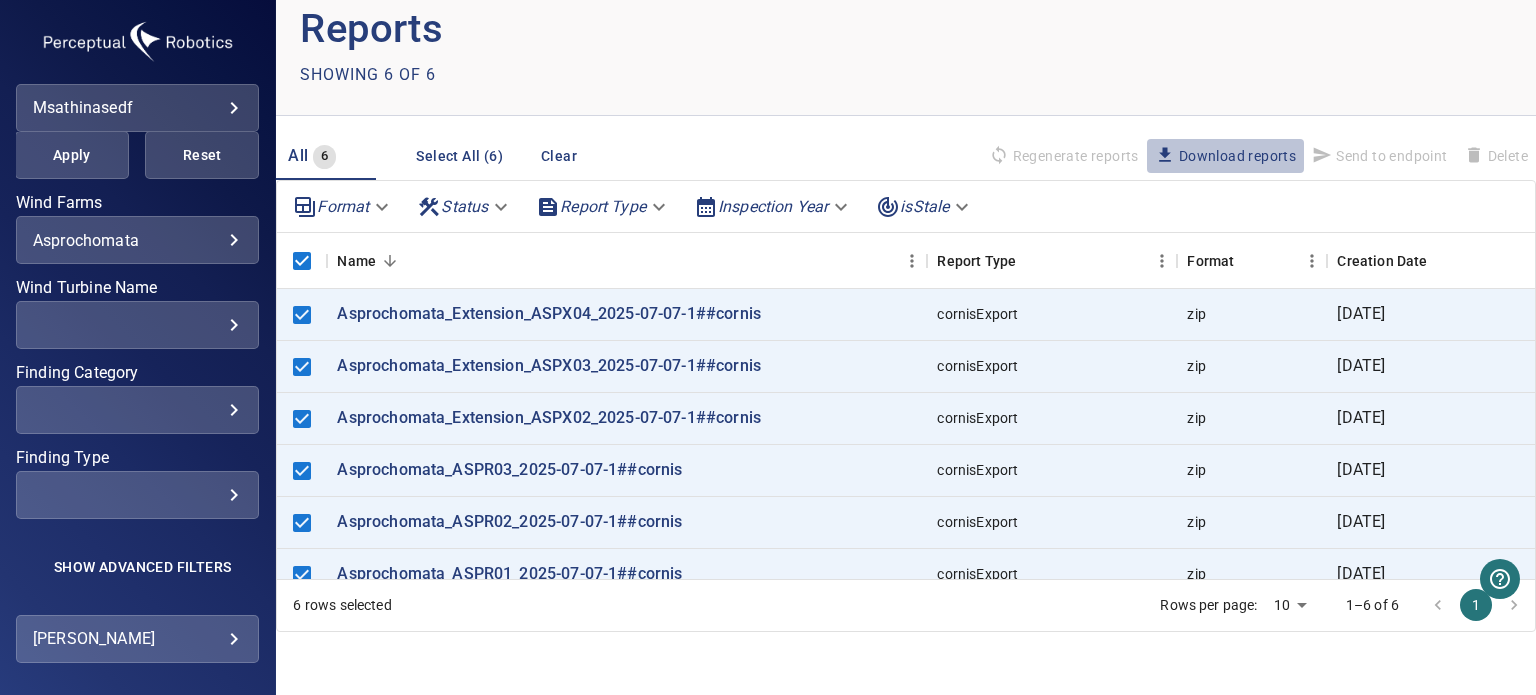 click on "Download reports" at bounding box center [1225, 156] 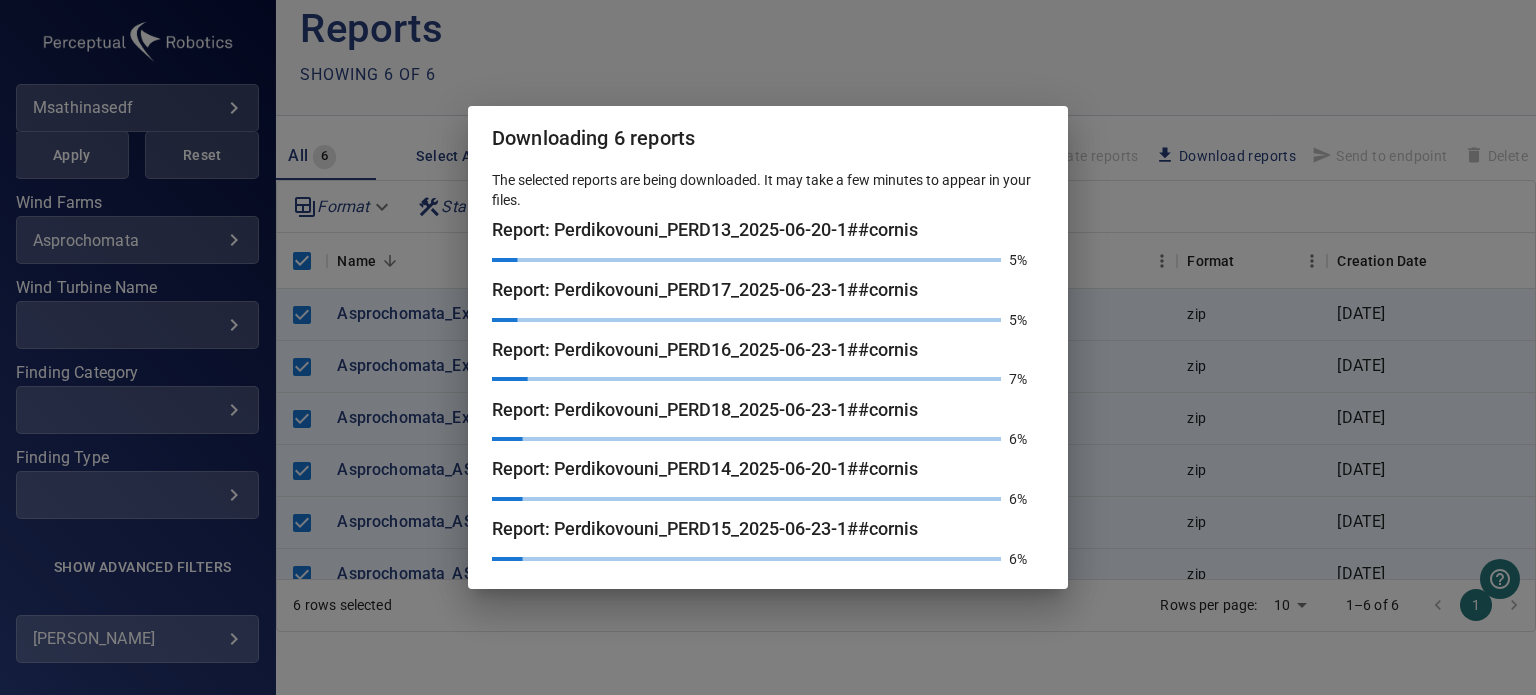 click on "Downloading 6 reports The selected reports are being downloaded. It may take a few minutes to appear in your files. Report: Perdikovouni_PERD13_2025-06-20-1##cornis 5% Report: Perdikovouni_PERD17_2025-06-23-1##cornis 5% Report: Perdikovouni_PERD16_2025-06-23-1##cornis 7% Report: Perdikovouni_PERD18_2025-06-23-1##cornis 6% Report: Perdikovouni_PERD14_2025-06-20-1##cornis 6% Report: Perdikovouni_PERD15_2025-06-23-1##cornis 6%" at bounding box center (768, 347) 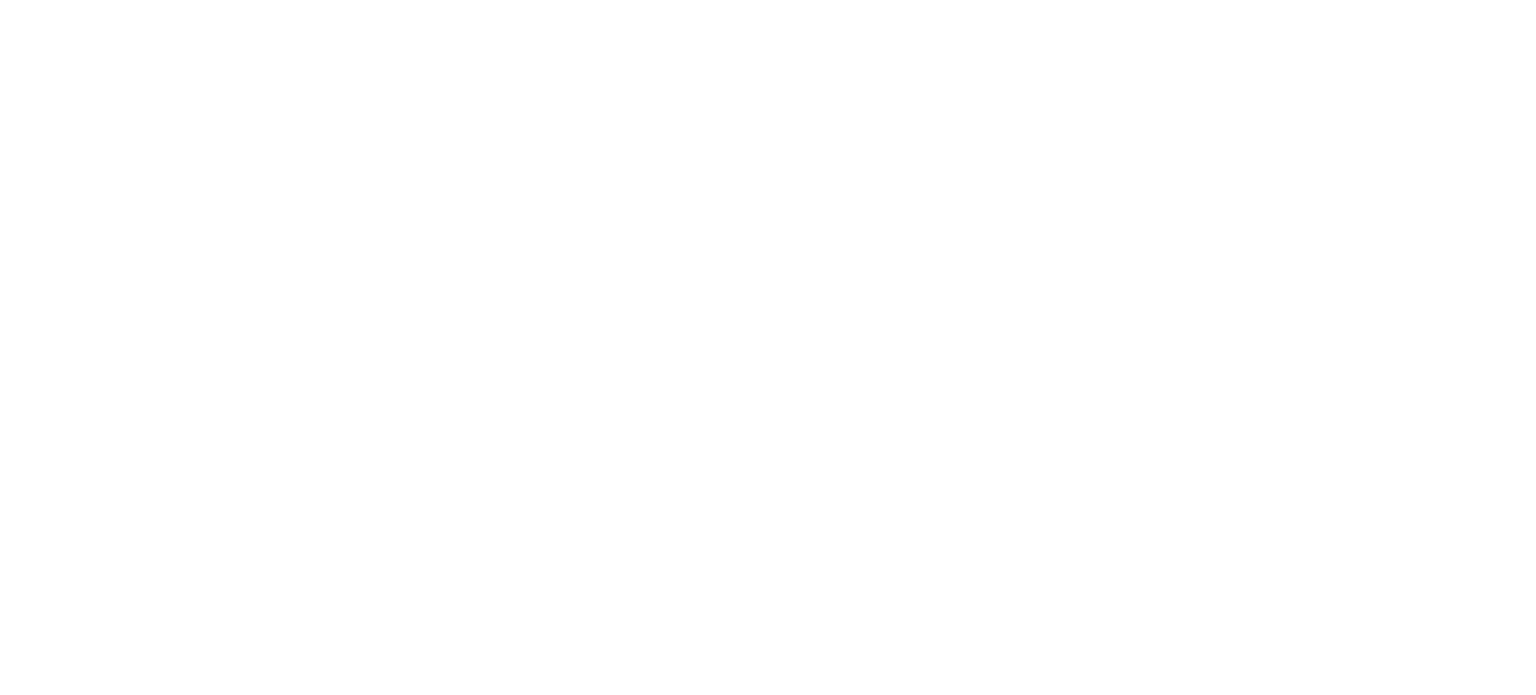 scroll, scrollTop: 0, scrollLeft: 0, axis: both 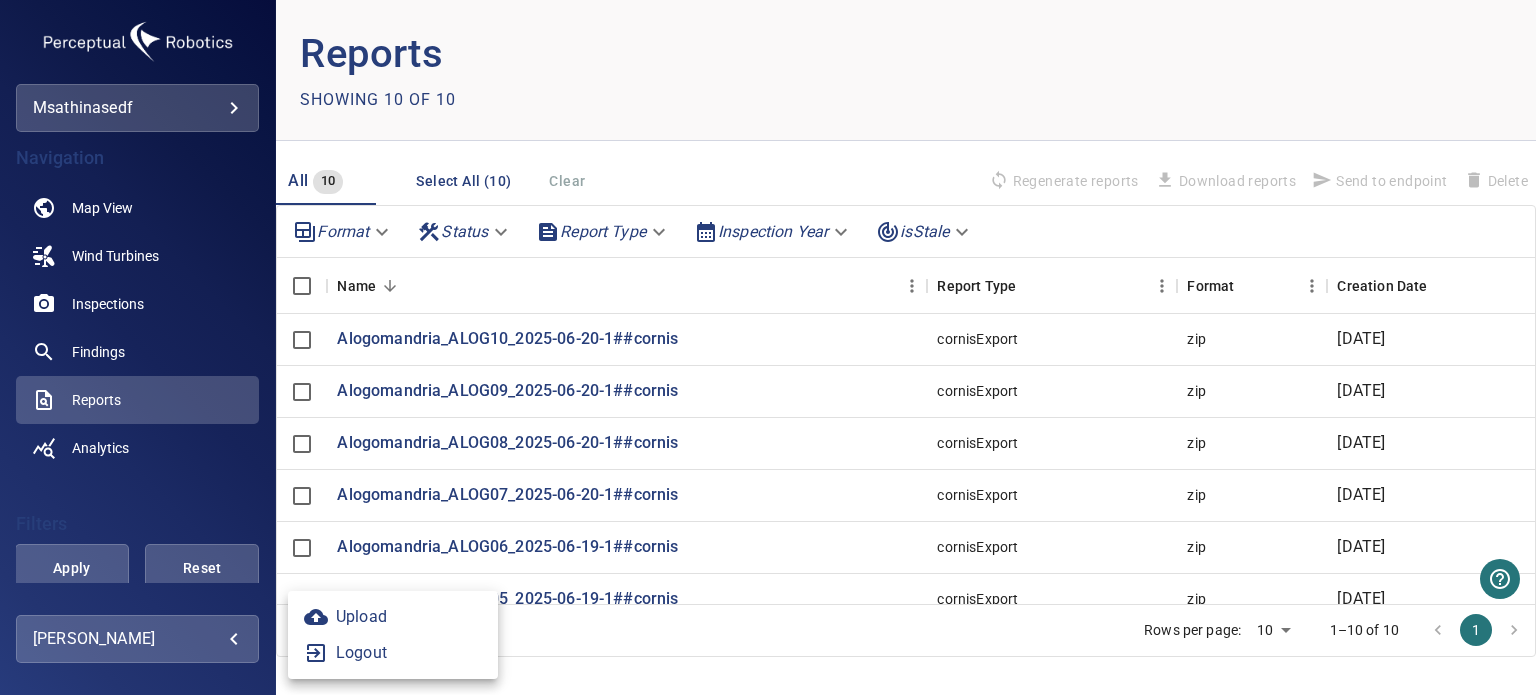 click on "**********" at bounding box center (768, 347) 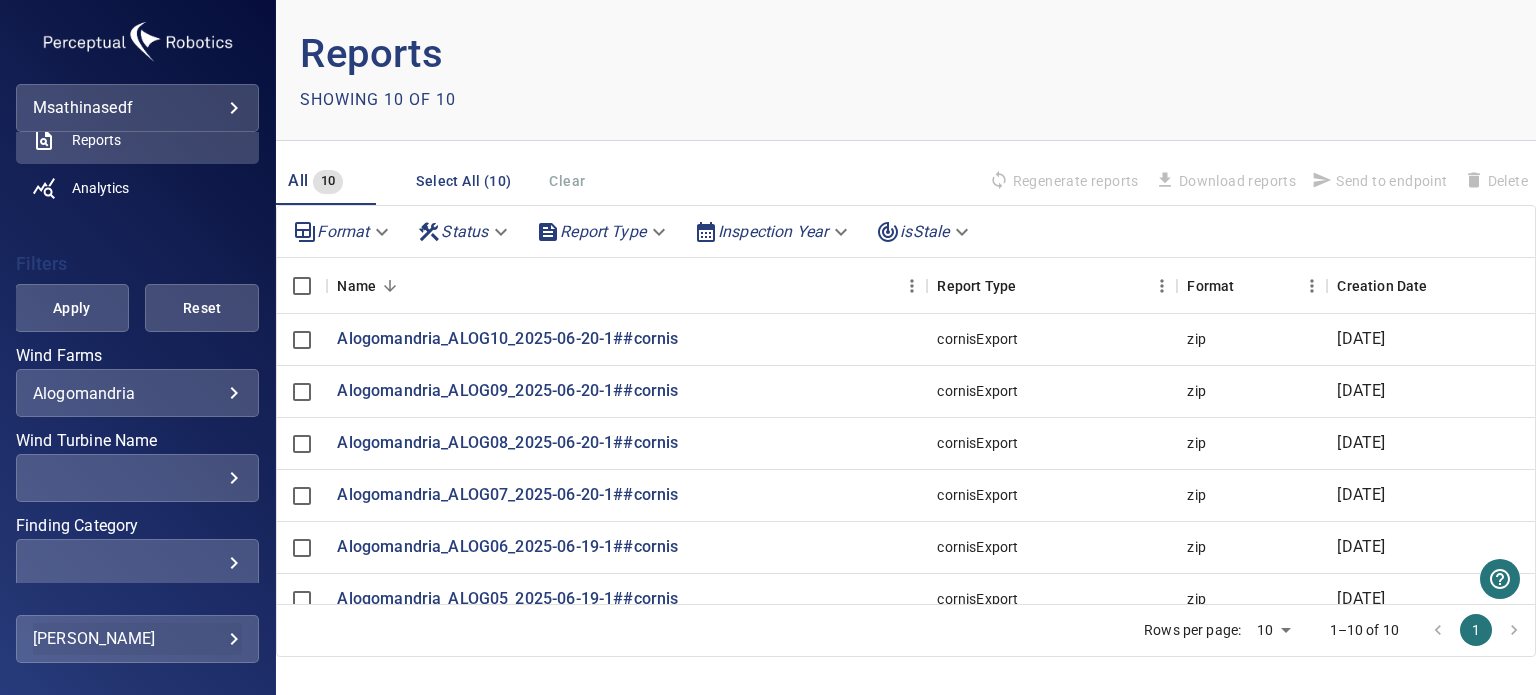scroll, scrollTop: 400, scrollLeft: 0, axis: vertical 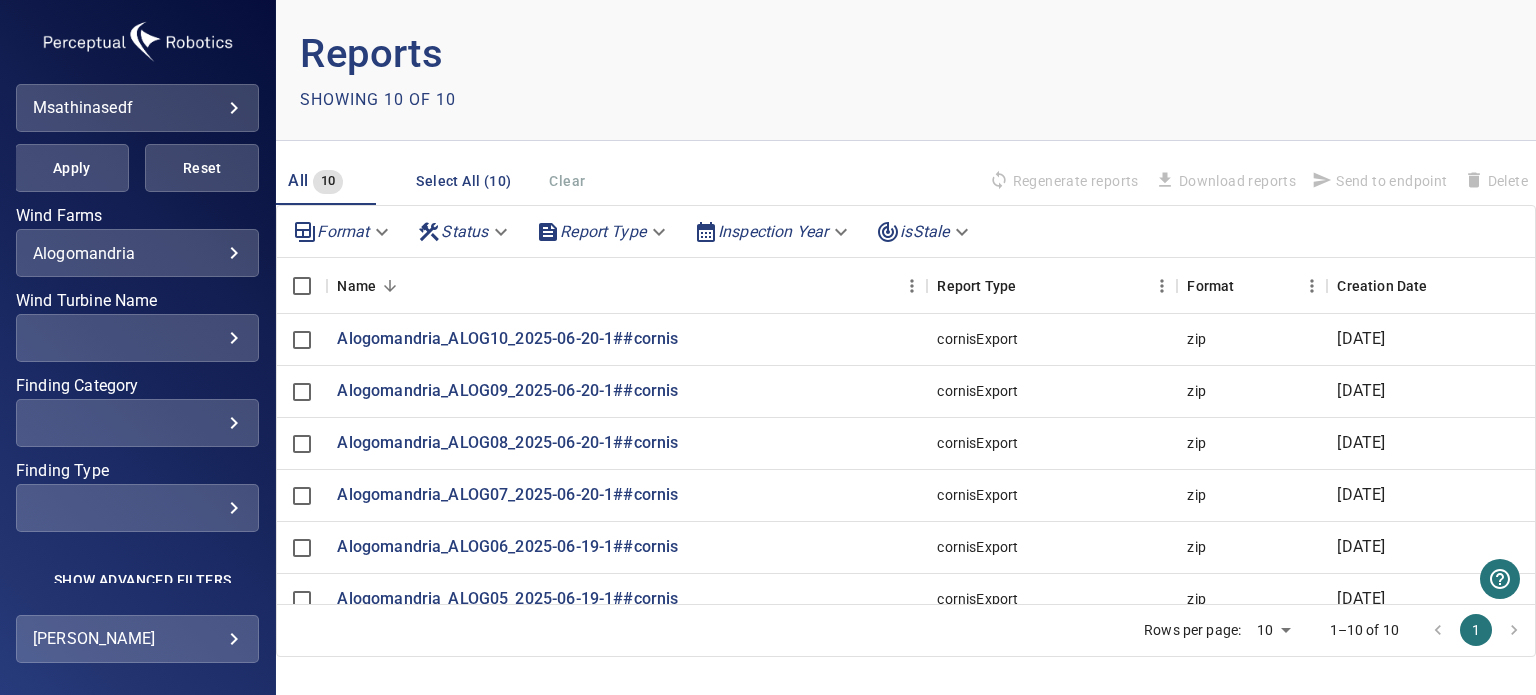 click on "**********" at bounding box center (137, 253) 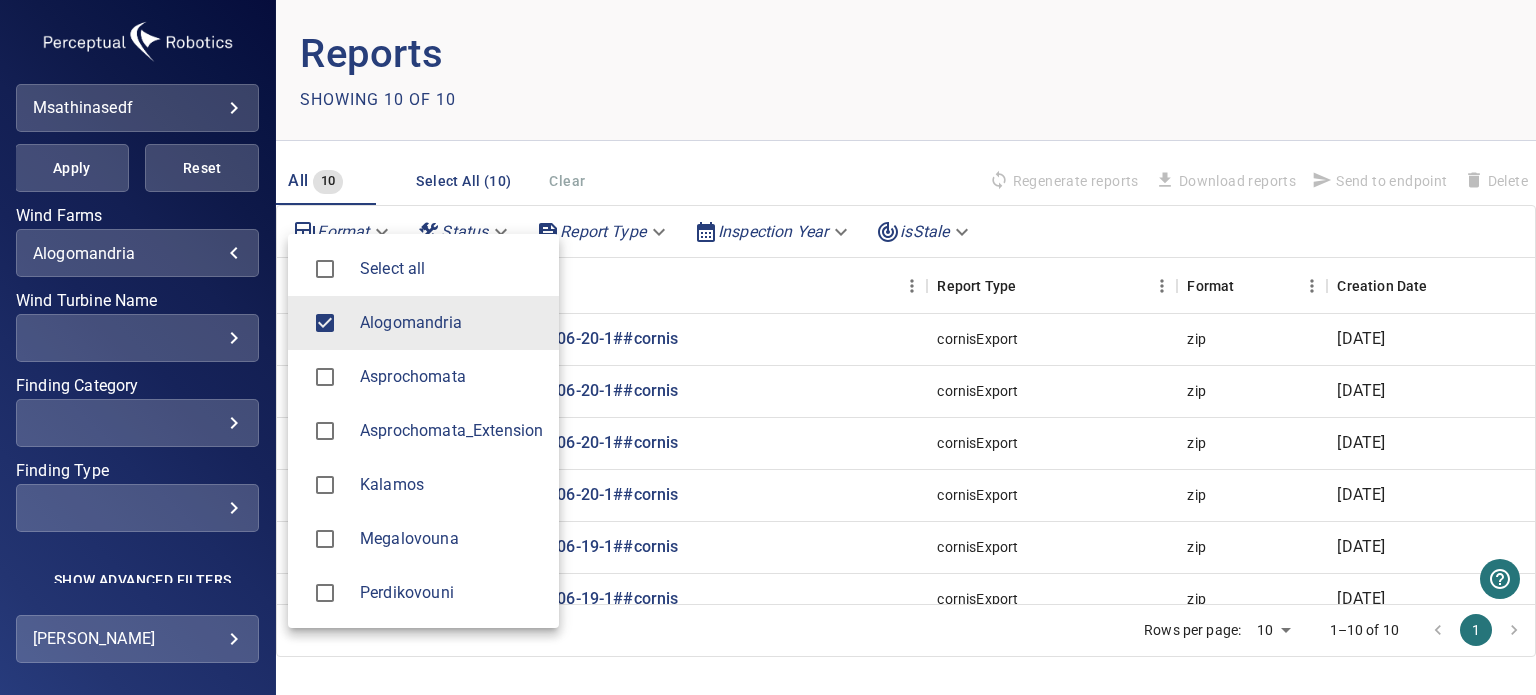 click on "**********" at bounding box center (768, 347) 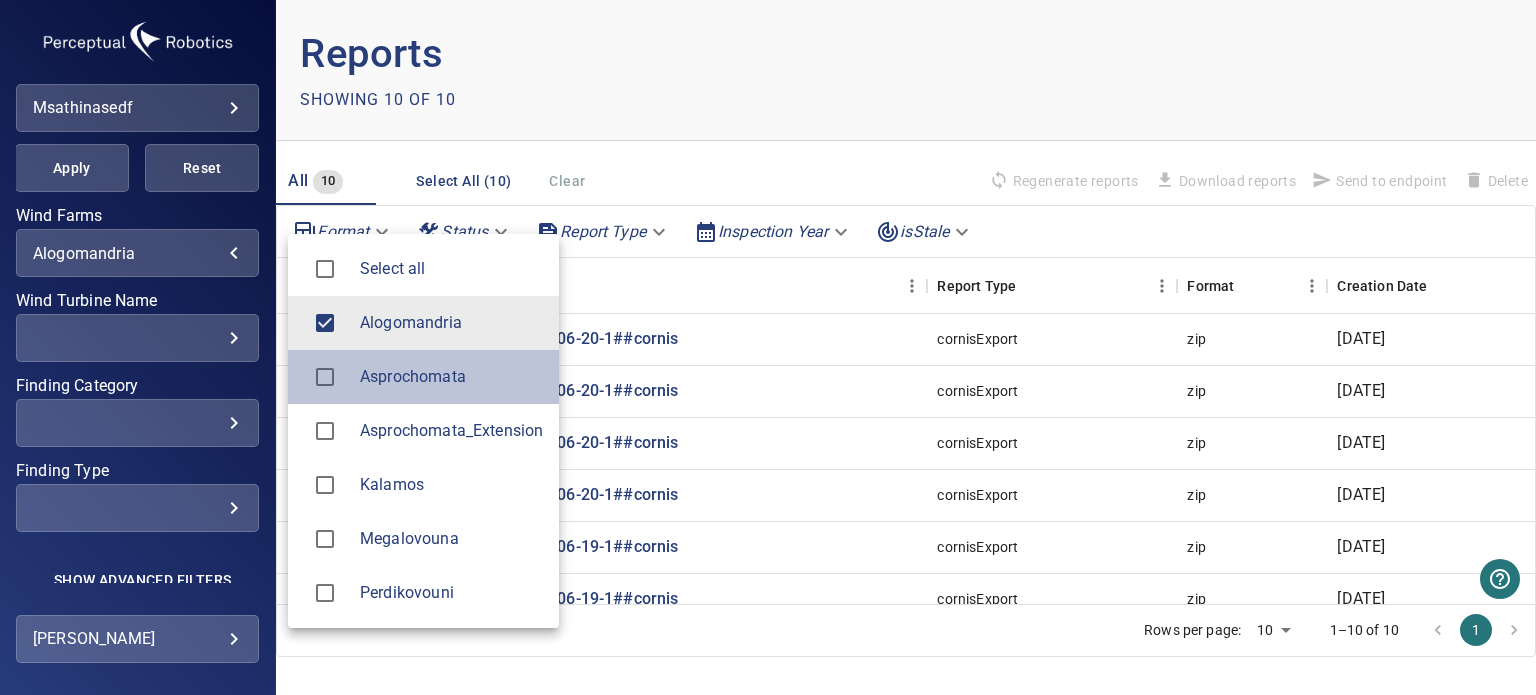 click on "Asprochomata" at bounding box center [451, 377] 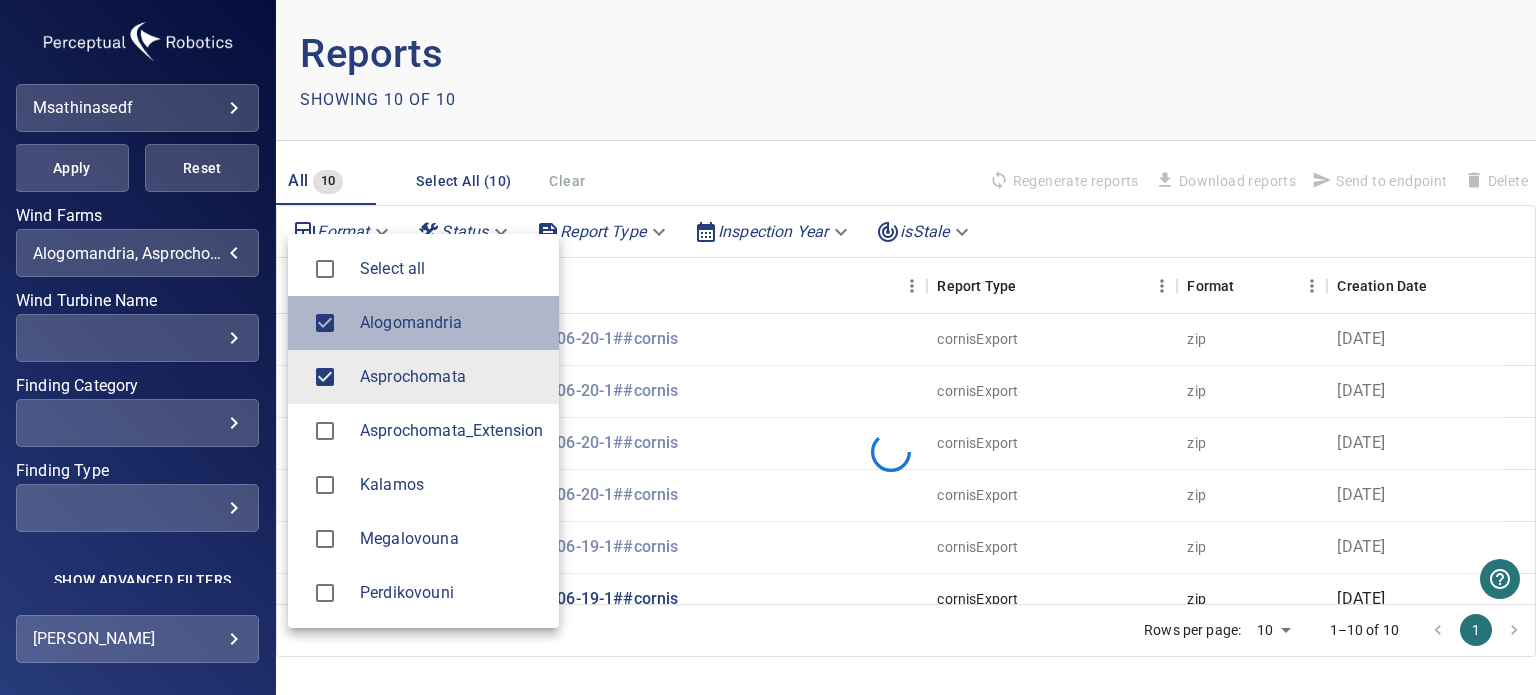 click on "Alogomandria" at bounding box center (451, 323) 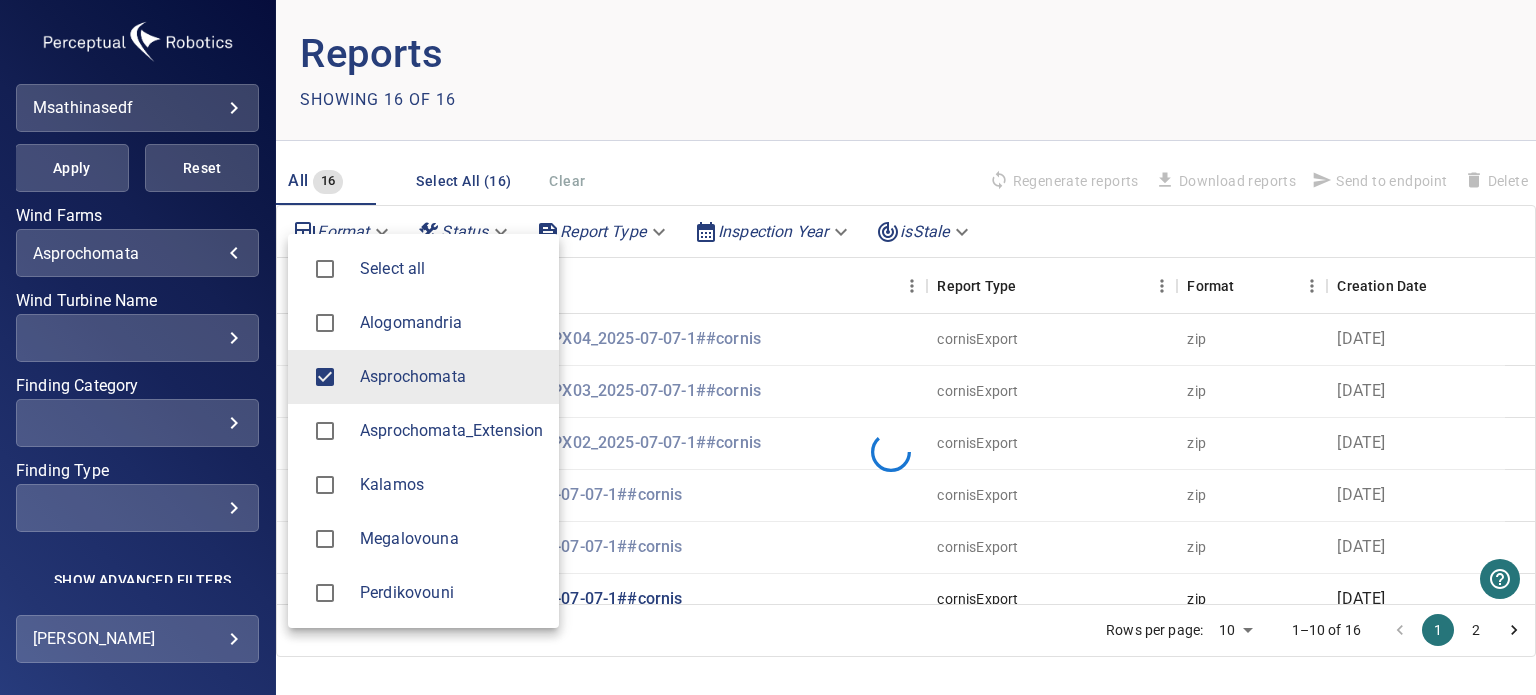 click at bounding box center (768, 347) 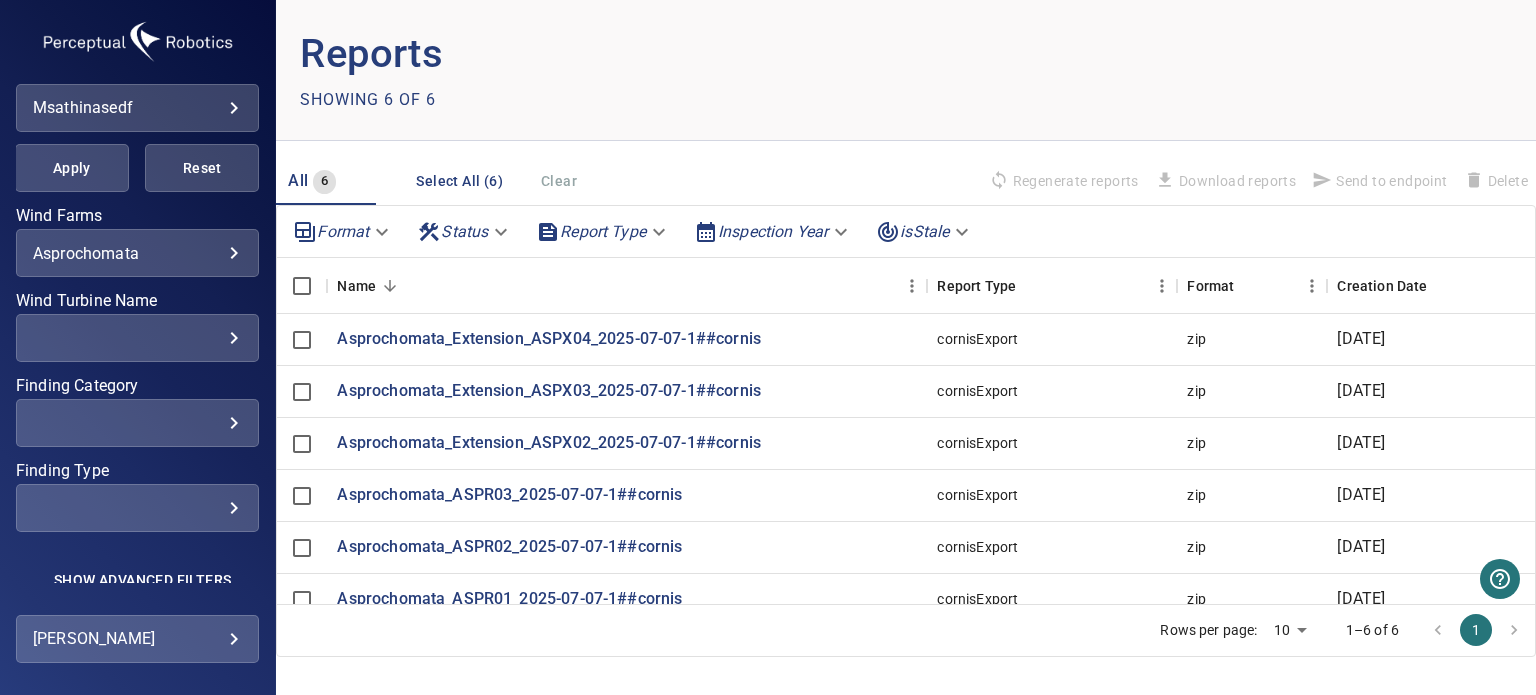 click on "Select All (6)" at bounding box center [459, 181] 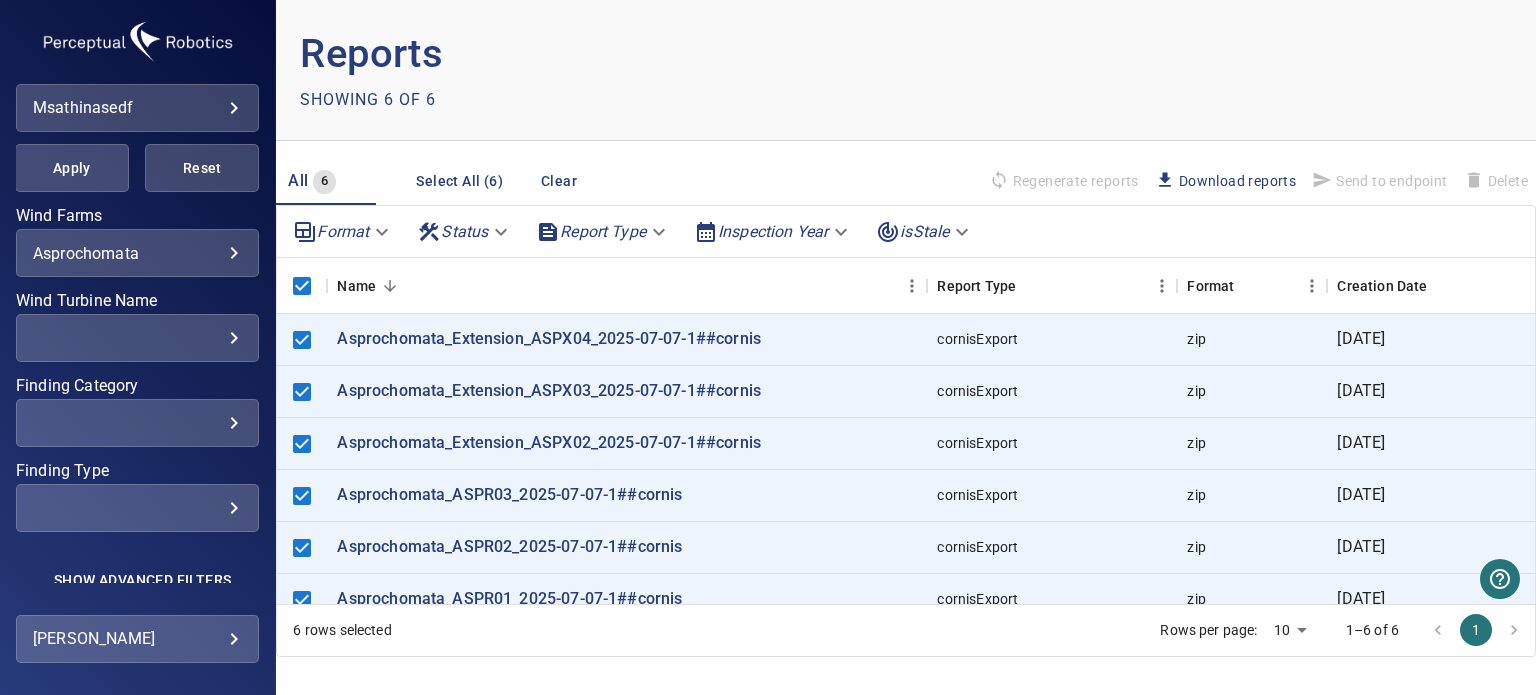 click on "**********" at bounding box center [768, 347] 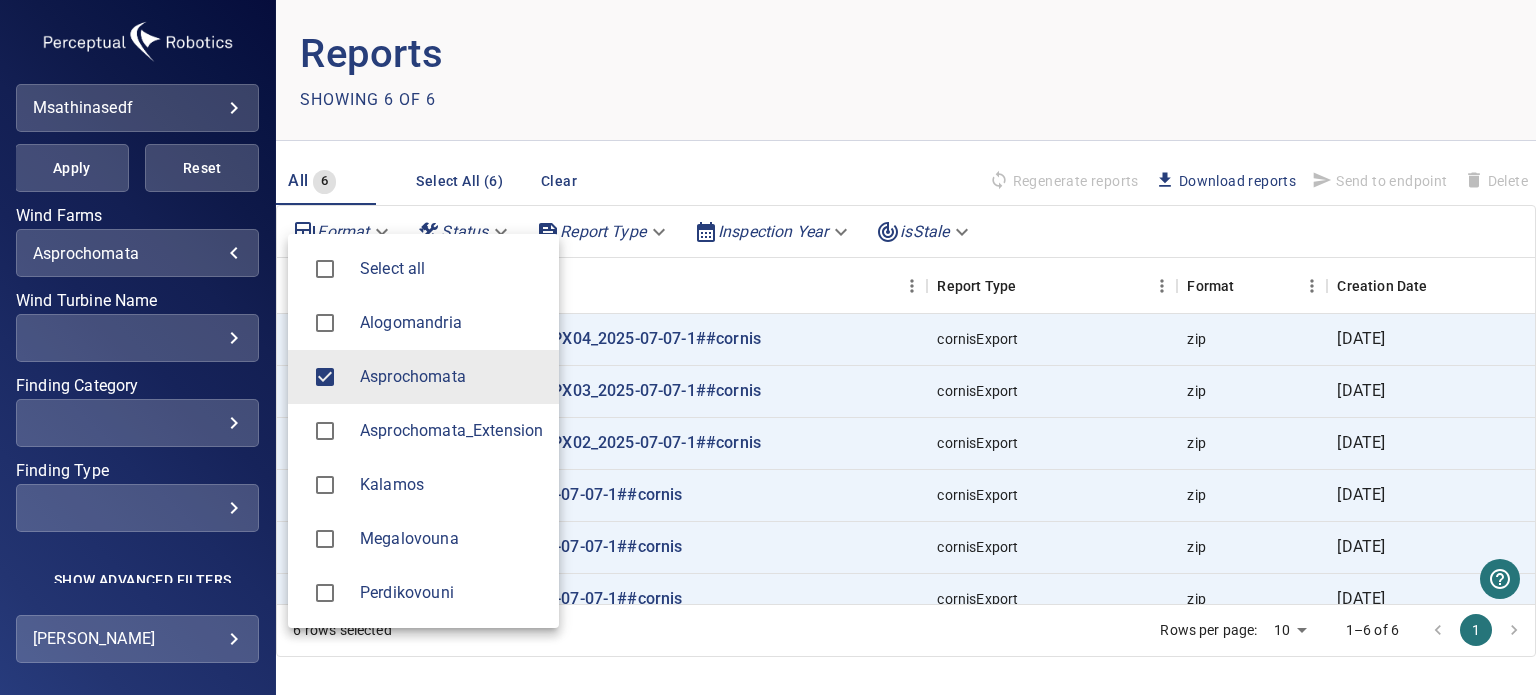 click at bounding box center [768, 347] 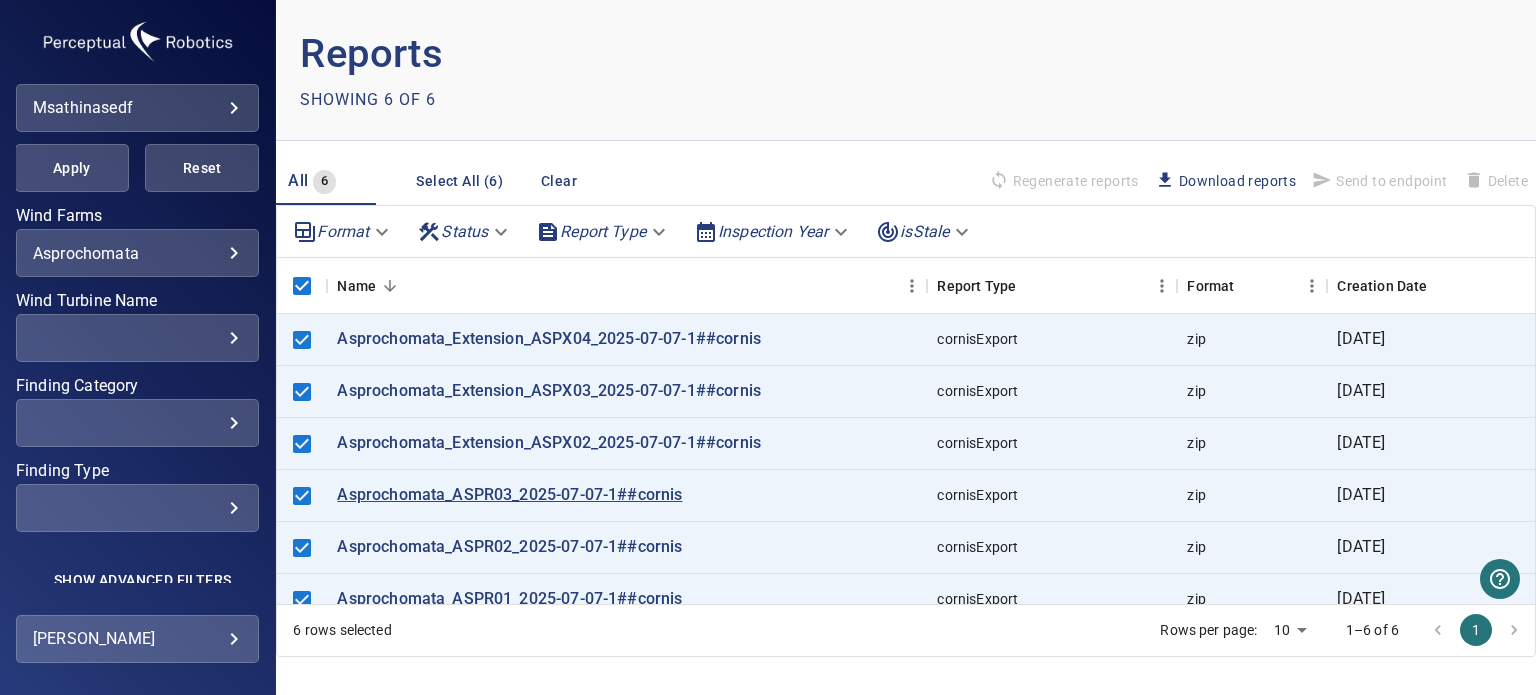 scroll, scrollTop: 0, scrollLeft: 0, axis: both 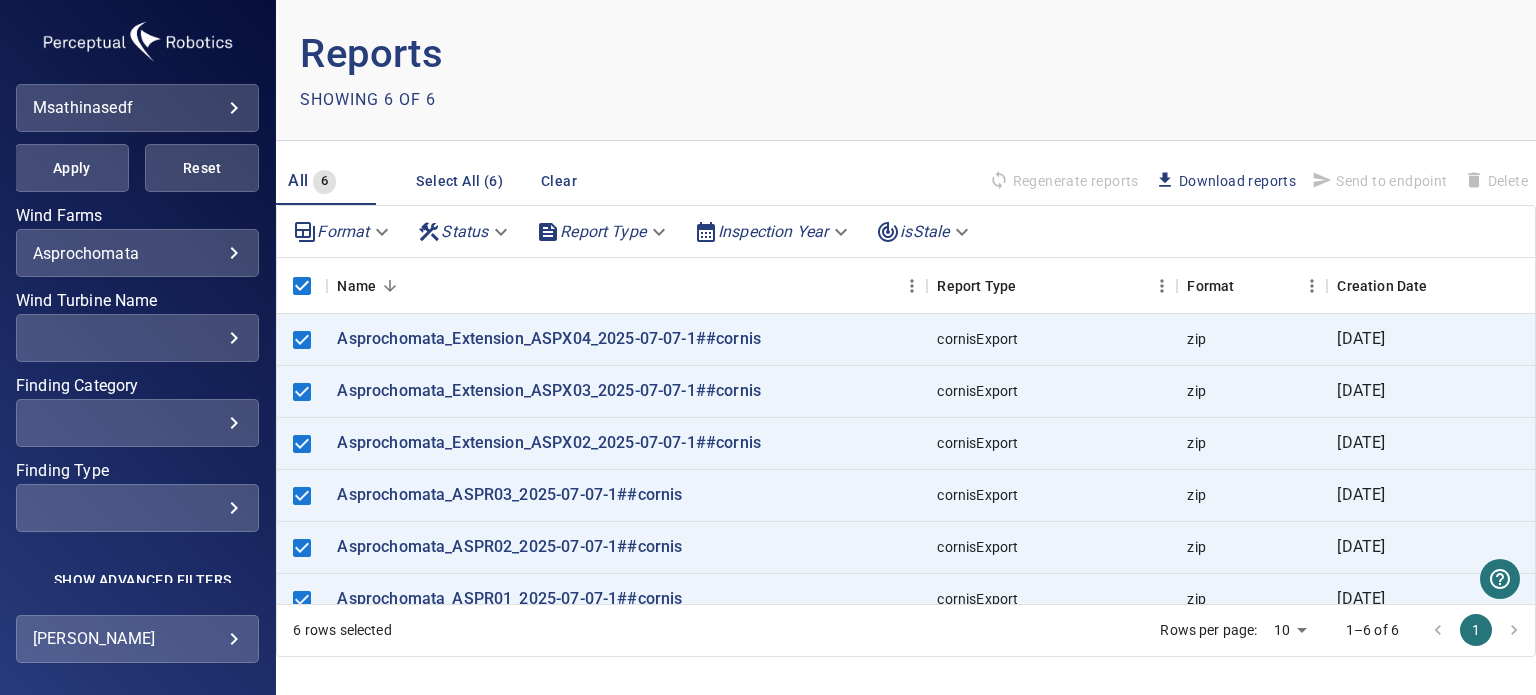 click on "Select All (6)" at bounding box center (459, 181) 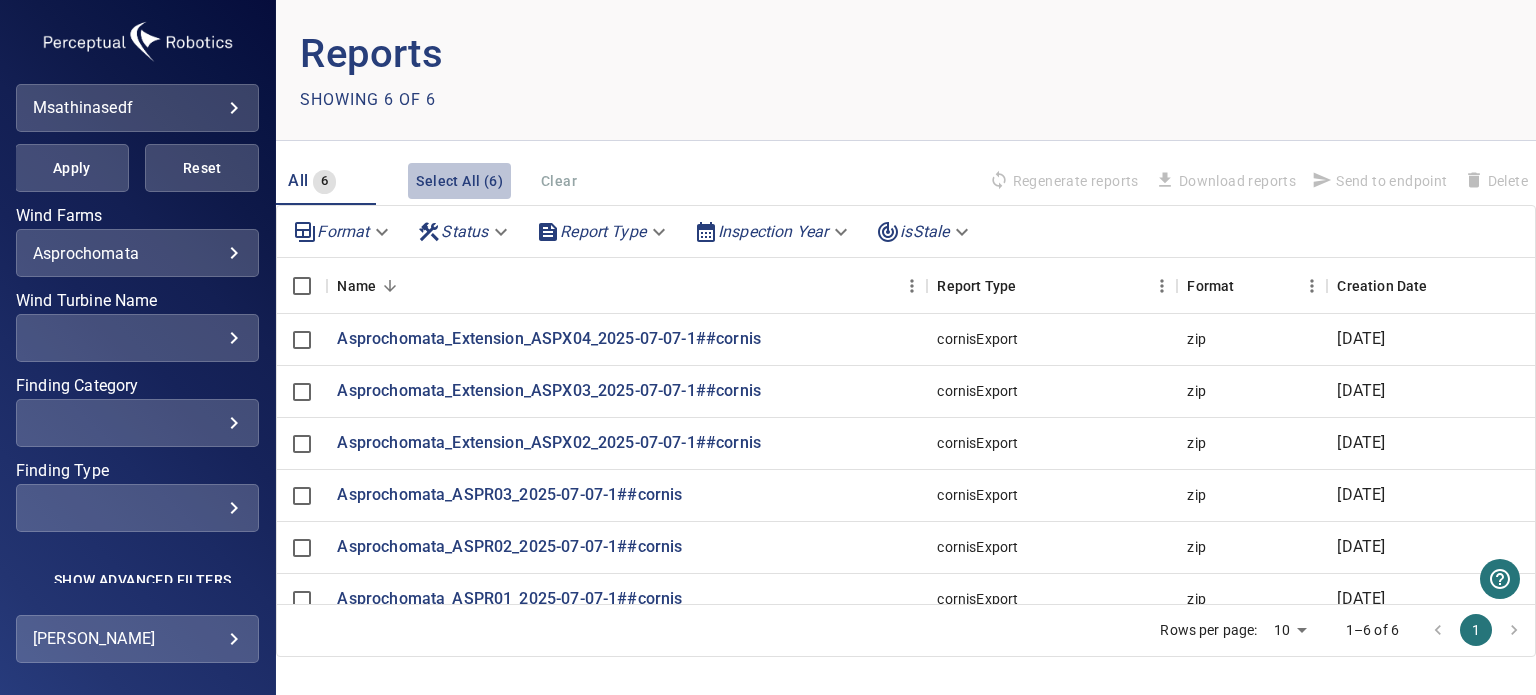 click on "Select All (6)" at bounding box center [459, 181] 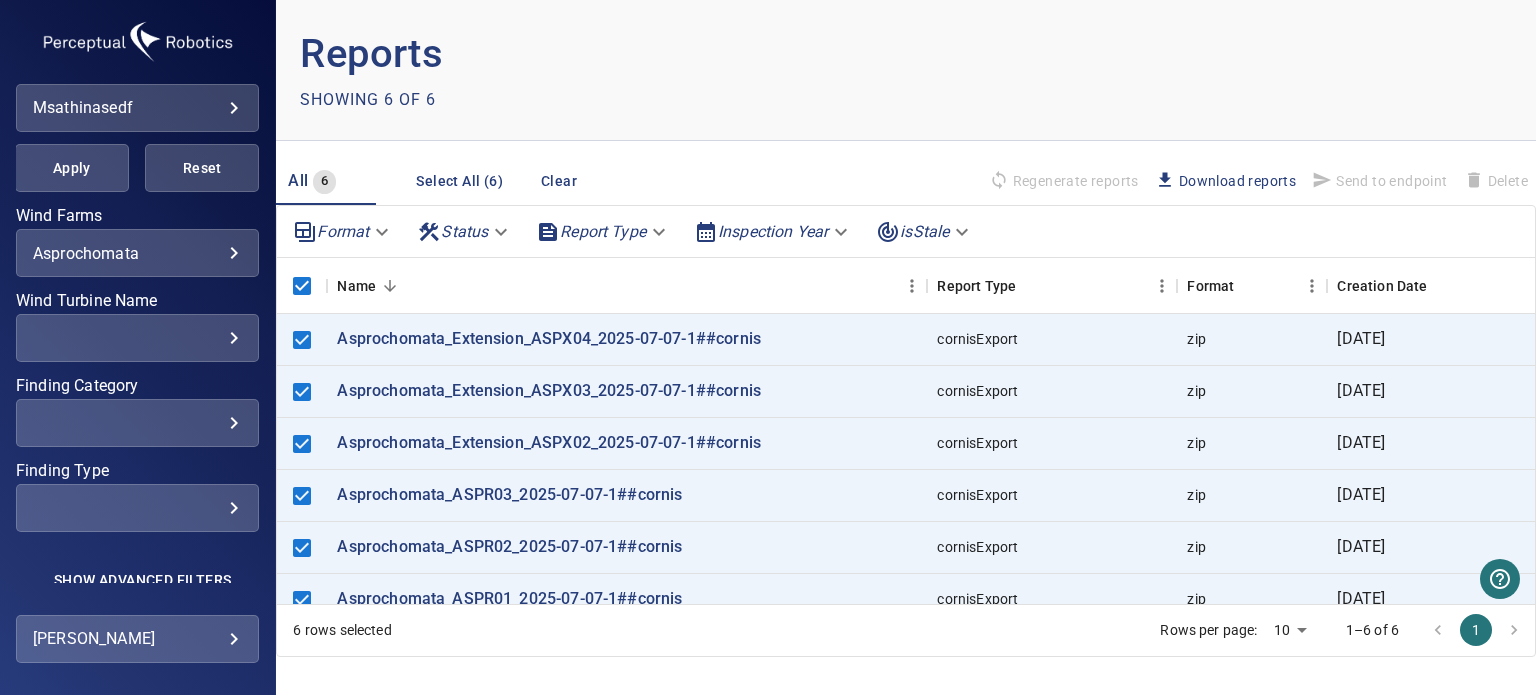 click on "Download reports" at bounding box center [1225, 181] 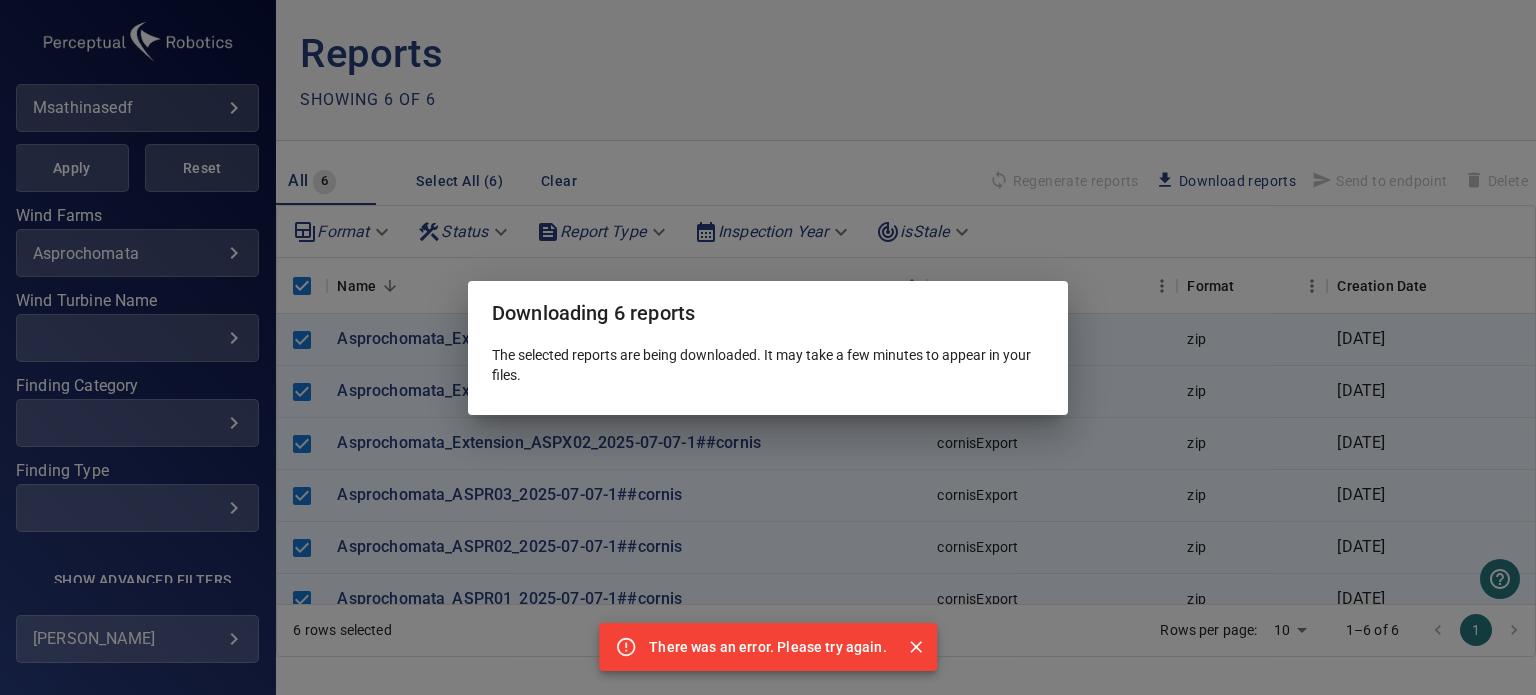 click on "Downloading 6 reports The selected reports are being downloaded. It may take a few minutes to appear in your files." at bounding box center [768, 347] 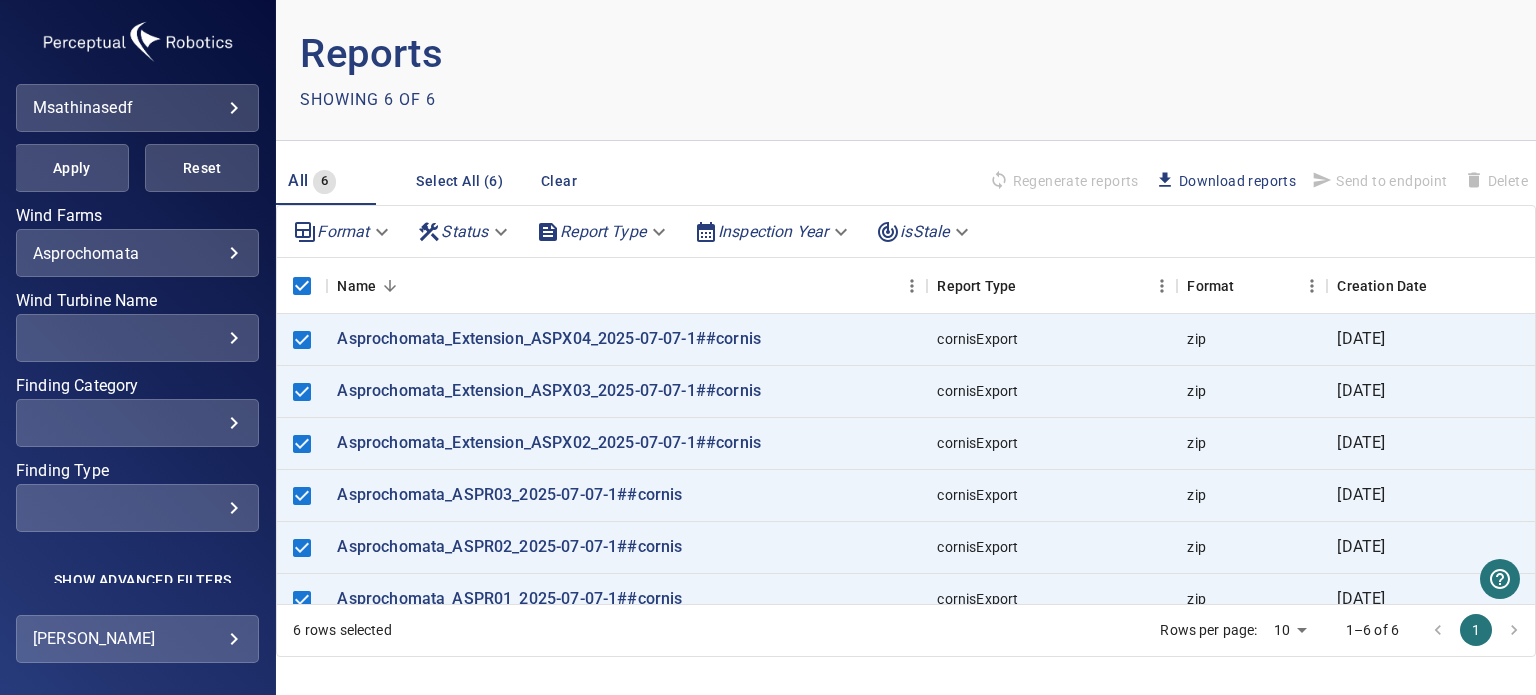 click on "Download reports" at bounding box center [1225, 181] 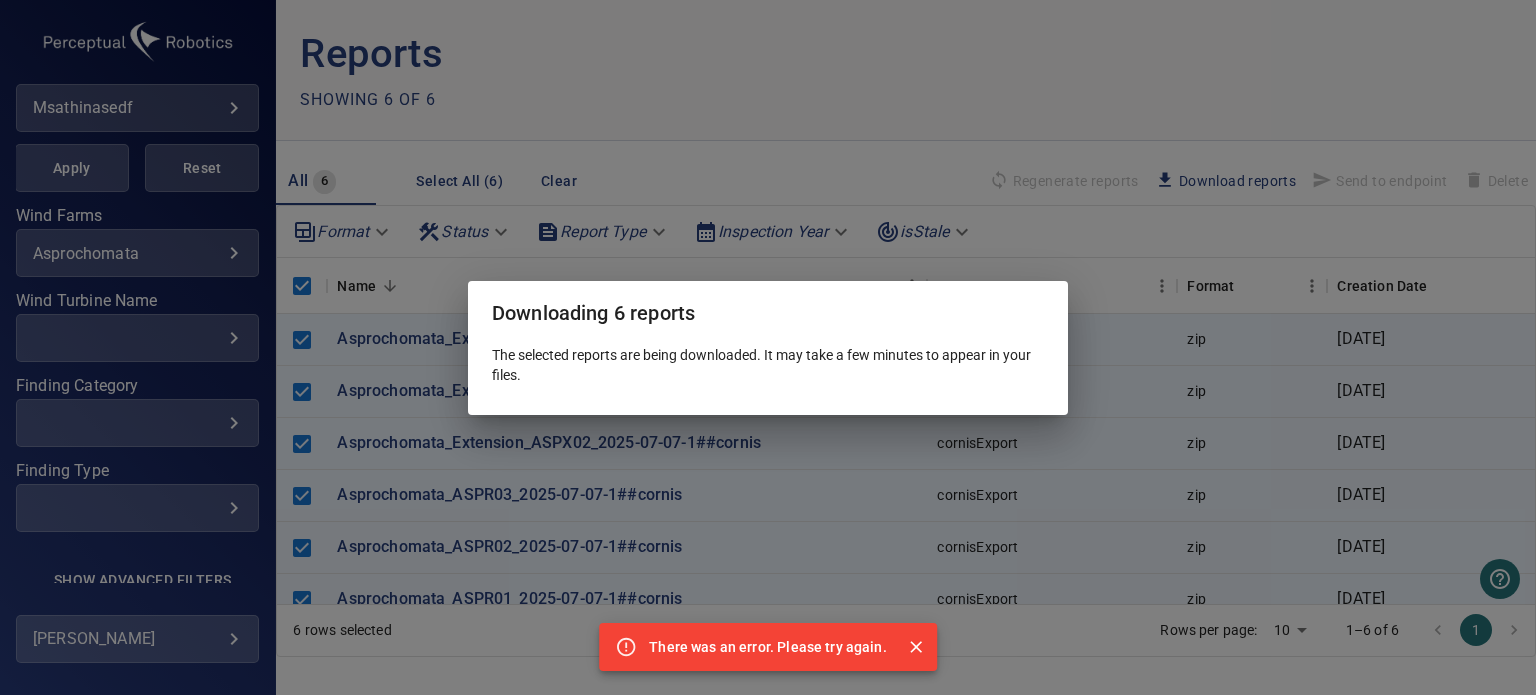 click on "Downloading 6 reports The selected reports are being downloaded. It may take a few minutes to appear in your files." at bounding box center [768, 347] 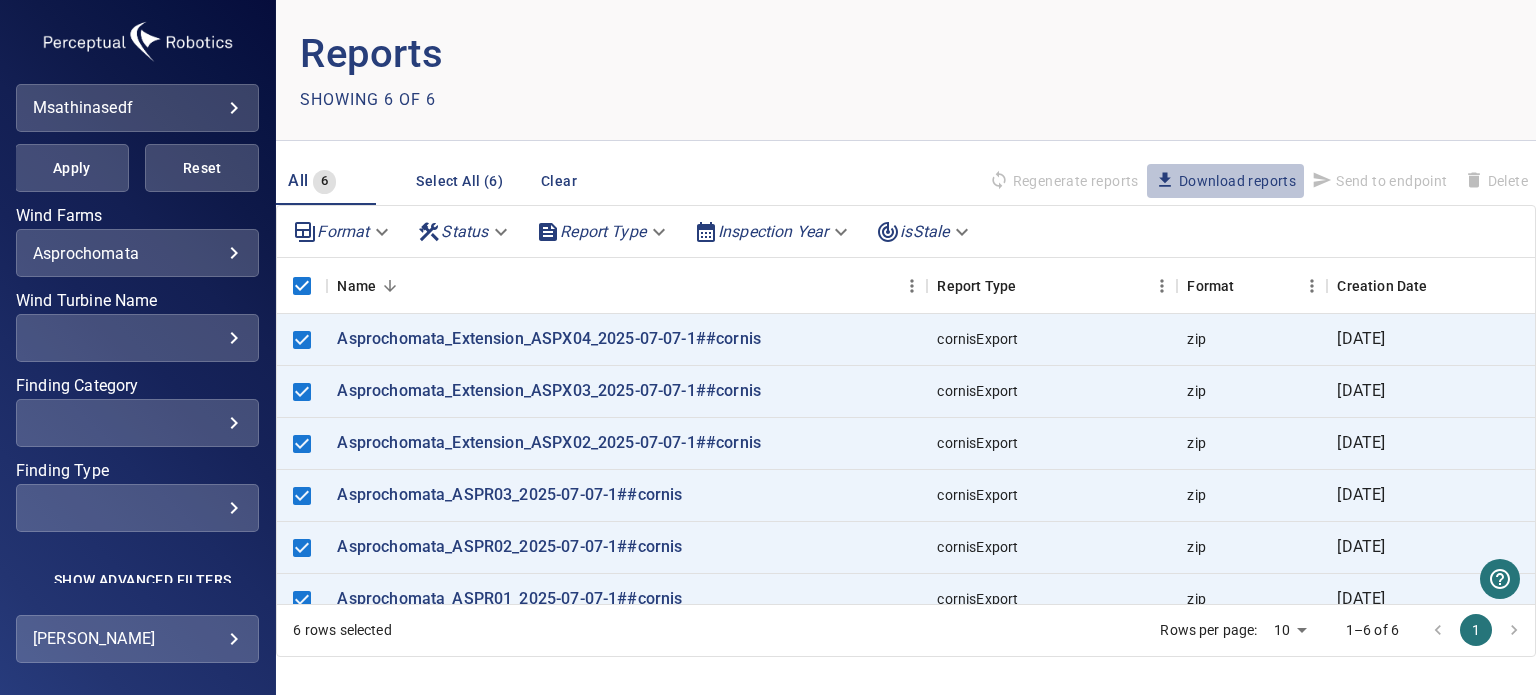 click on "Download reports" at bounding box center [1225, 181] 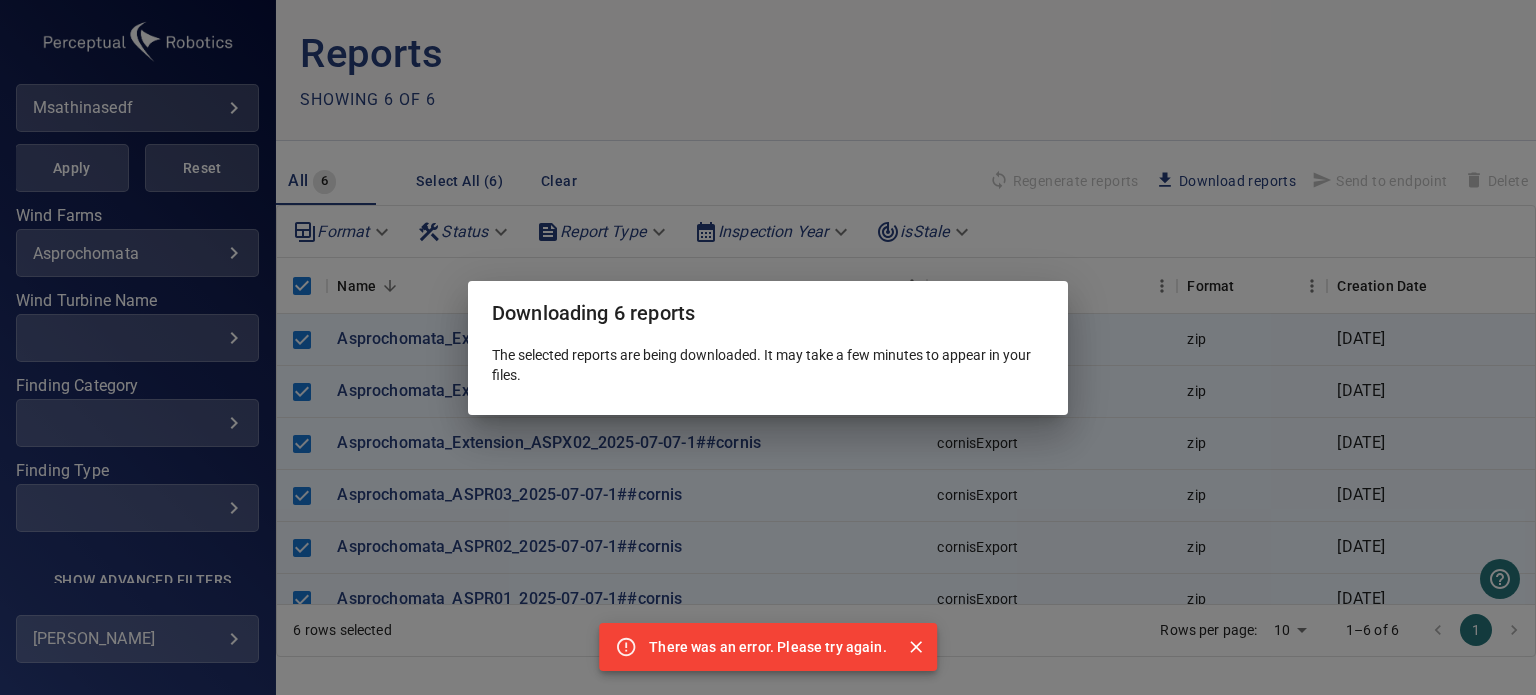 click on "Downloading 6 reports The selected reports are being downloaded. It may take a few minutes to appear in your files." at bounding box center (768, 347) 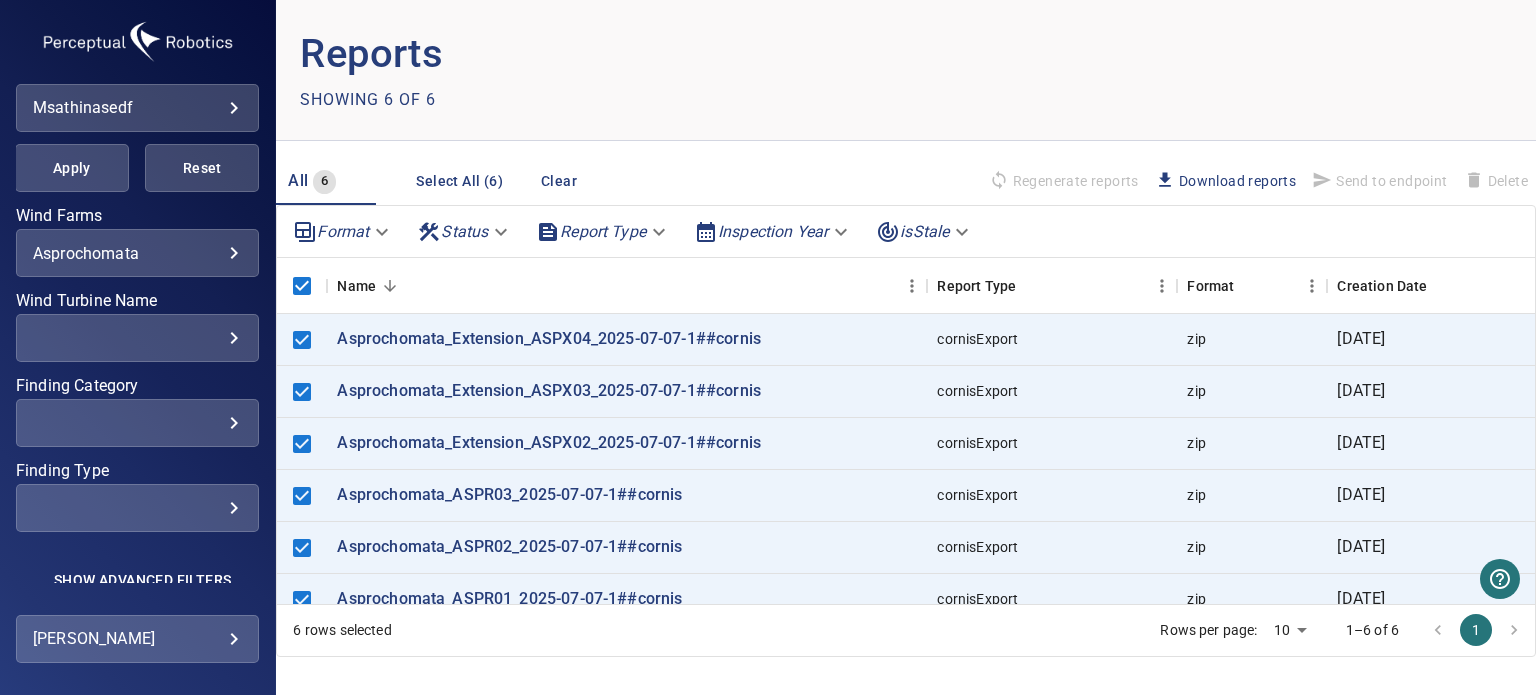 click on "Reports Showing 6 of 6 All 6 Select All (6) Clear Regenerate reports Download reports Send to endpoint Delete Format Status Report Type Inspection Year isStale Name Report Type Format Creation Date Status Findings Count IsStale Asprochomata_Extension_ASPX04_2025-07-07-1##cornis cornisExport zip [DATE] Failed 0 Asprochomata_Extension_ASPX03_2025-07-07-1##cornis cornisExport zip [DATE] Failed 0 Asprochomata_Extension_ASPX02_2025-07-07-1##cornis cornisExport zip [DATE] Failed 0 Asprochomata_ASPR03_2025-07-07-1##cornis cornisExport zip [DATE] Failed 0 Asprochomata_ASPR02_2025-07-07-1##cornis cornisExport zip [DATE] Failed 0 Asprochomata_ASPR01_2025-07-07-1##cornis cornisExport zip [DATE] Failed 0 6 rows selected Rows per page: 10 ** 1–6 of 6 1" at bounding box center [906, 347] 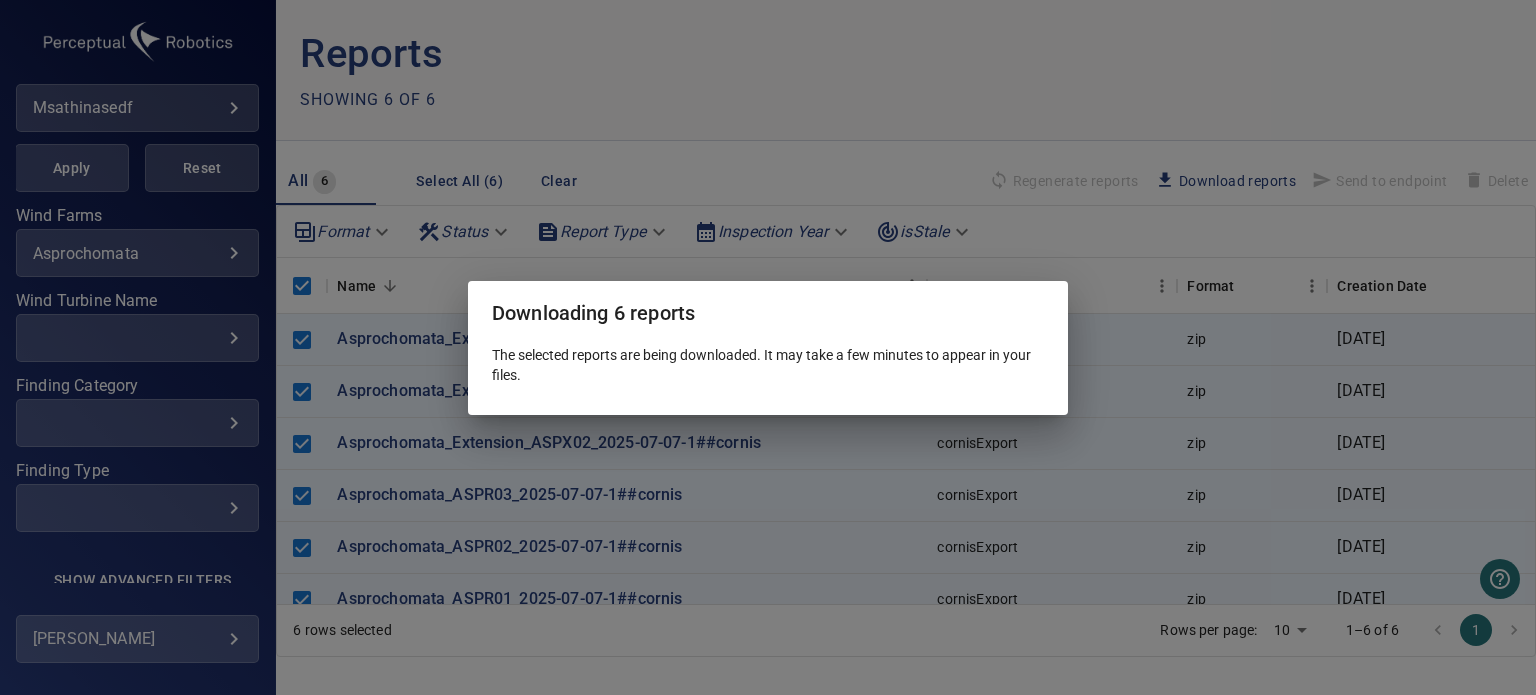 click on "Downloading 6 reports The selected reports are being downloaded. It may take a few minutes to appear in your files." at bounding box center (768, 347) 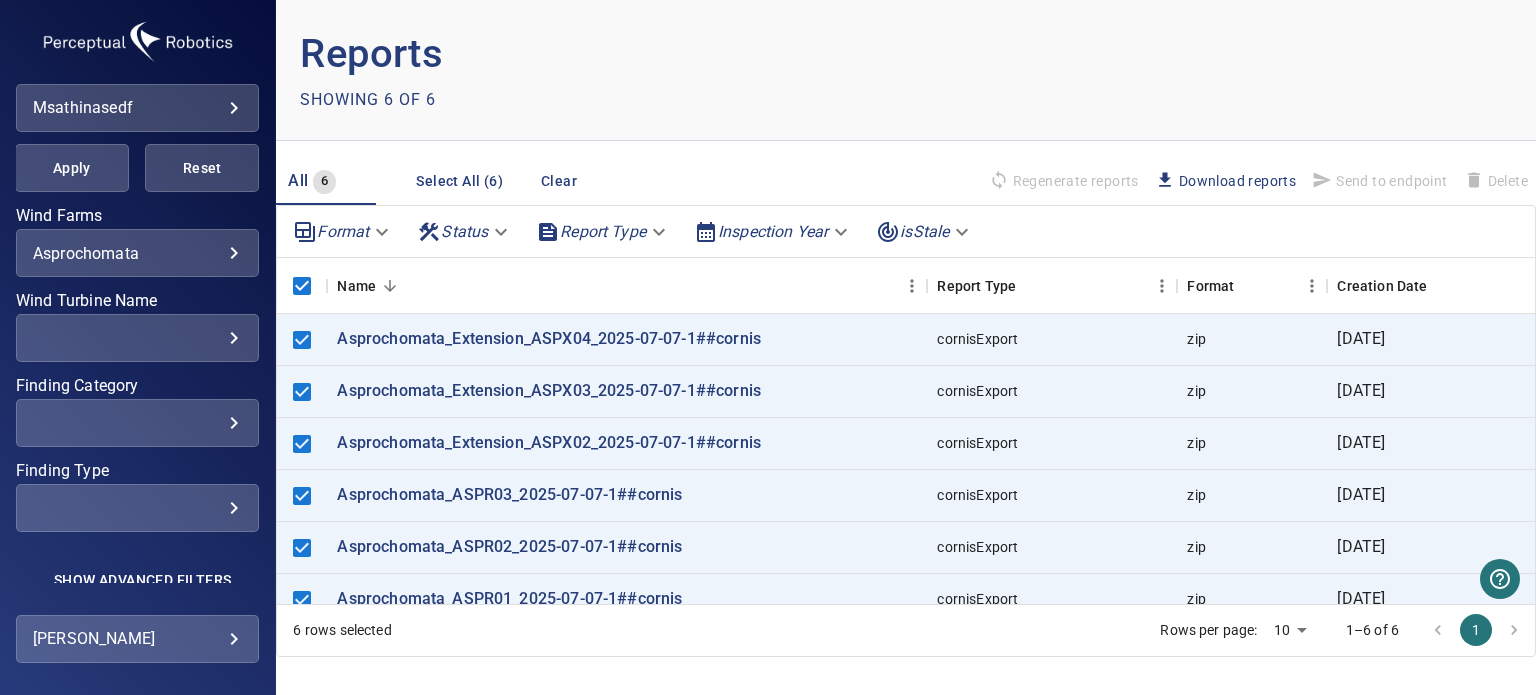 click on "Download reports" at bounding box center [1225, 181] 